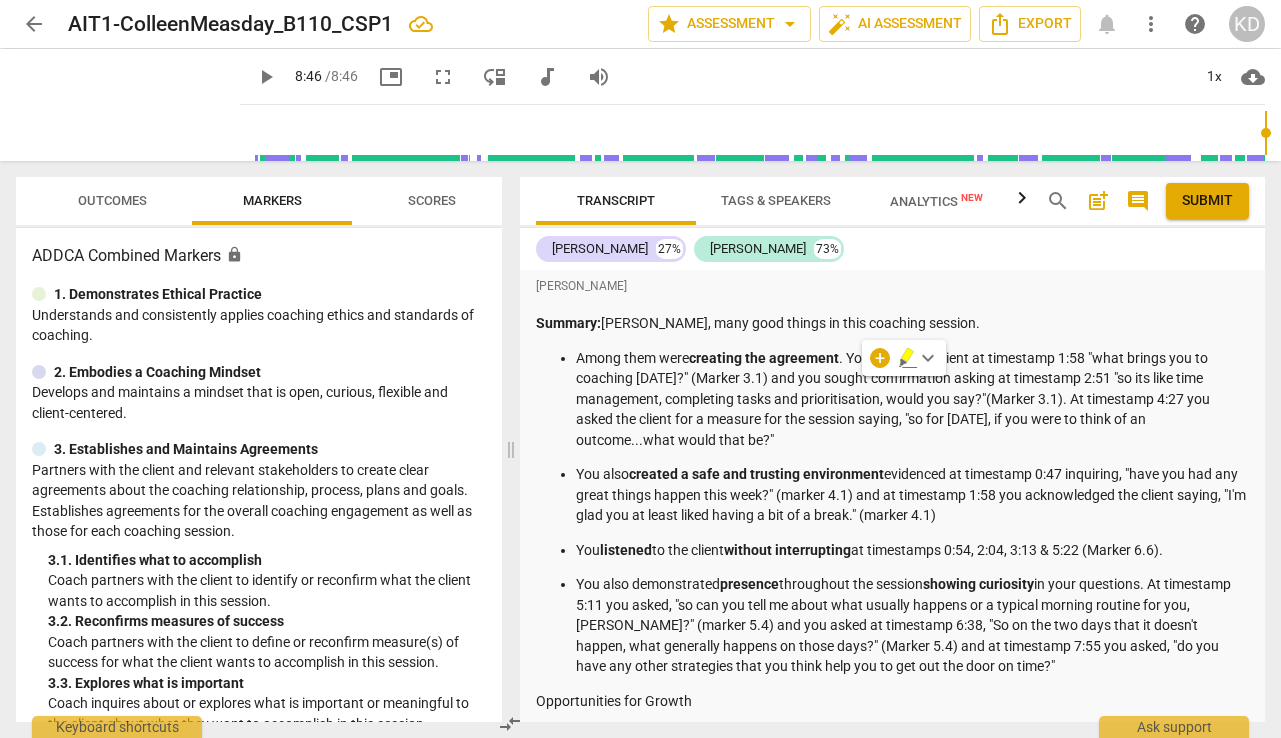 scroll, scrollTop: 0, scrollLeft: 0, axis: both 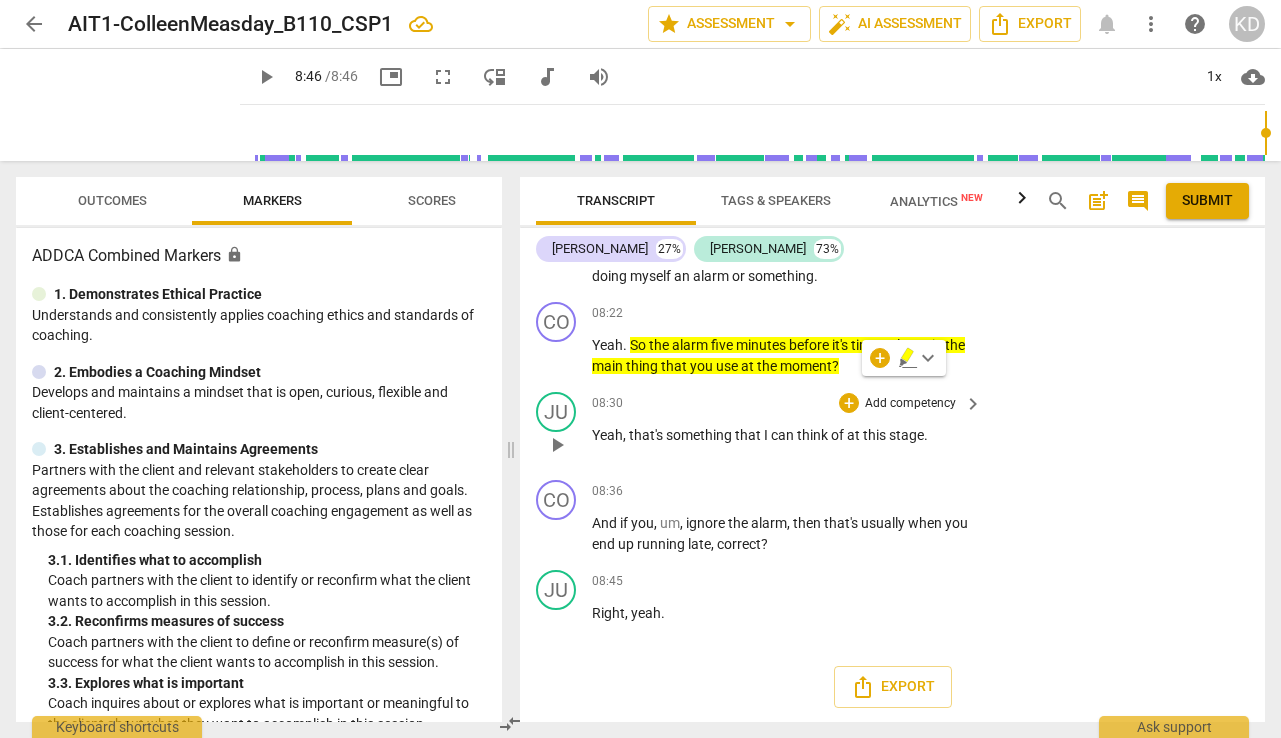 click on "JU play_arrow pause 08:30 + Add competency keyboard_arrow_right Yeah ,   that's   something   that   I   can   think   of   at   this   stage ." at bounding box center [892, 428] 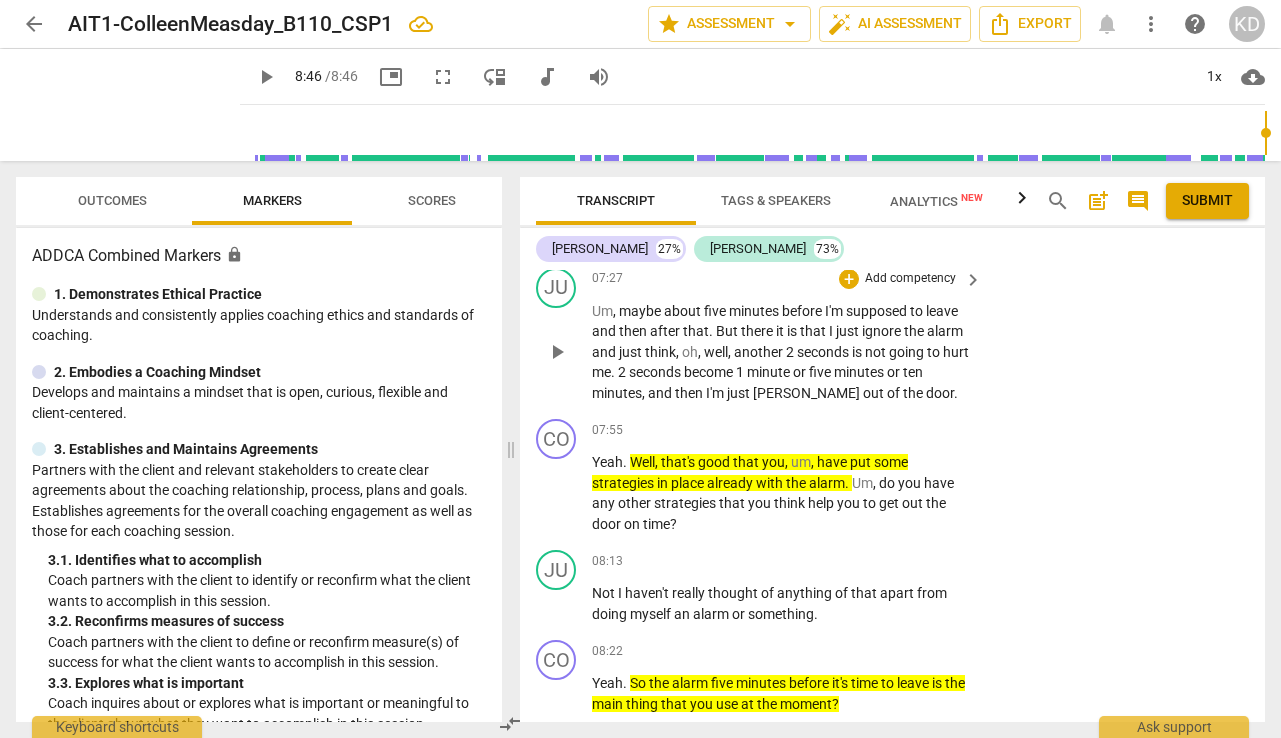scroll, scrollTop: 7615, scrollLeft: 0, axis: vertical 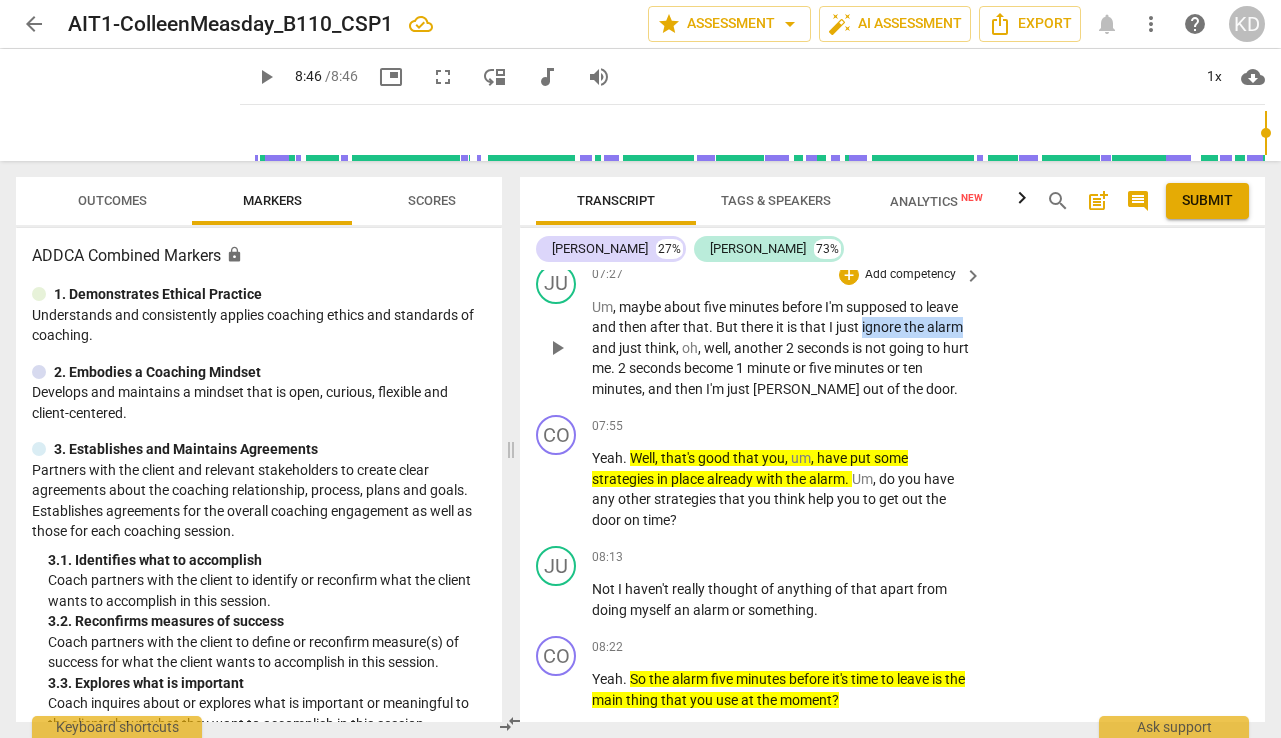drag, startPoint x: 861, startPoint y: 346, endPoint x: 961, endPoint y: 352, distance: 100.17984 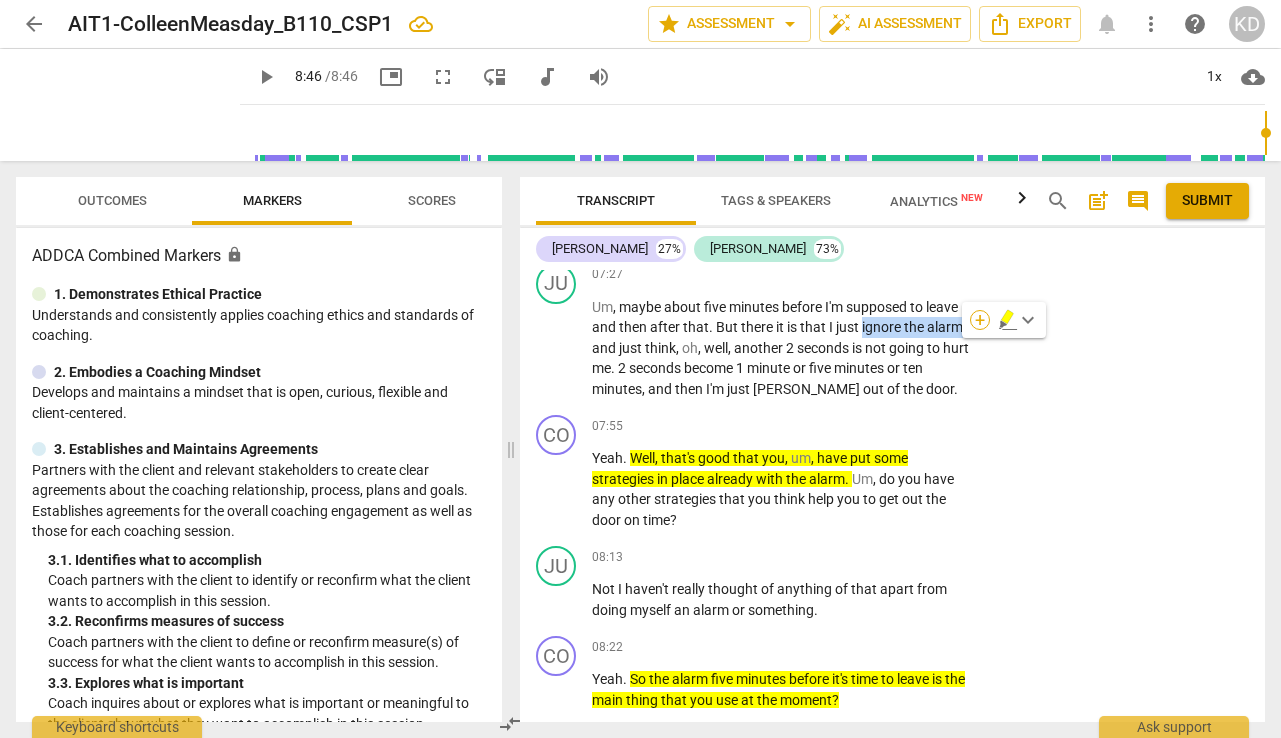 click on "+" at bounding box center [980, 320] 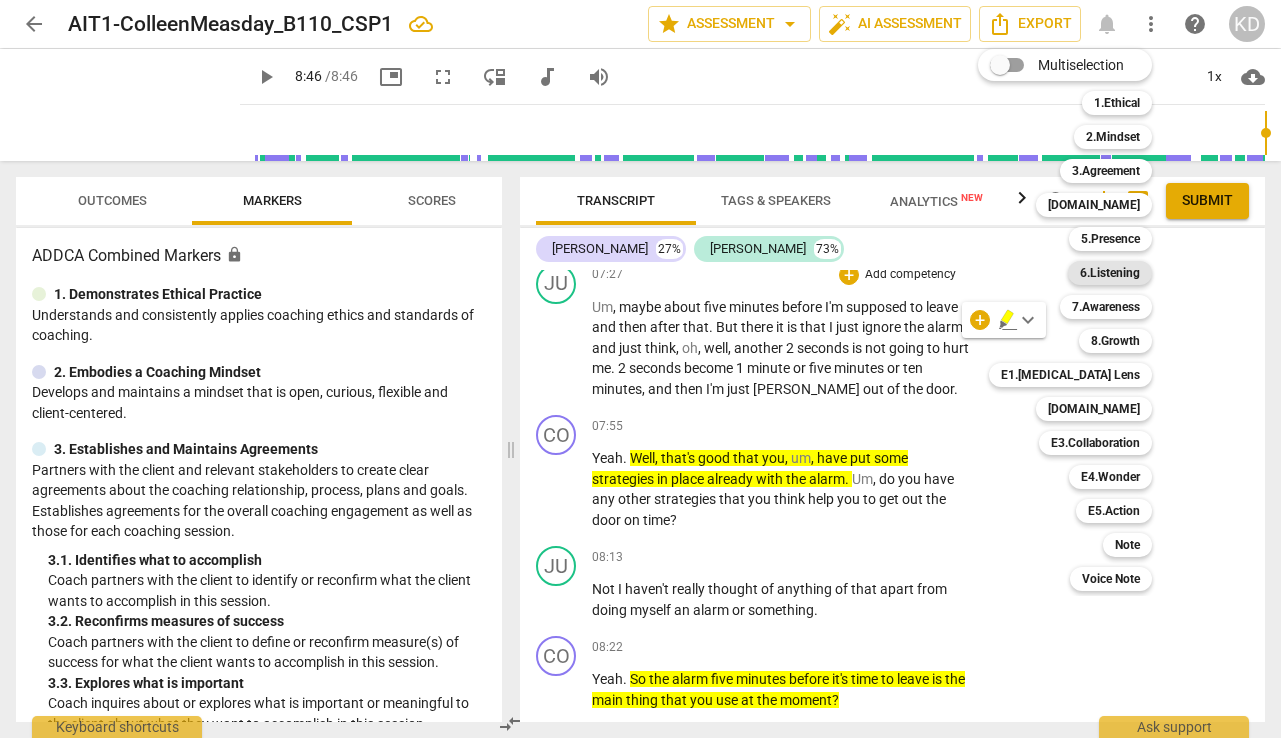 click on "6.Listening" at bounding box center [1110, 273] 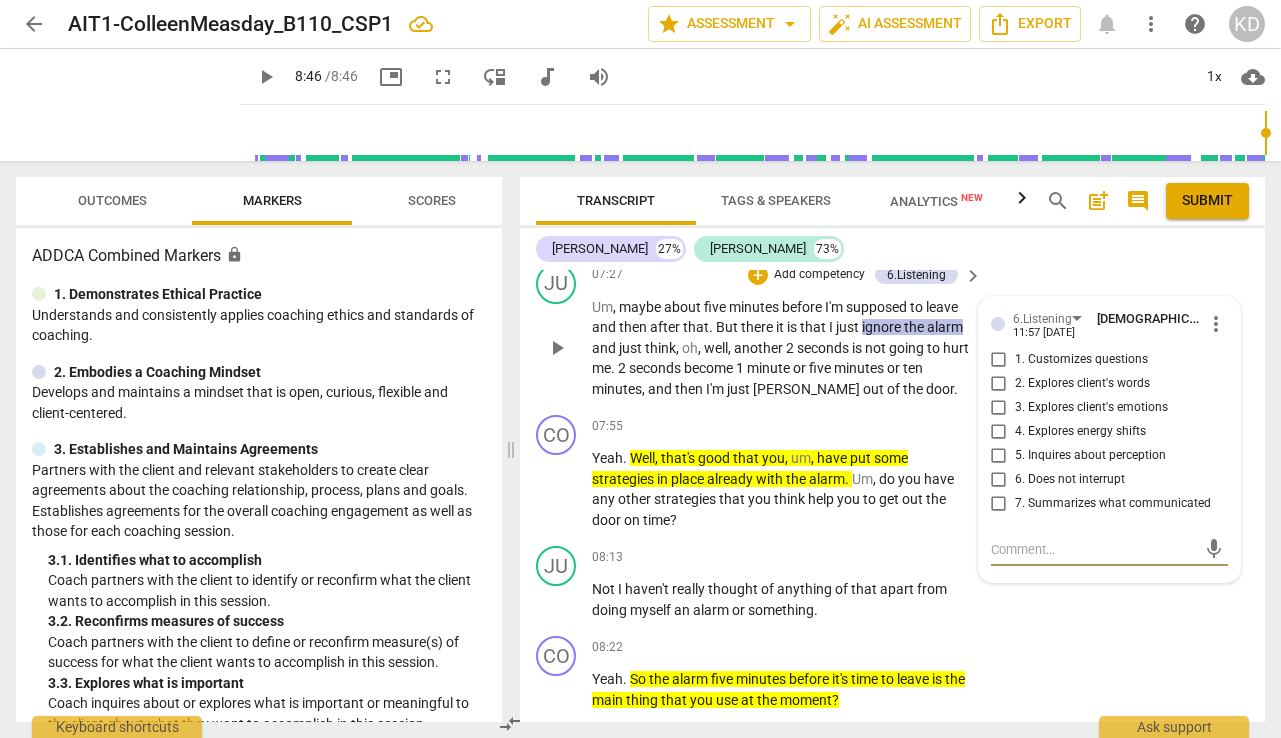 type on "I" 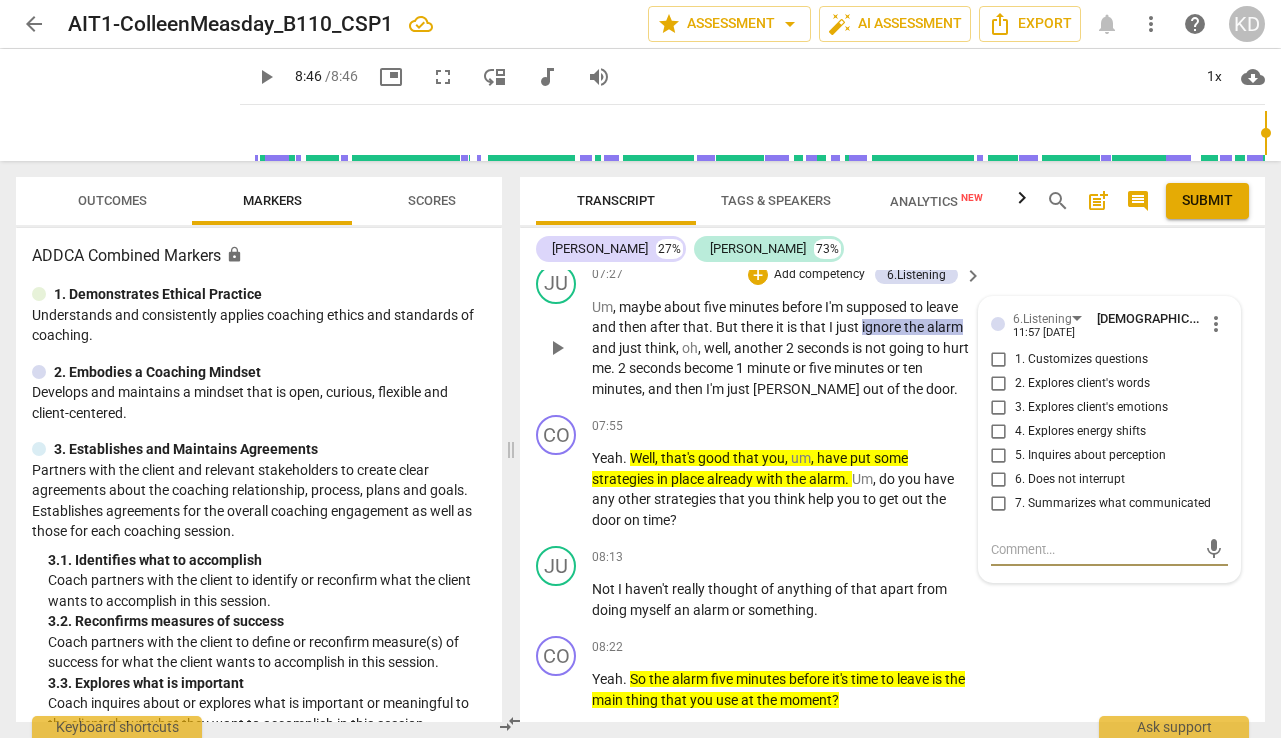 type on "I" 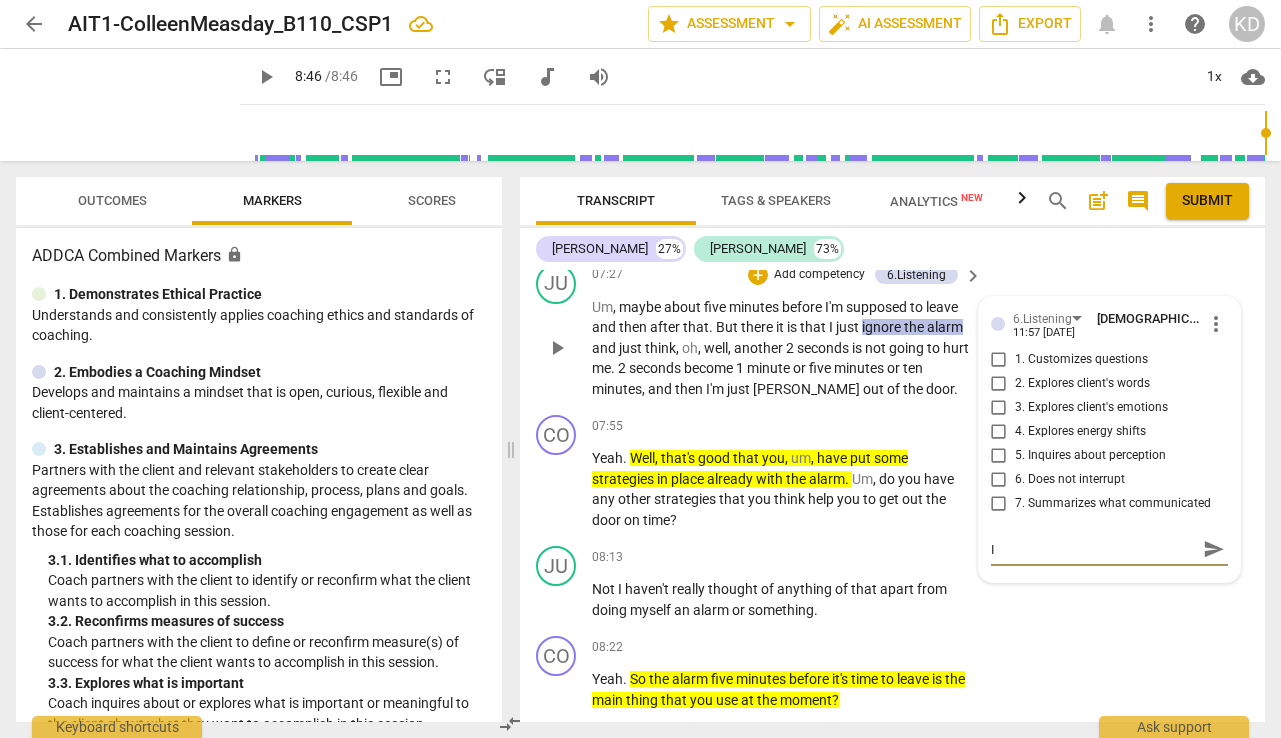 type on "Is" 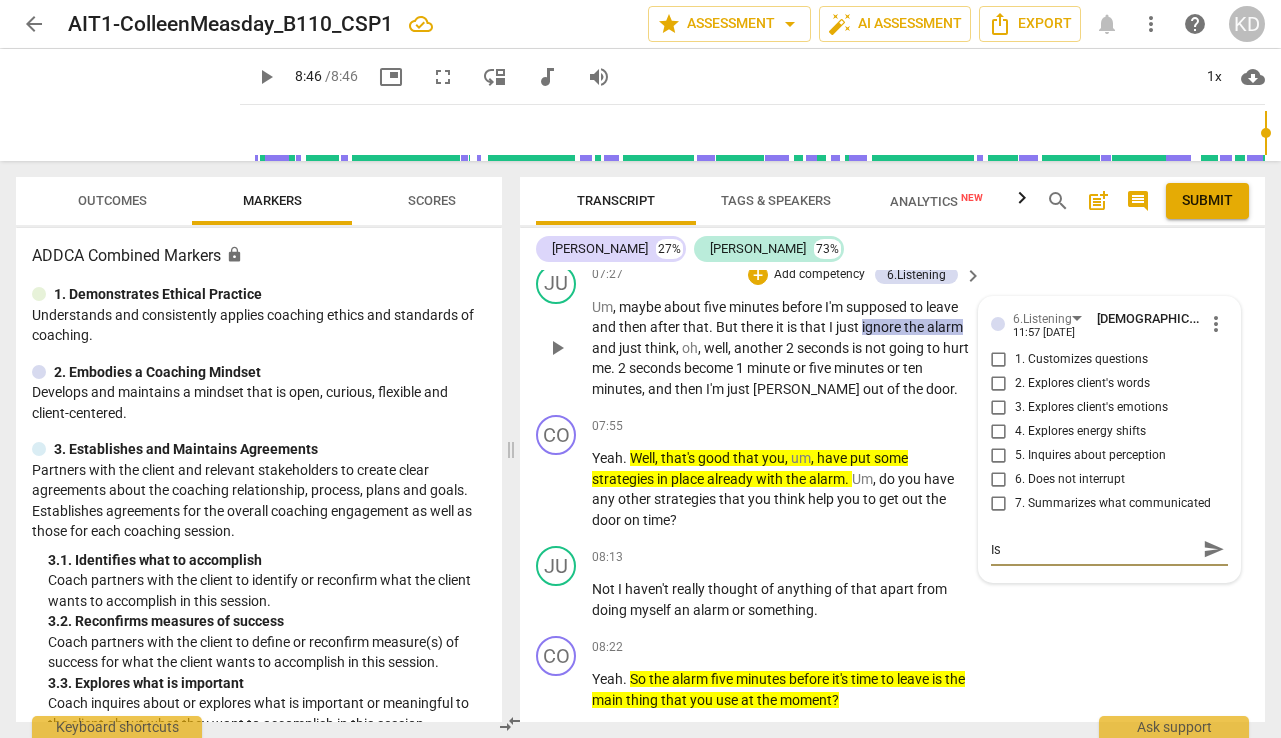 type on "Is" 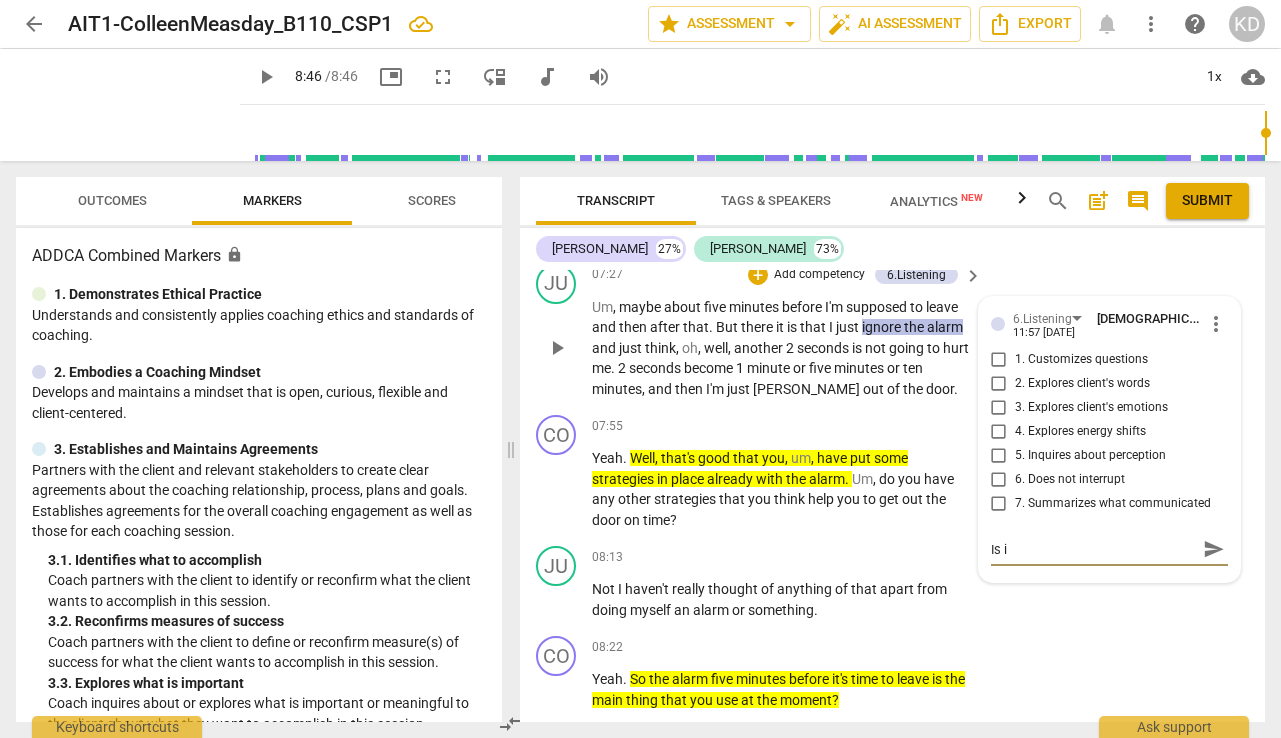 type on "Is ig" 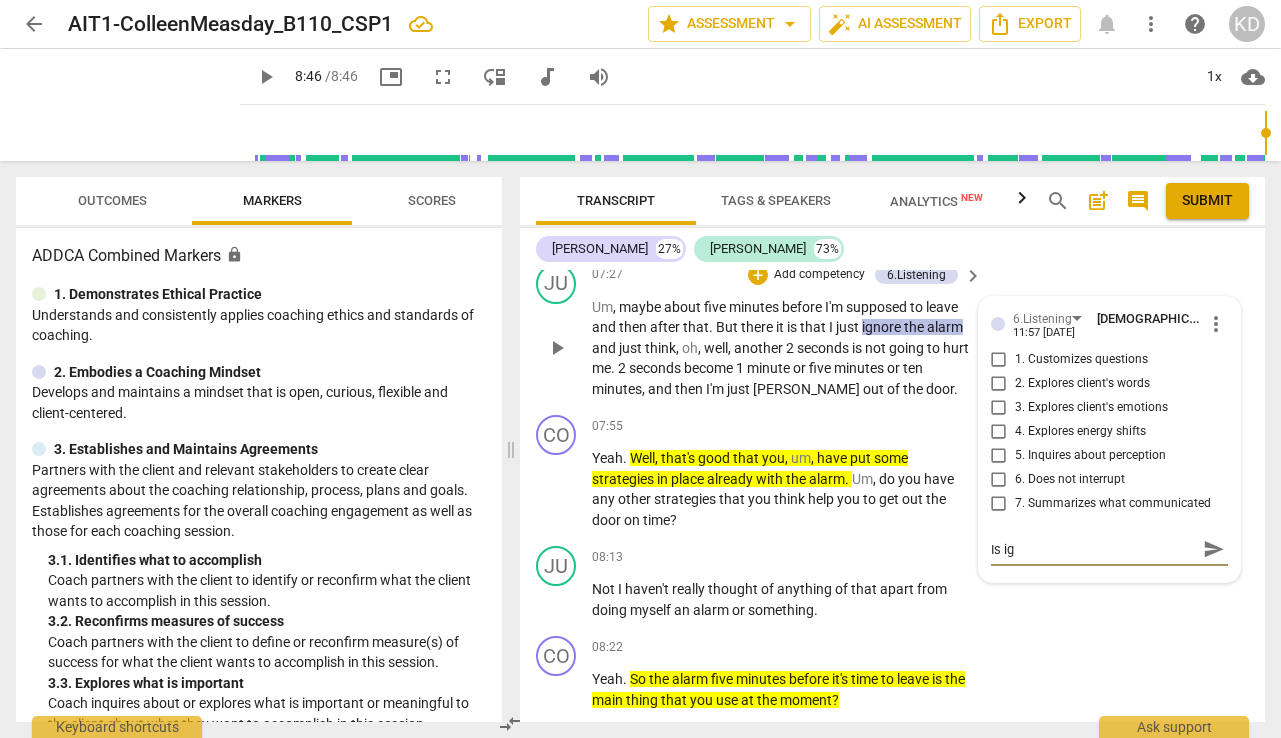 type on "Is ign" 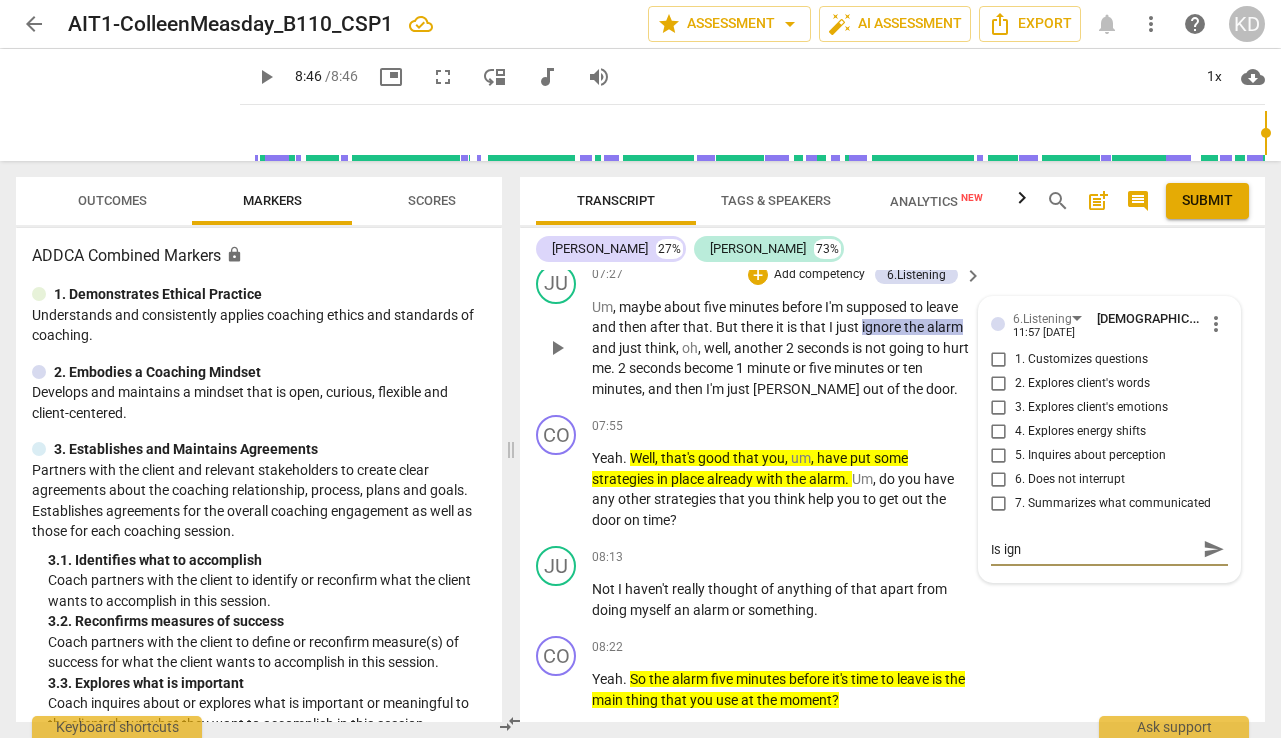 type on "Is igno" 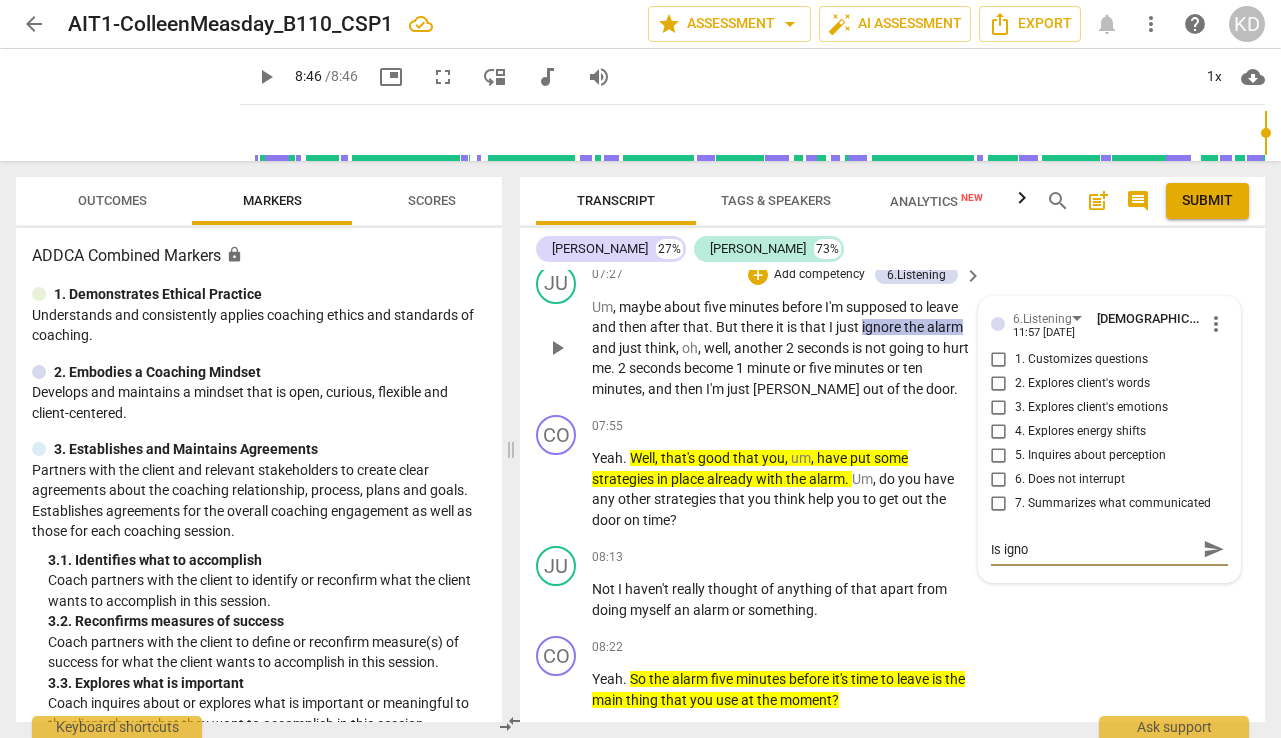 type on "Is ignor" 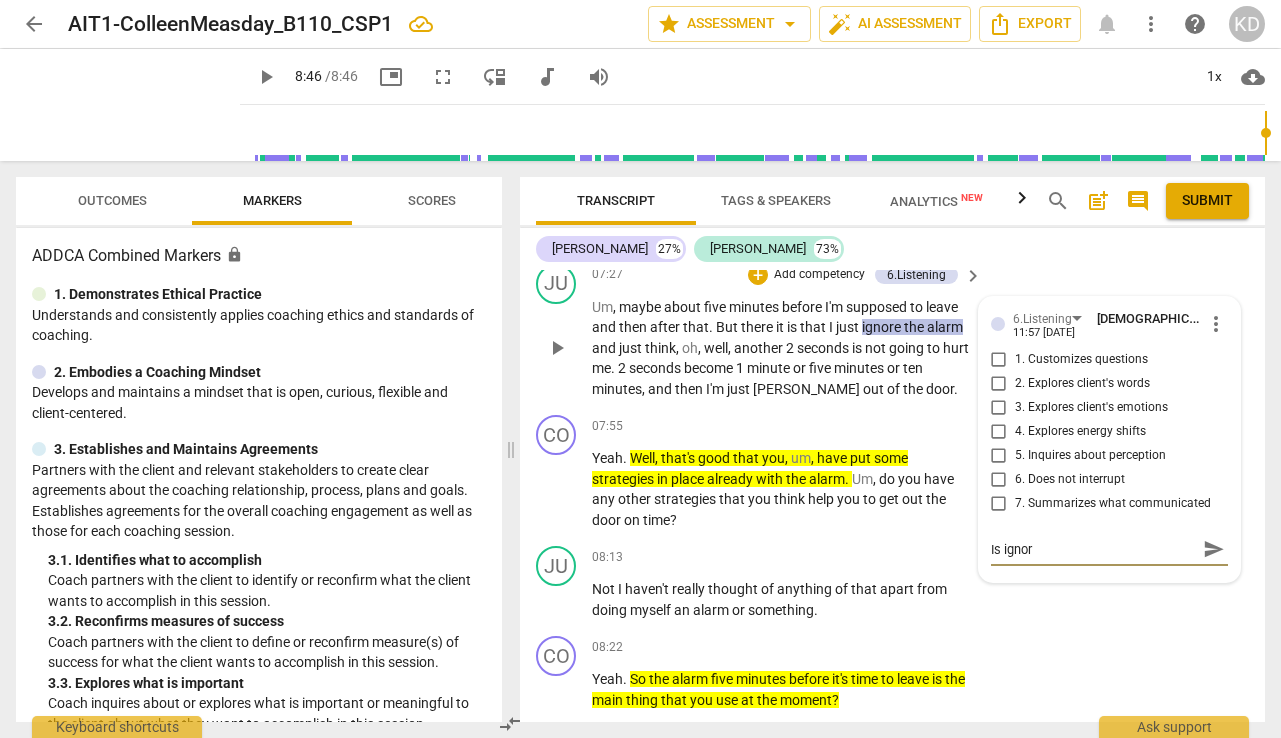 type on "Is ignori" 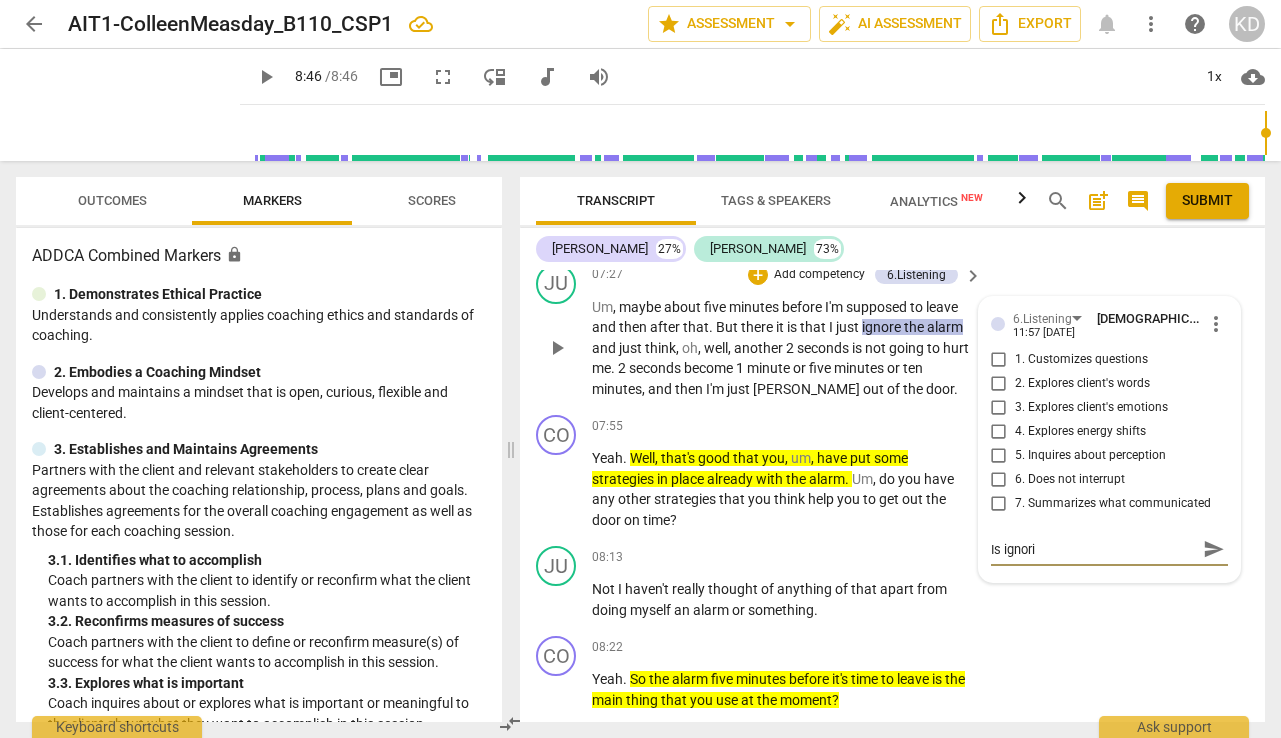 type on "Is ignorin" 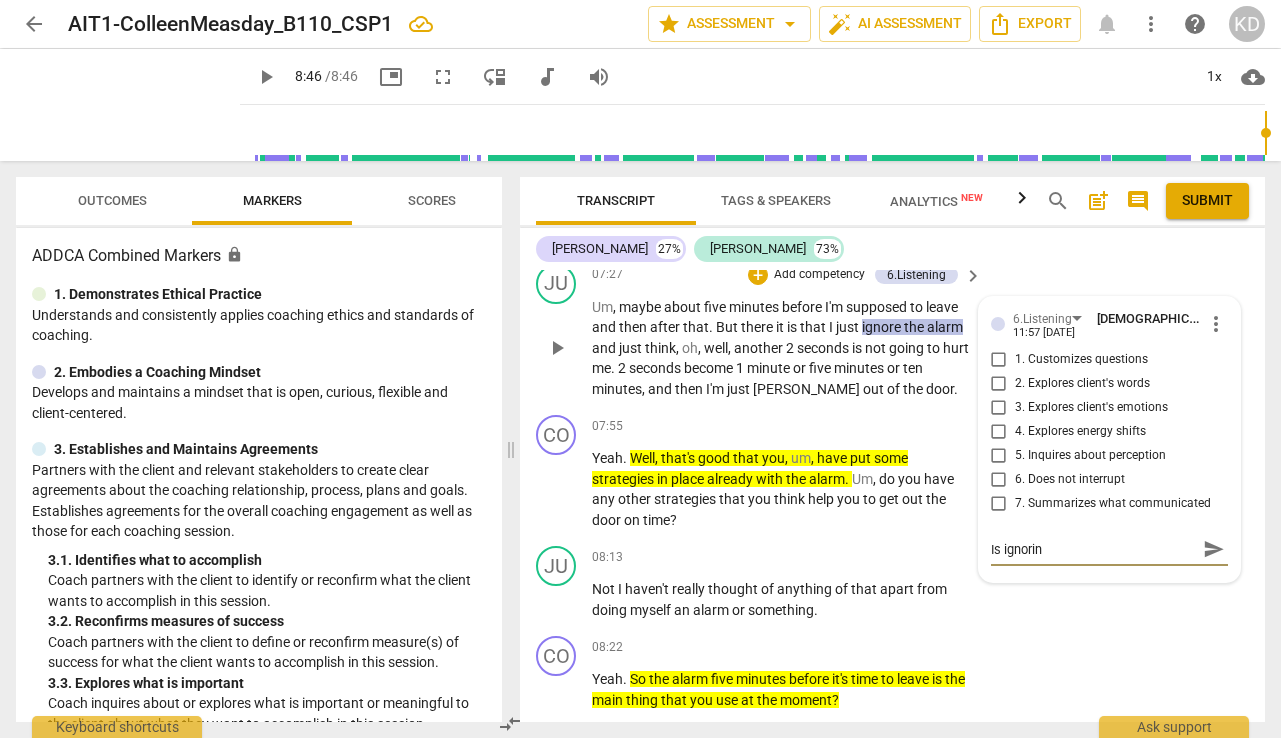 type on "Is ignoring" 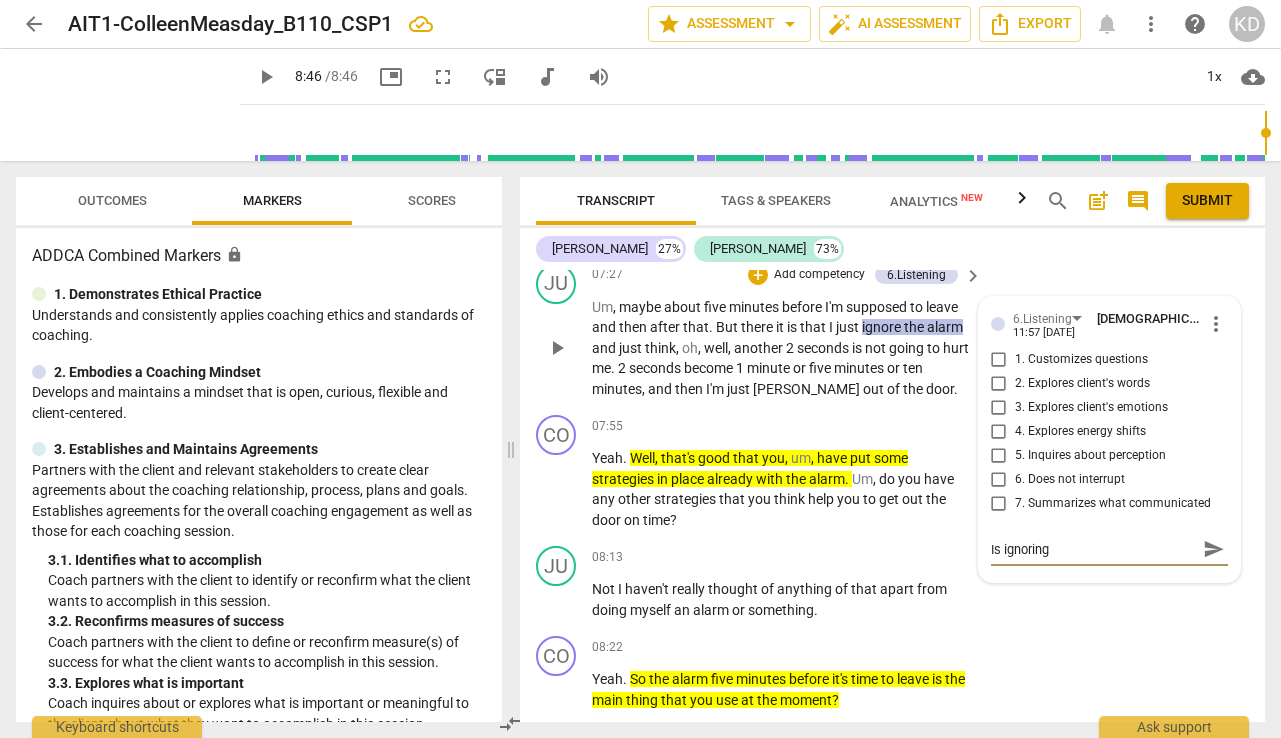 type on "Is ignoring" 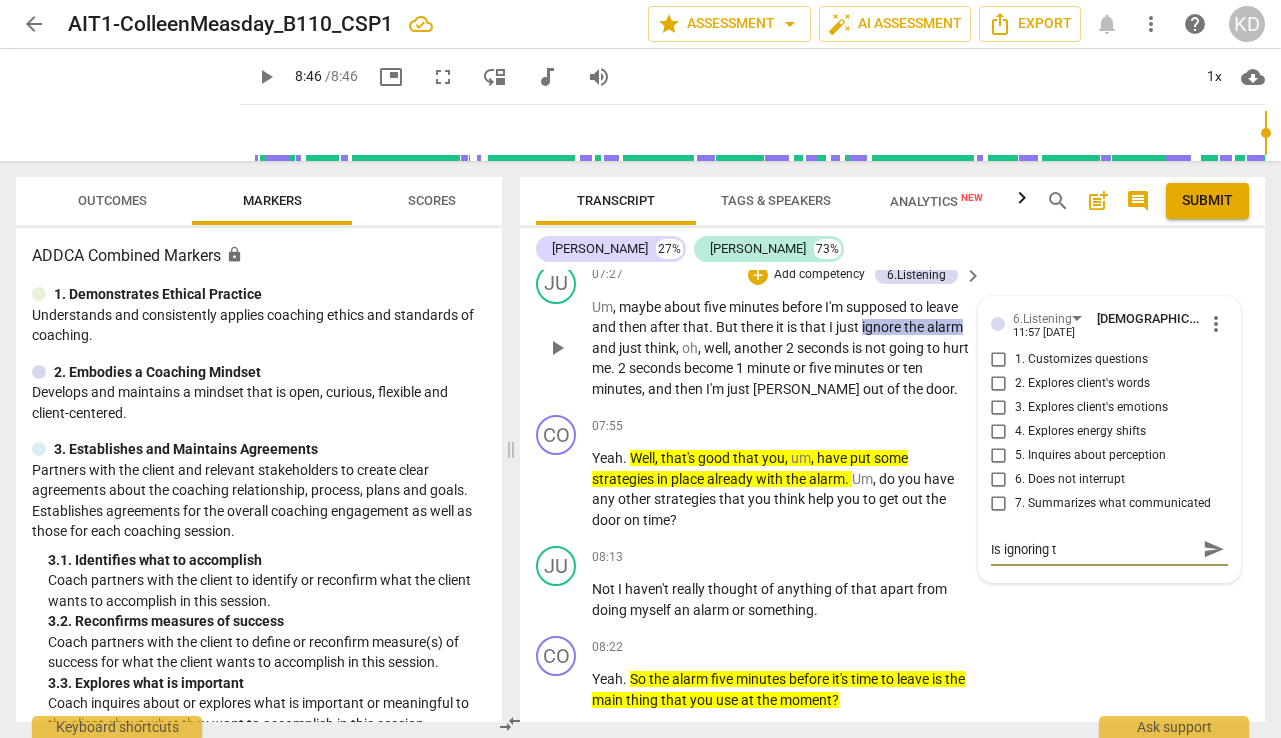 type on "Is ignoring th" 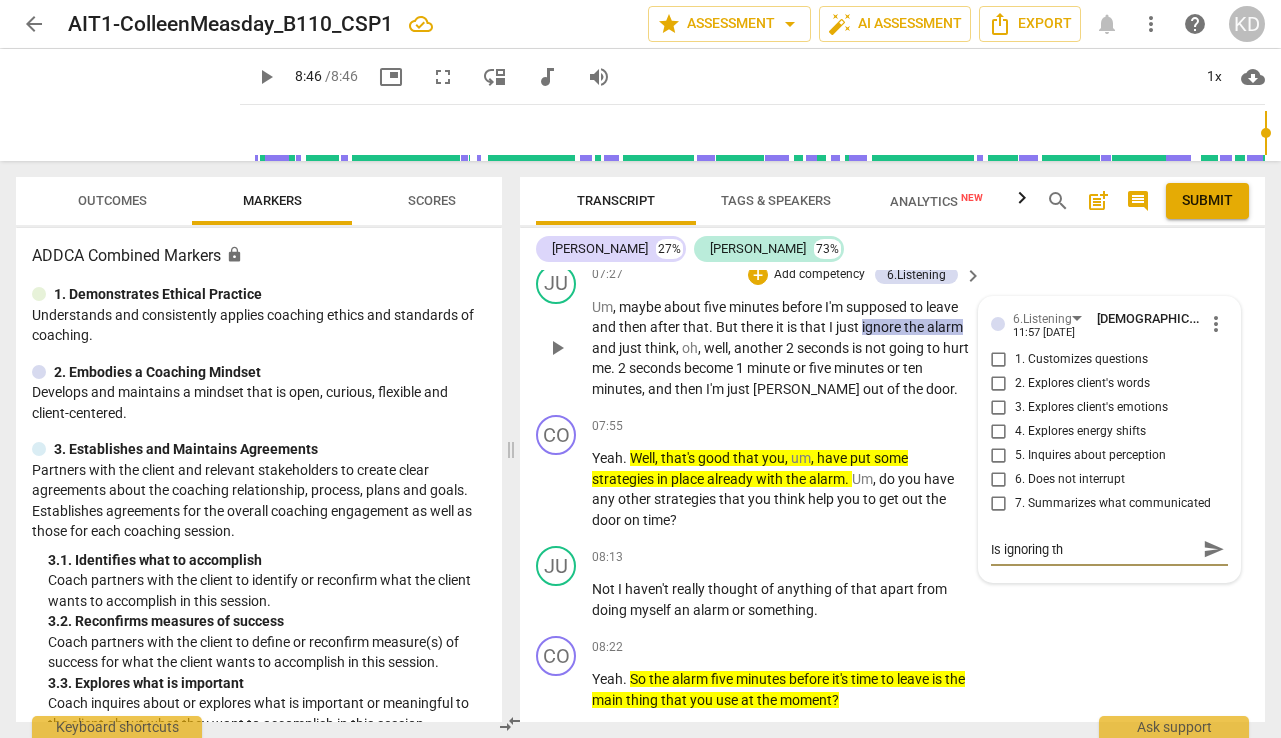 type on "Is ignoring the" 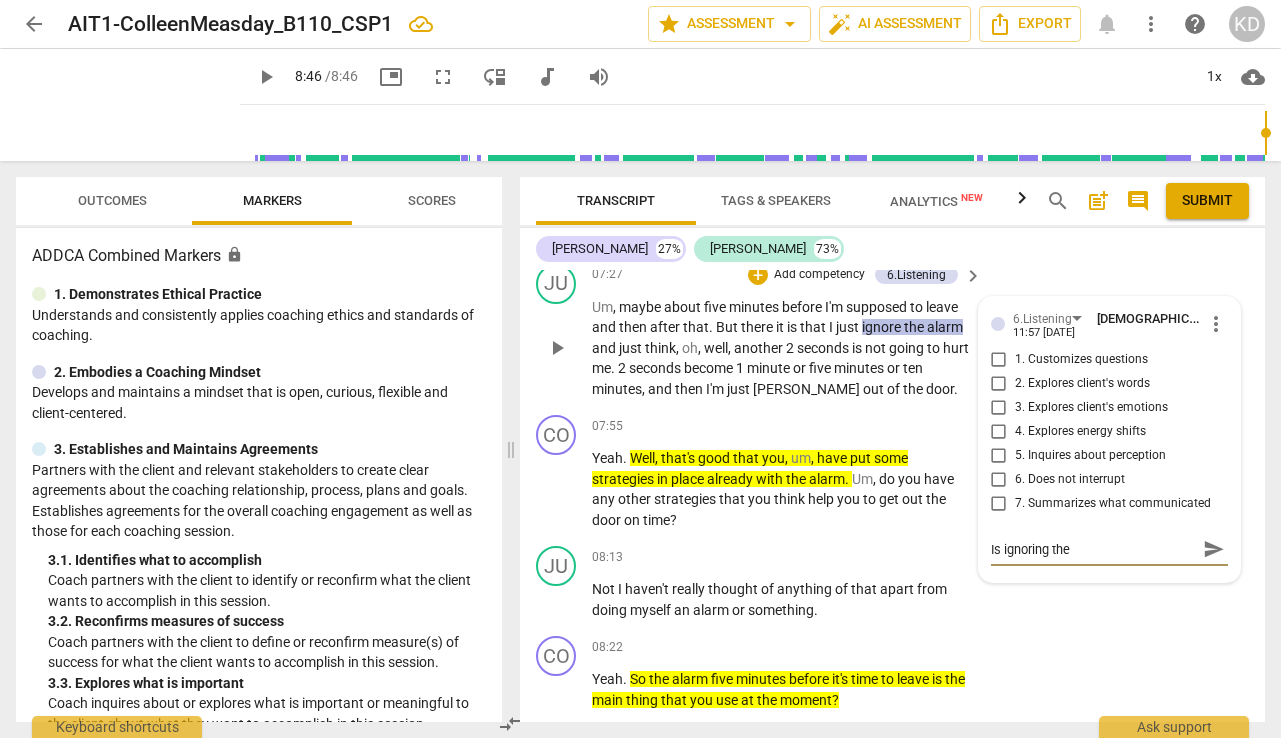 type on "Is ignoring the" 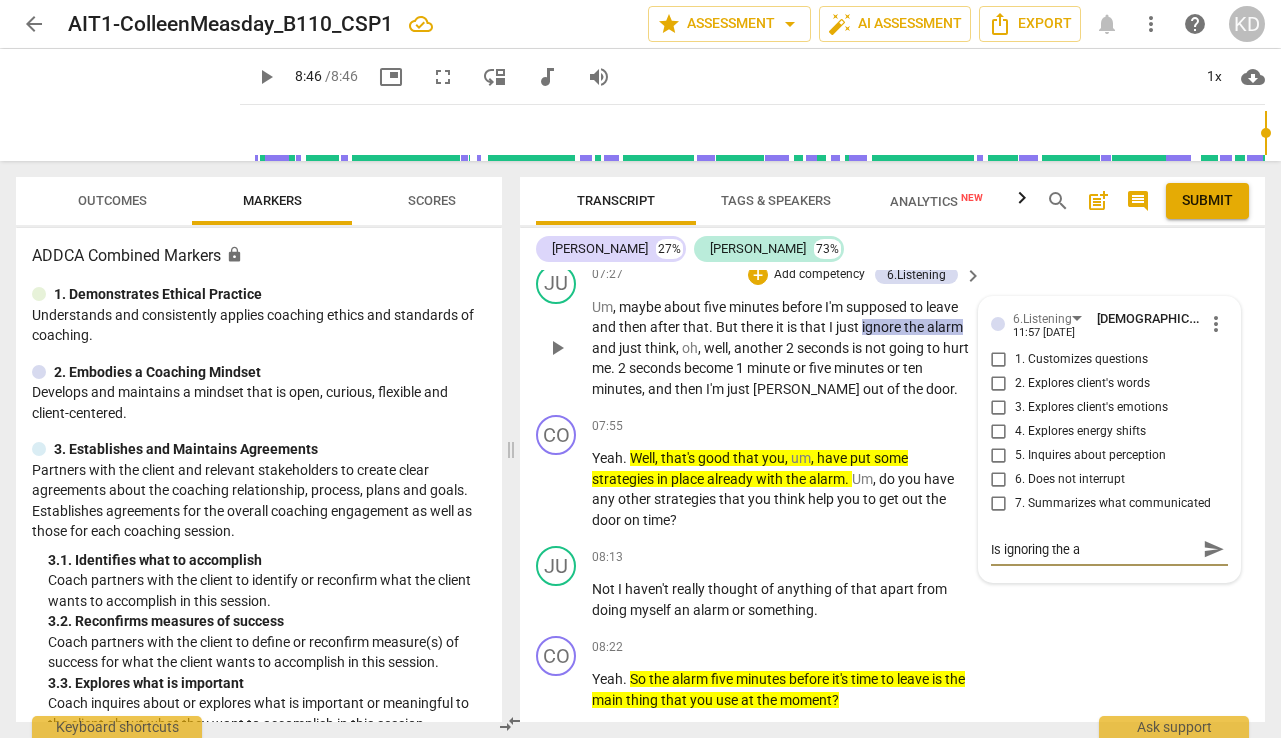 type on "Is ignoring the al" 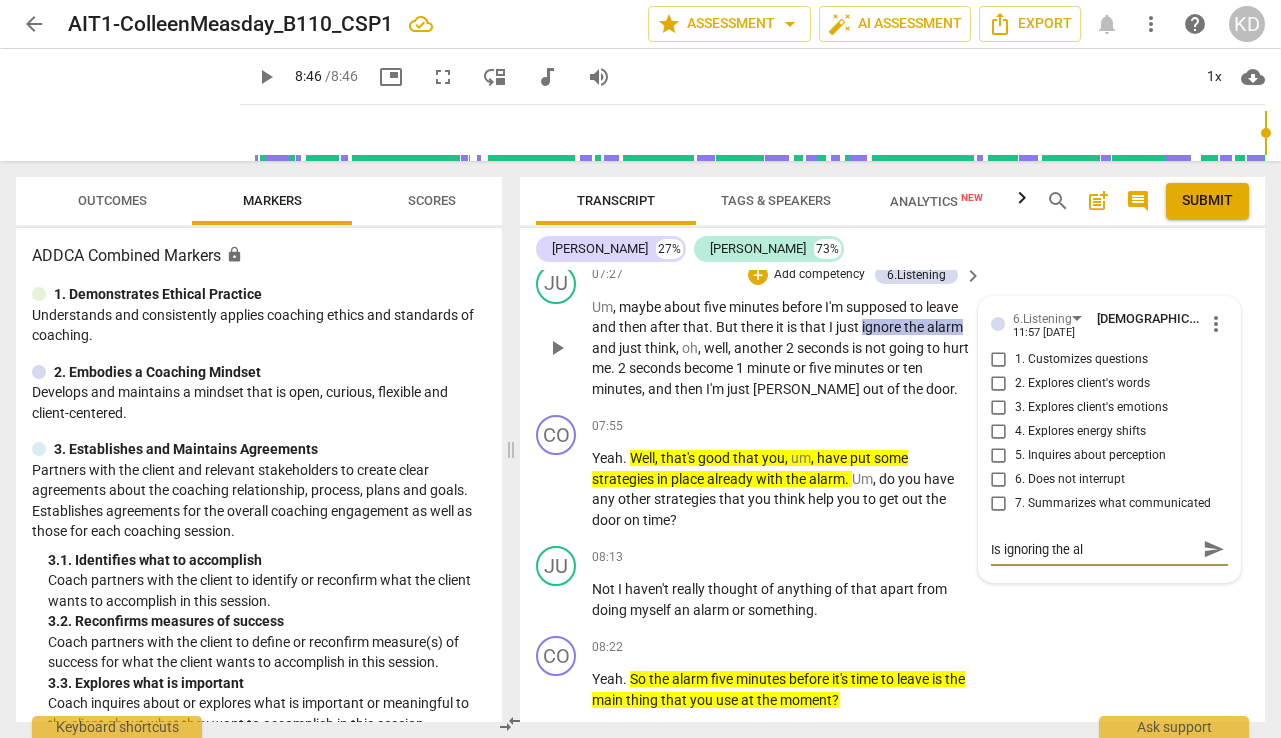 type on "Is ignoring the ala" 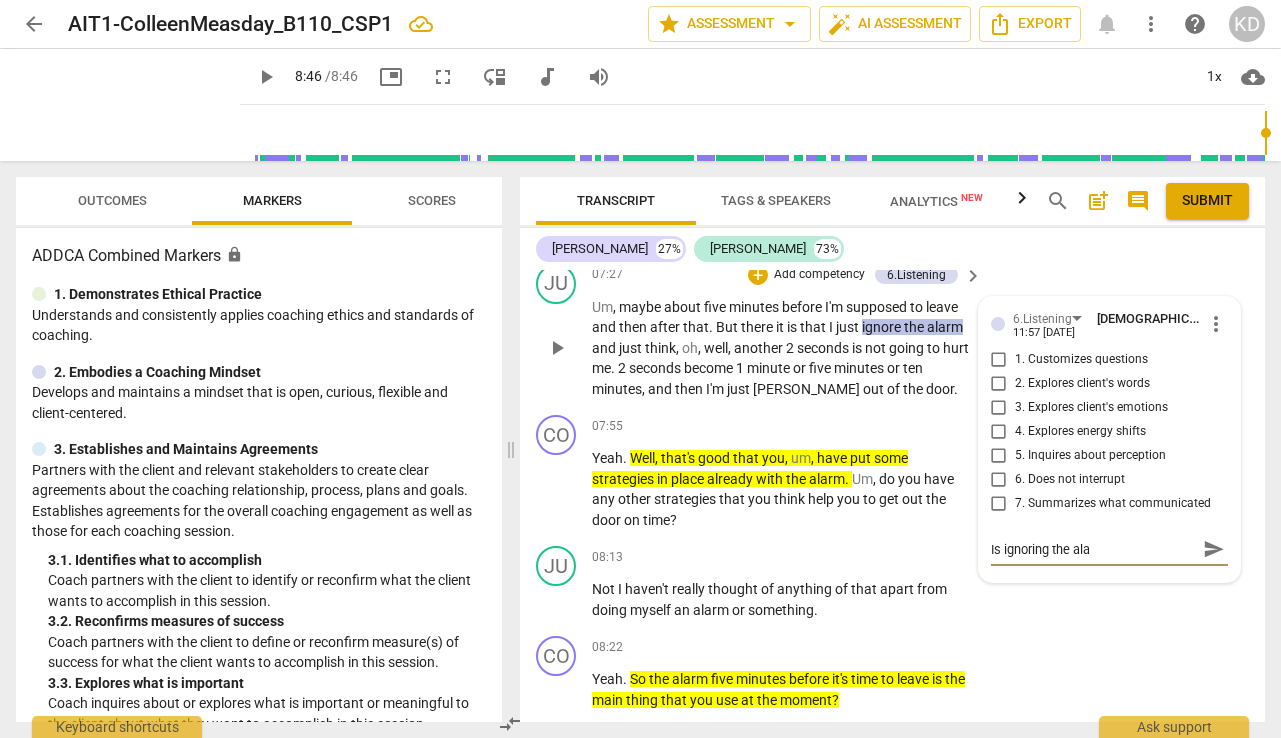 type on "Is ignoring the alar" 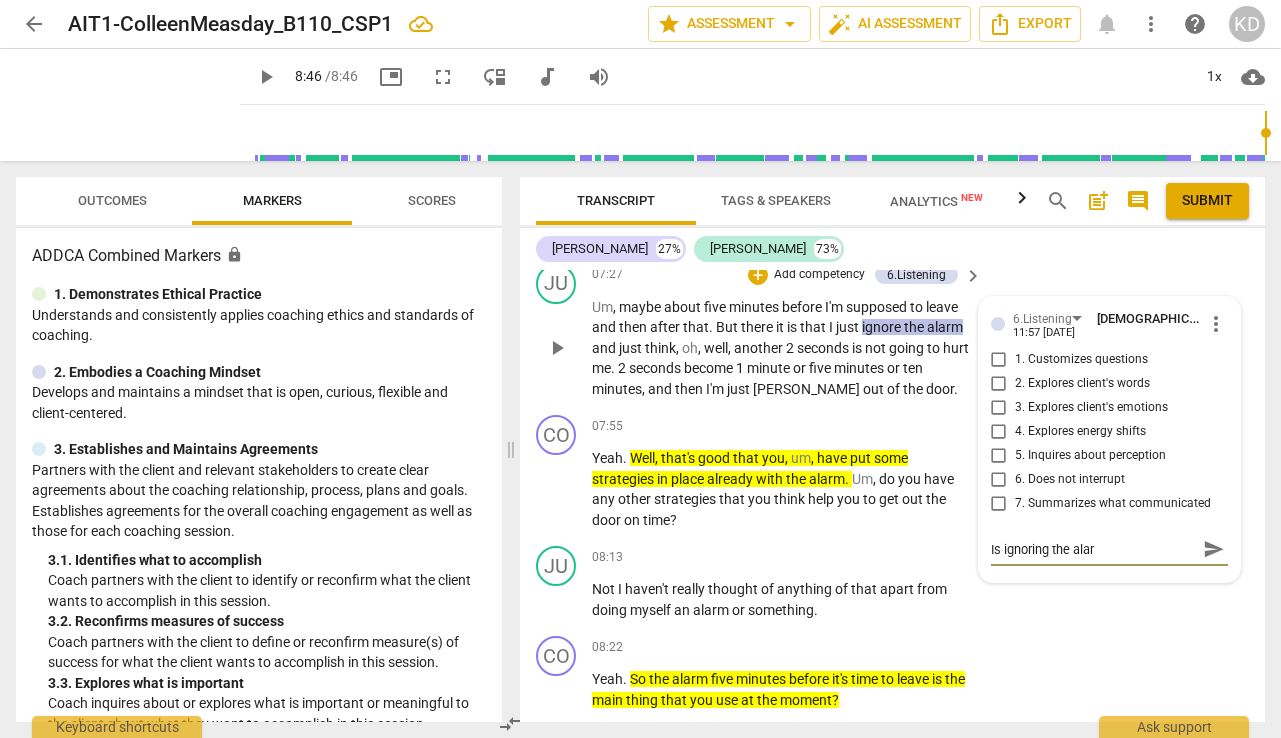 type on "Is ignoring the alarm" 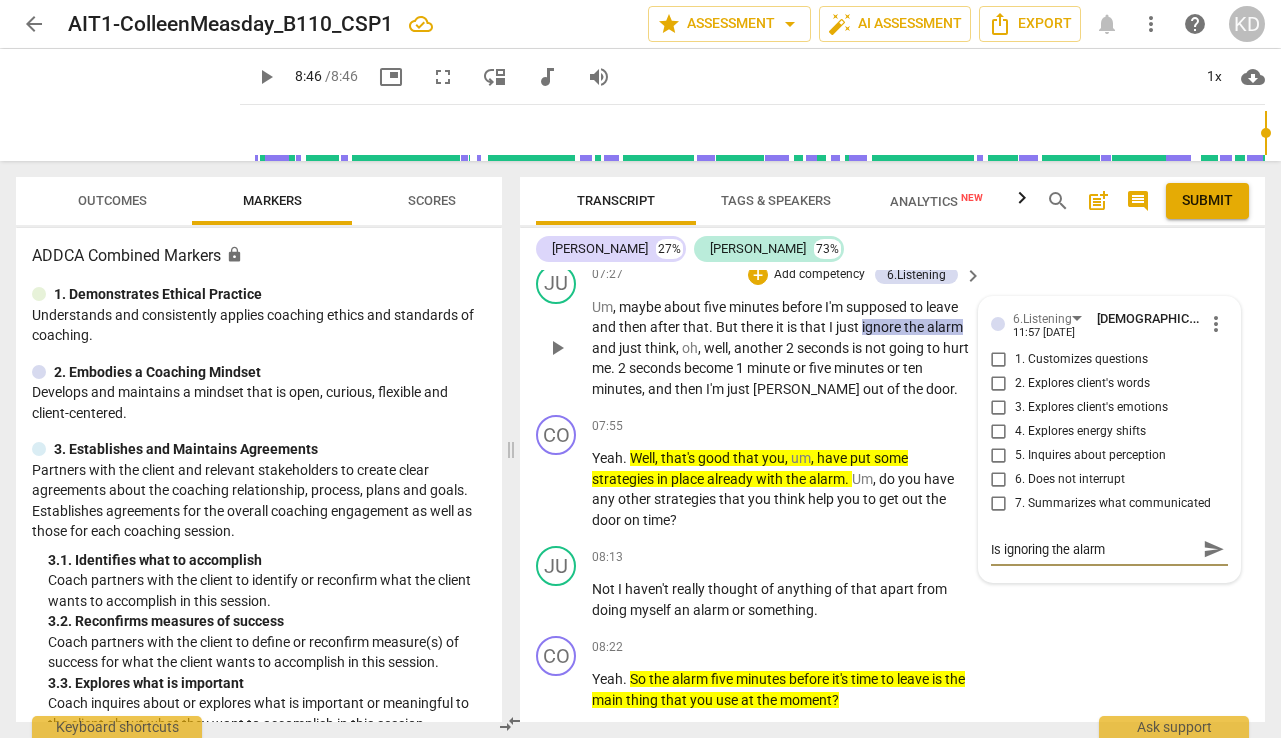 type on "Is ignoring the alarm" 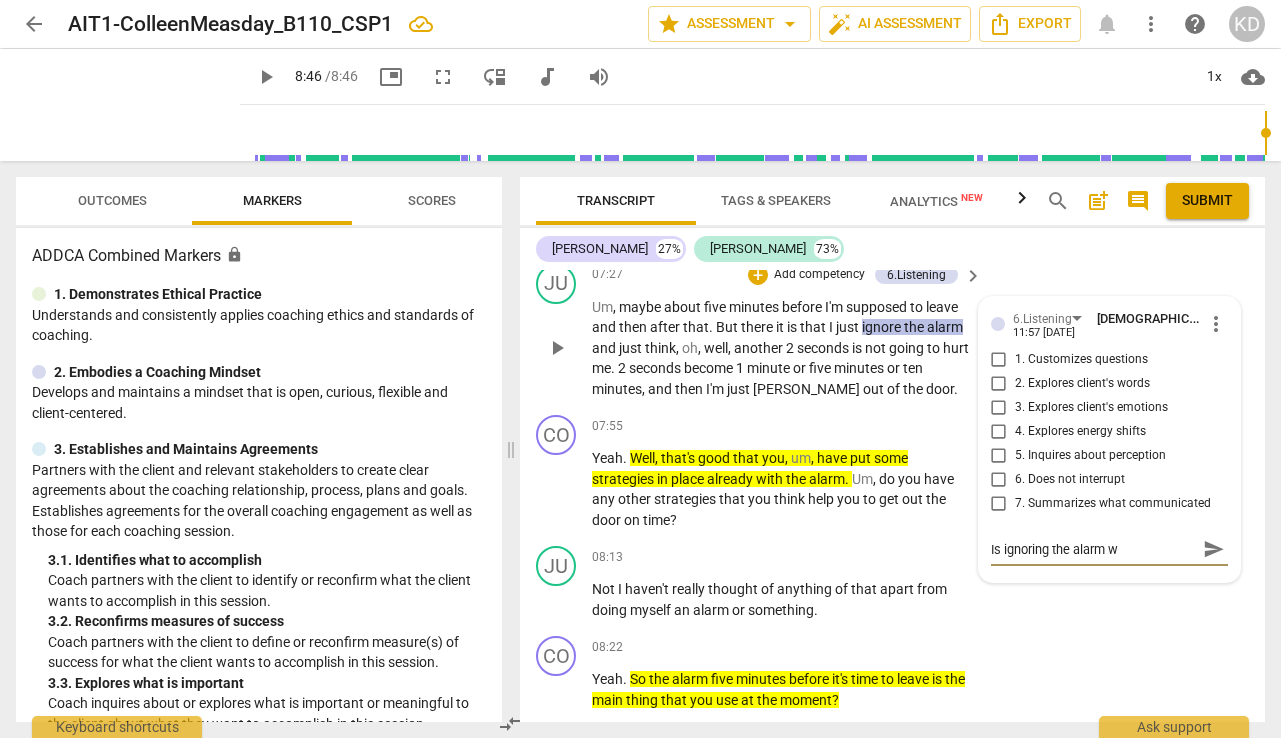 type on "Is ignoring the alarm wh" 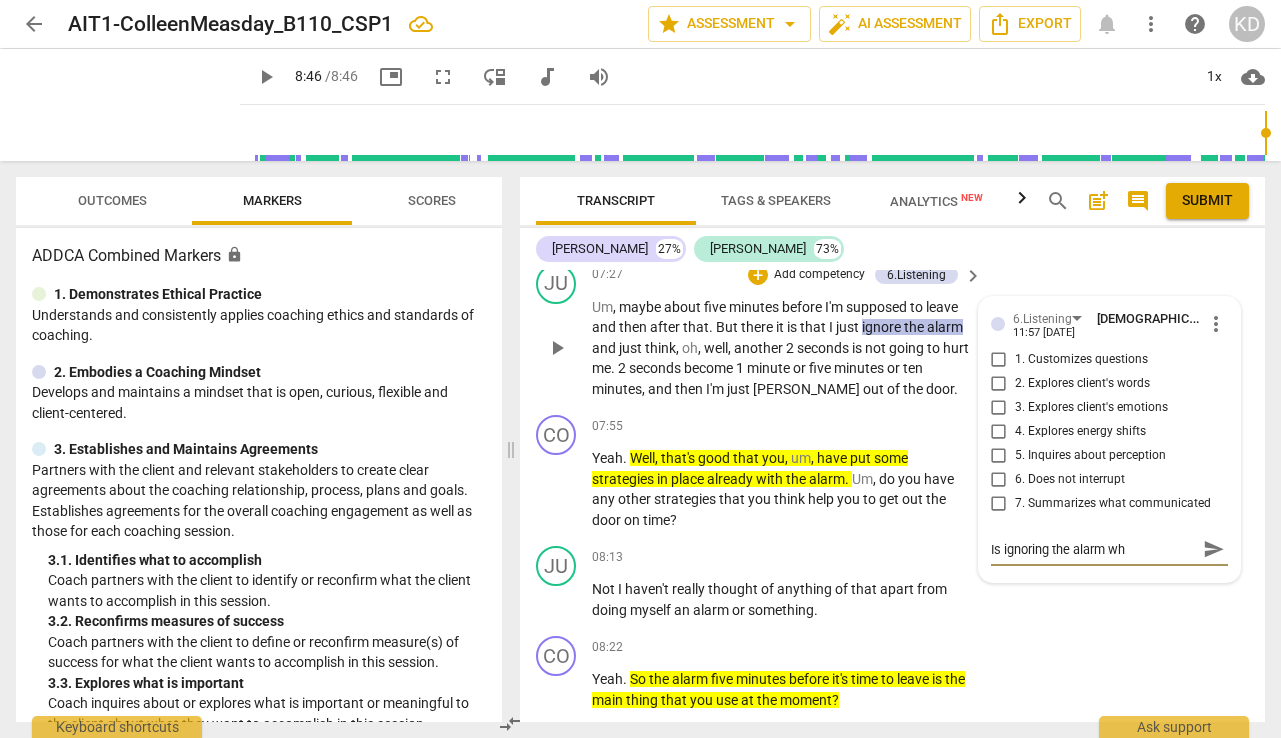 type on "Is ignoring the alarm wha" 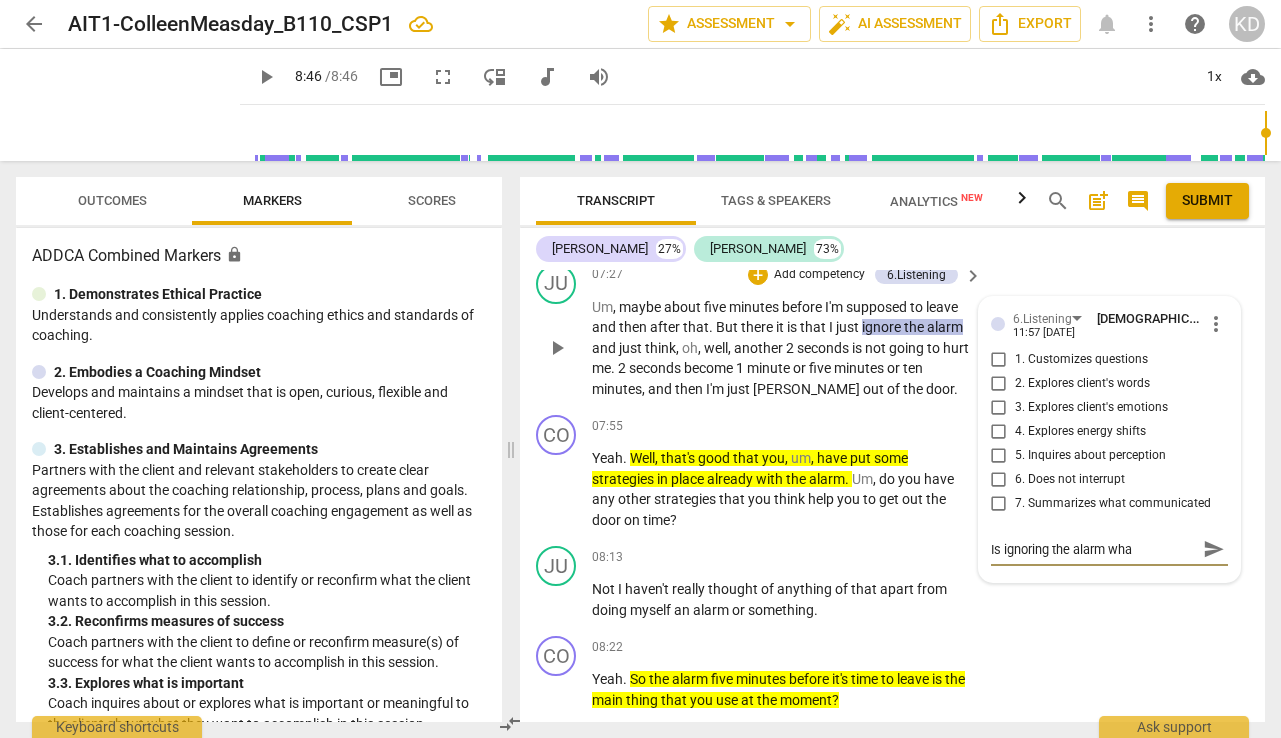 type on "Is ignoring the alarm what" 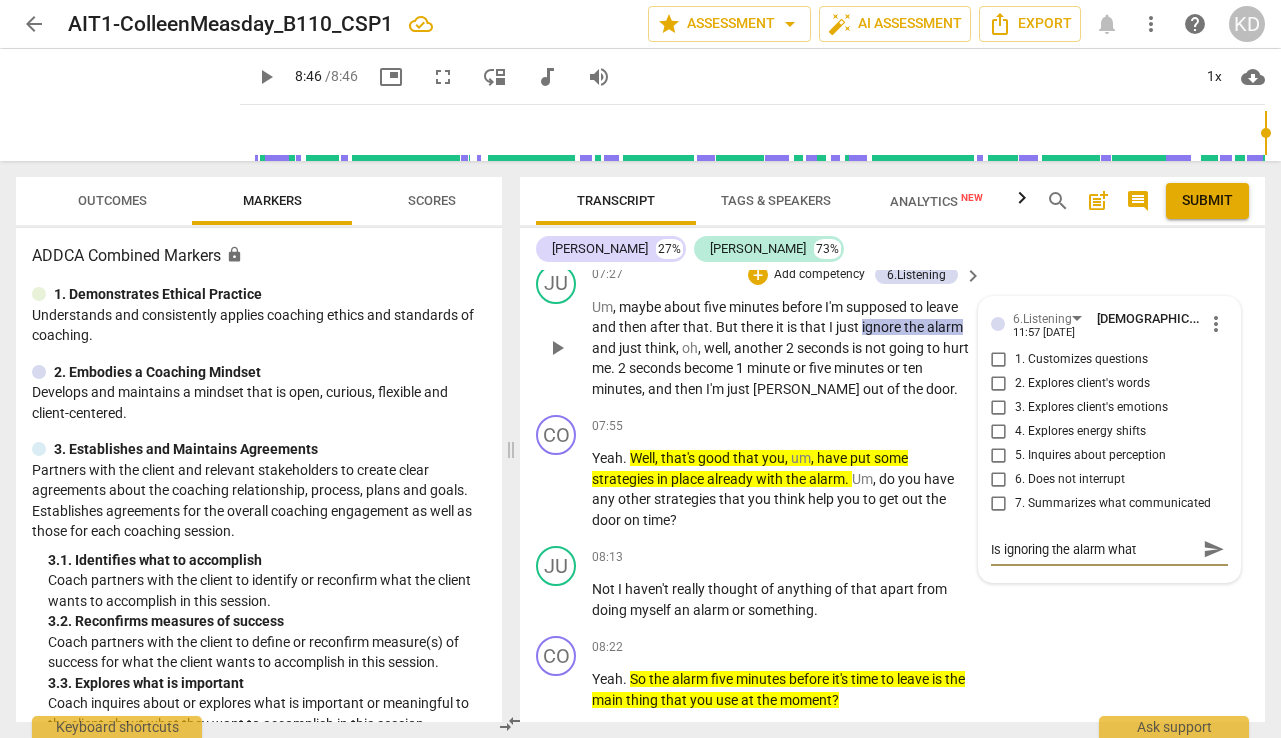 type on "Is ignoring the alarm what" 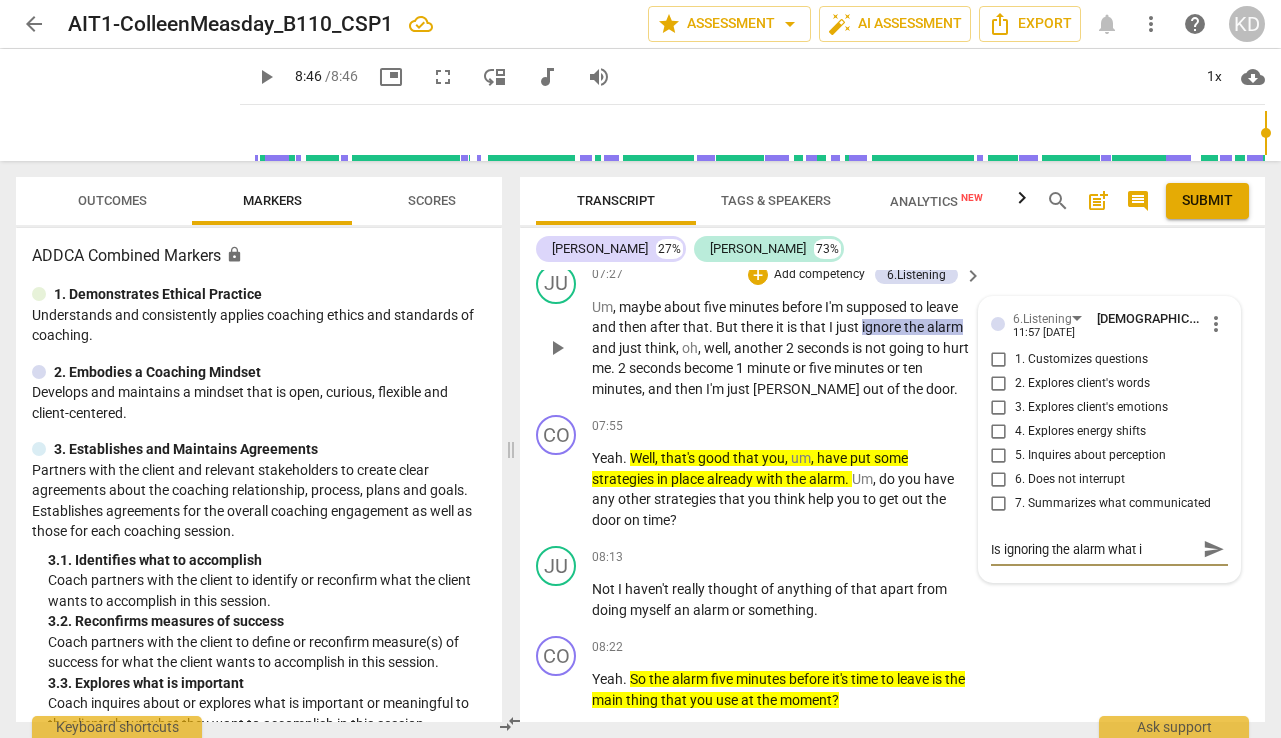 type on "Is ignoring the alarm what is" 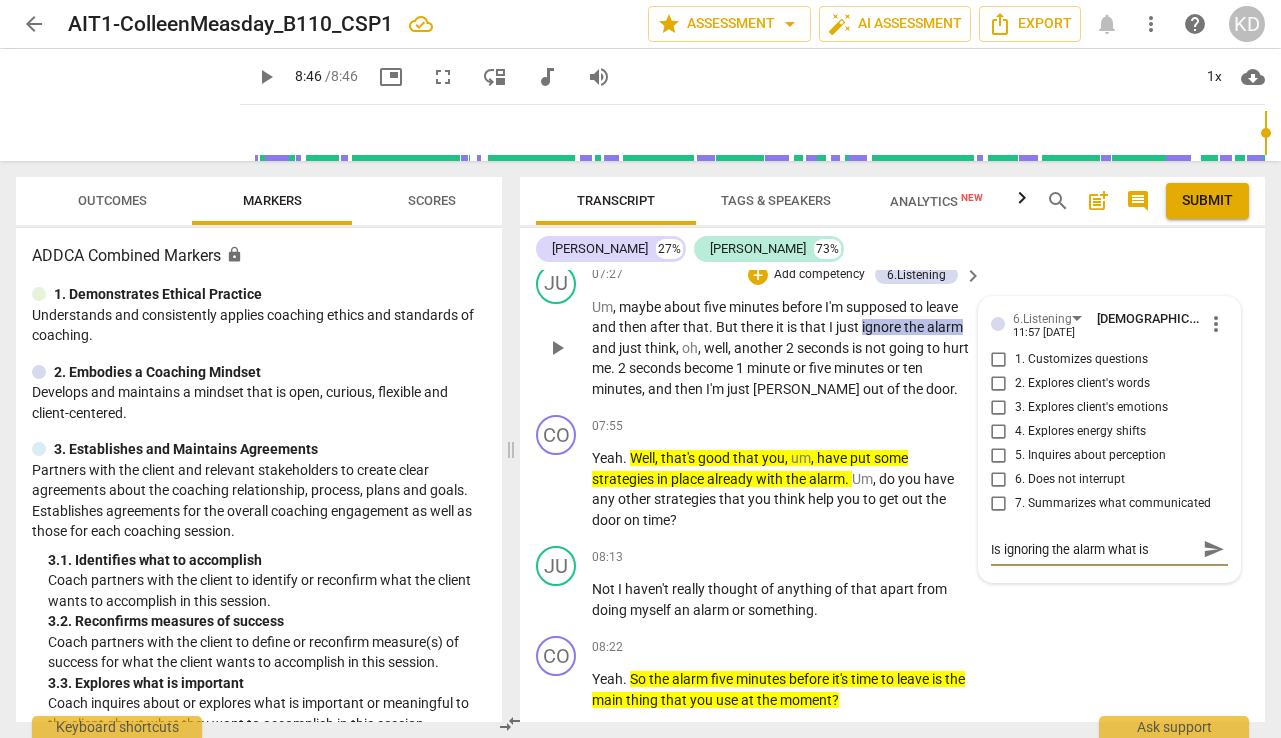 type on "Is ignoring the alarm what is" 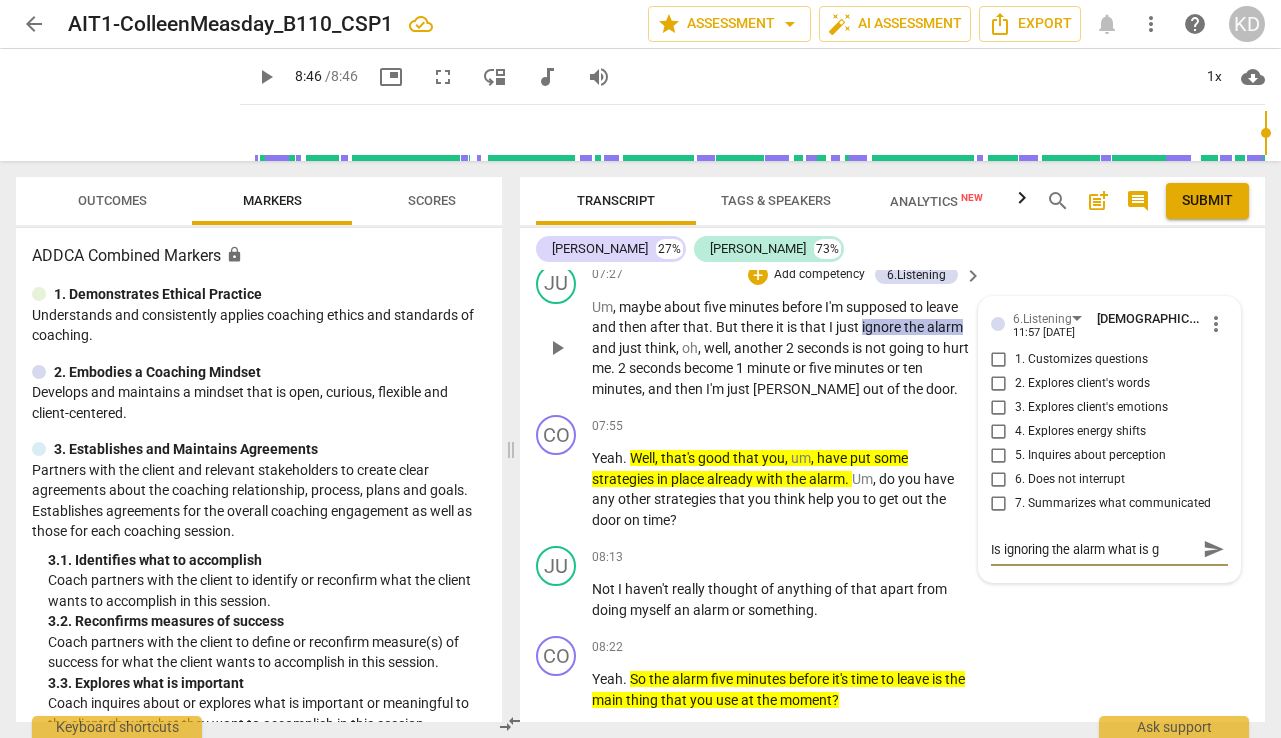 type on "Is ignoring the alarm what is ge" 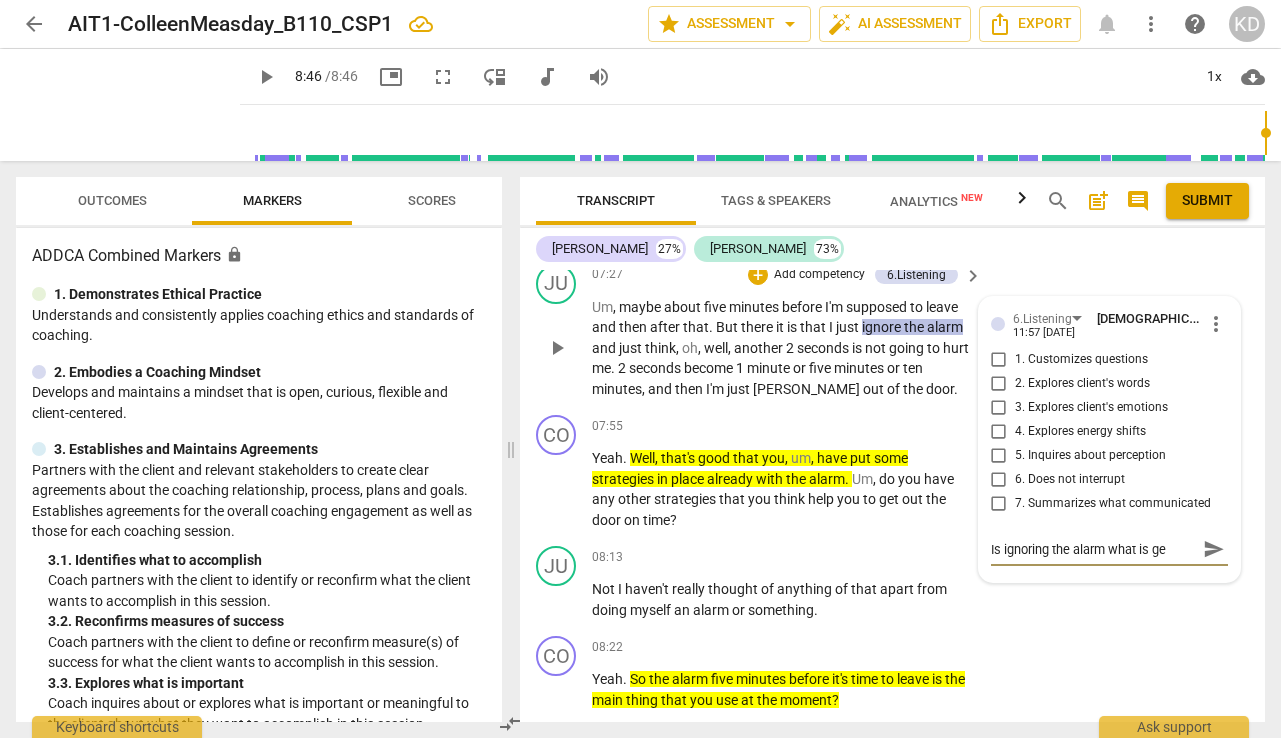 type on "Is ignoring the alarm what is get" 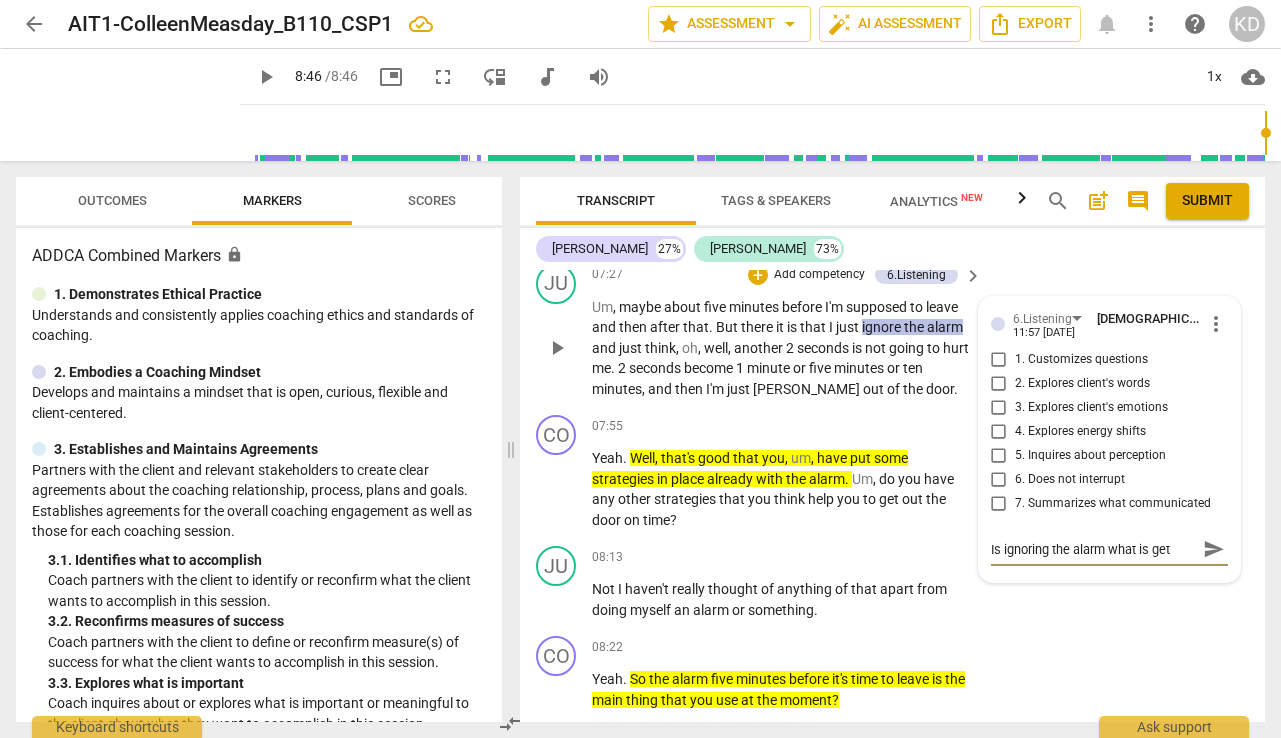 type on "Is ignoring the alarm what is gett" 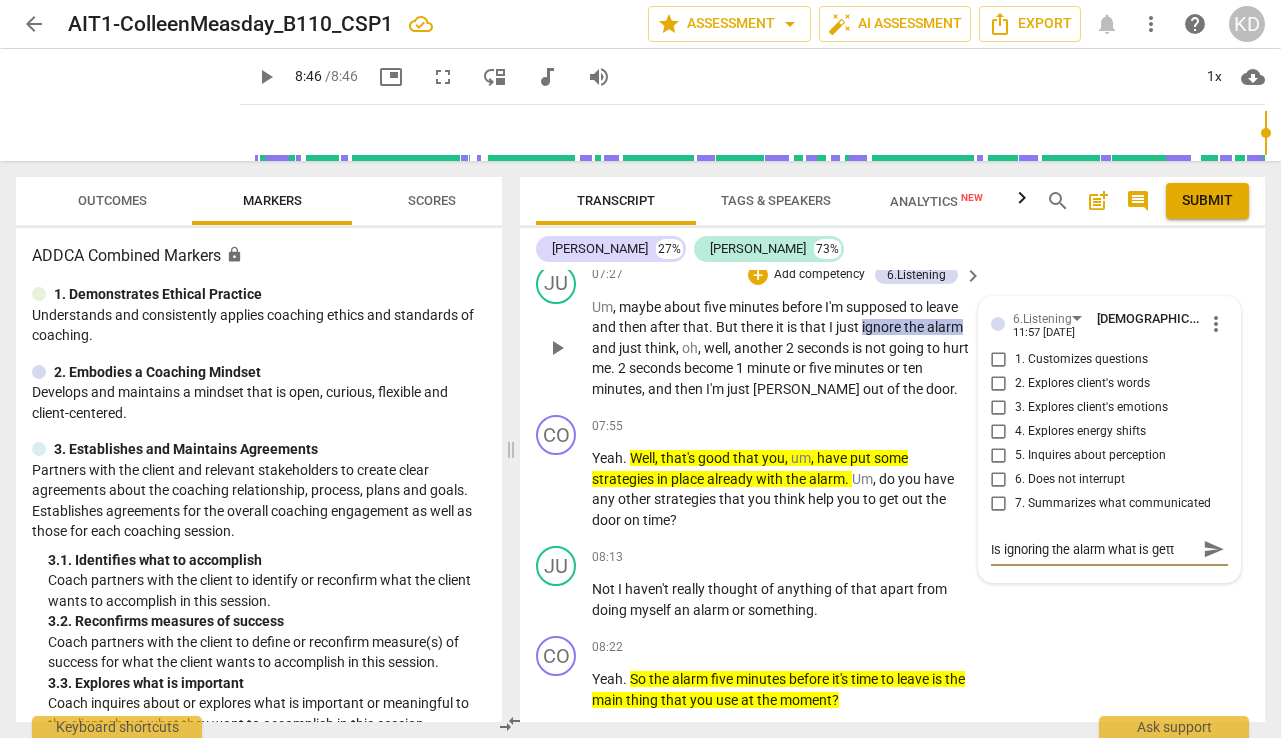 type on "Is ignoring the alarm what is getti" 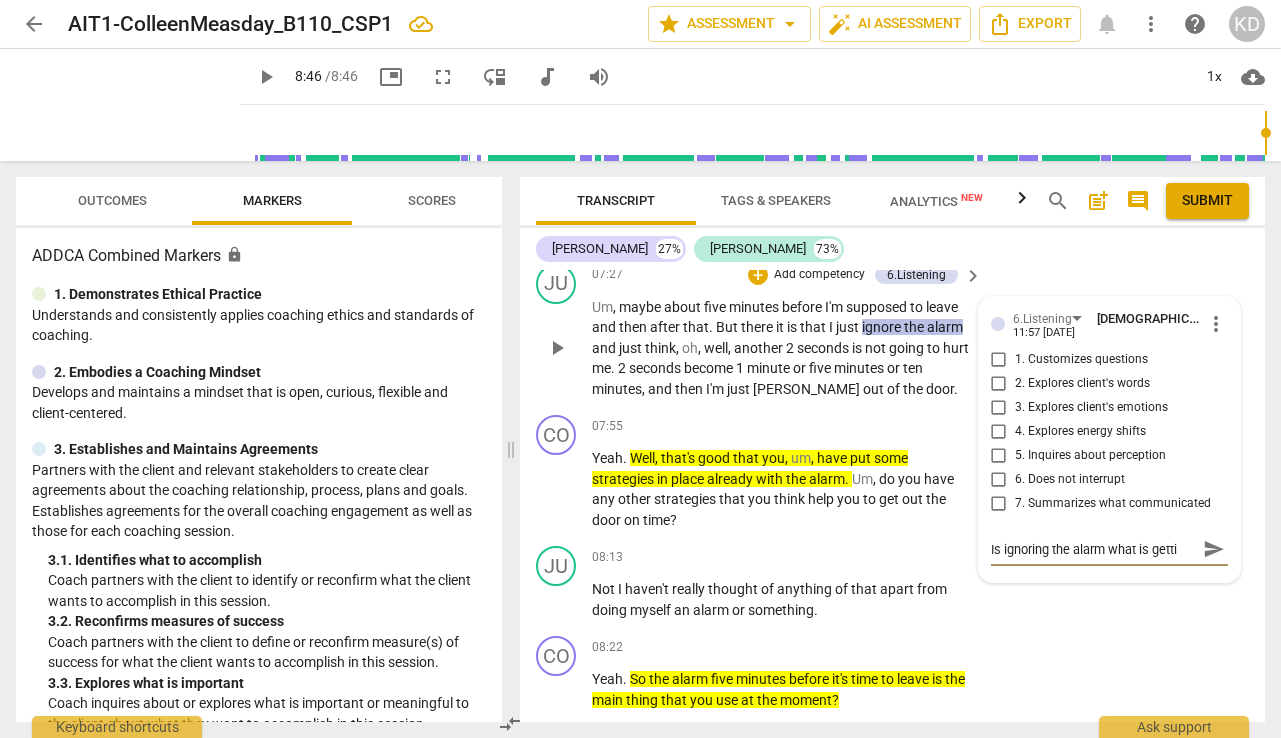 type on "Is ignoring the alarm what is gettin" 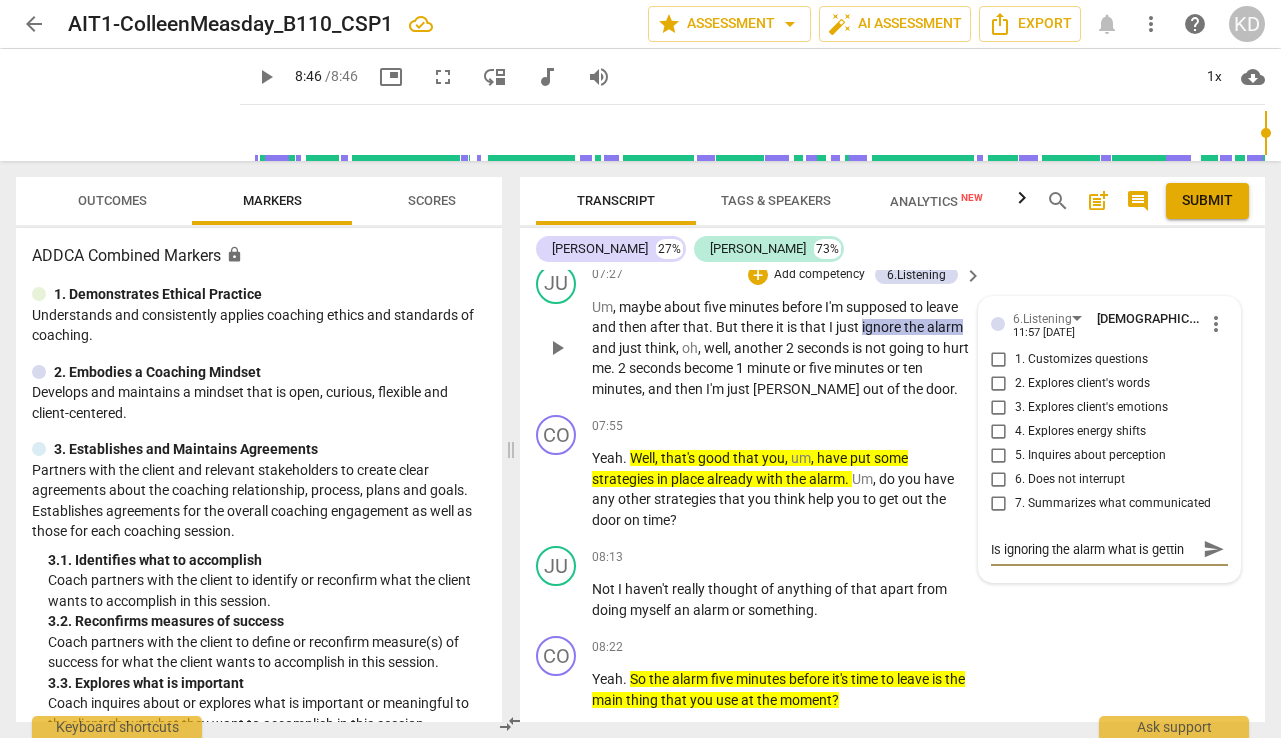 type on "Is ignoring the alarm what is getting" 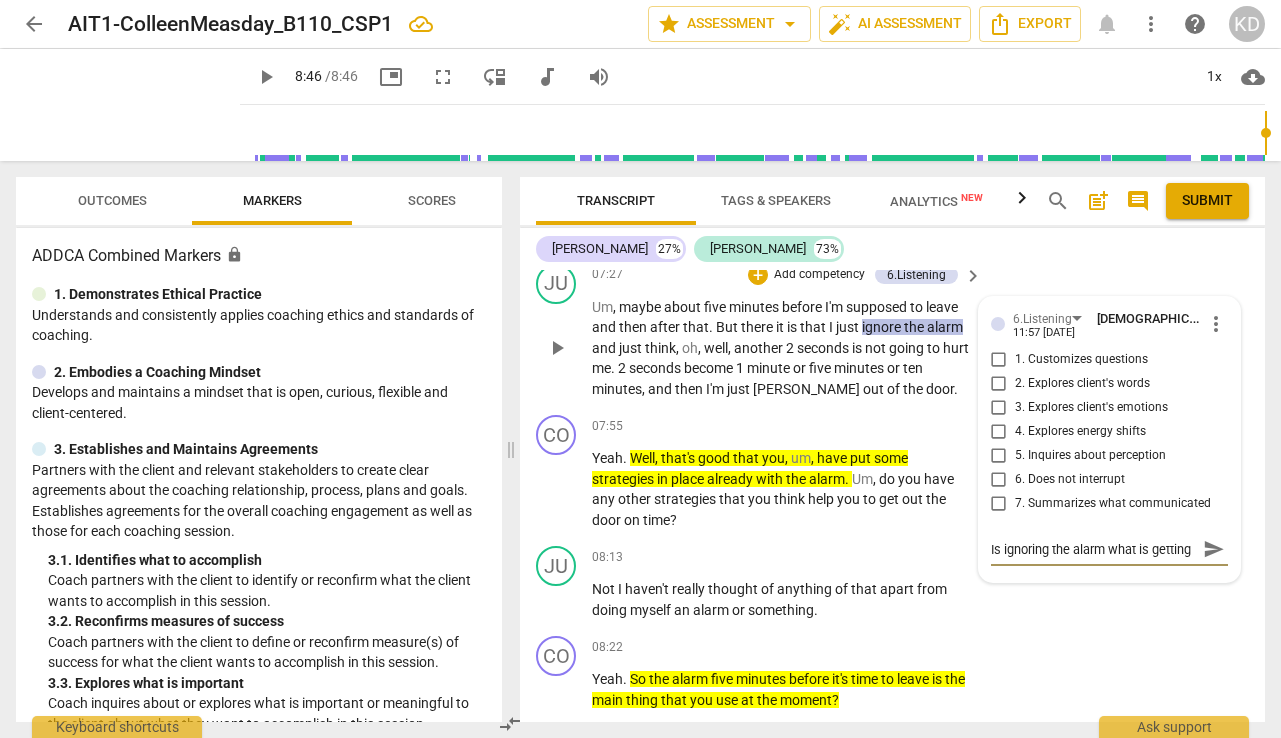 scroll, scrollTop: 17, scrollLeft: 0, axis: vertical 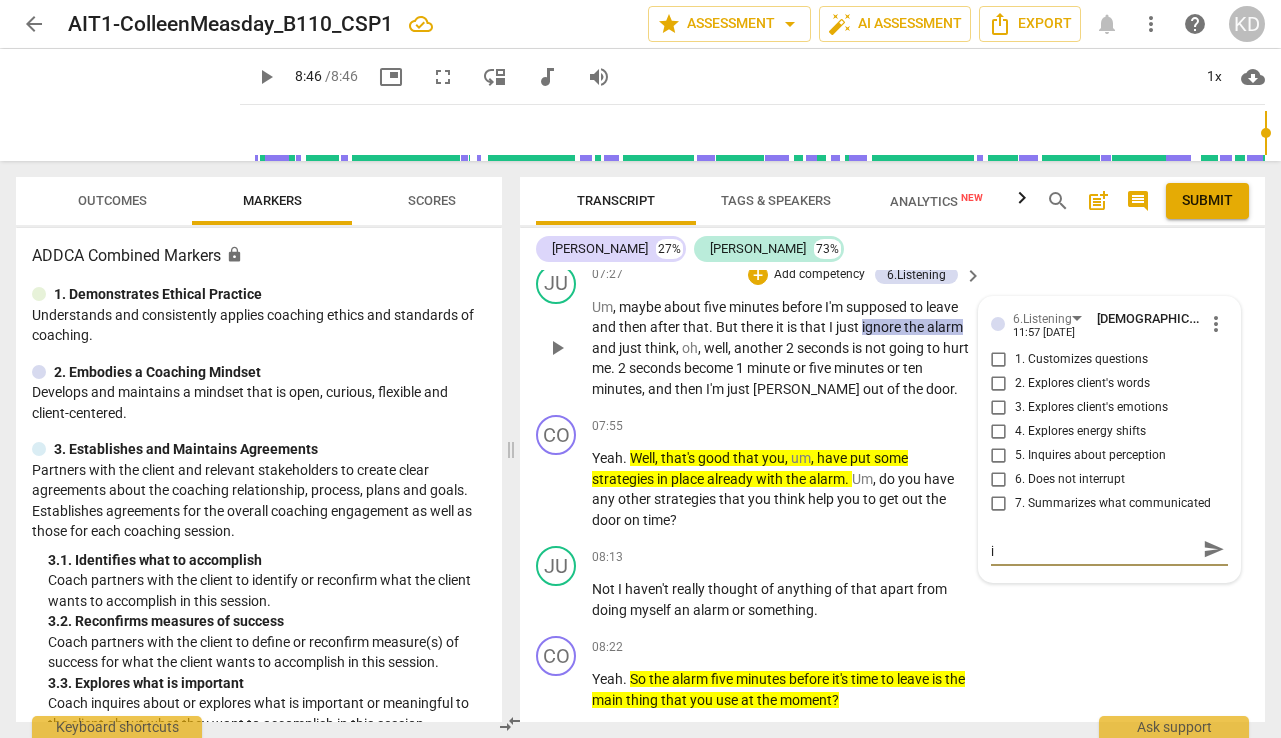 type on "Is ignoring the alarm what is getting in" 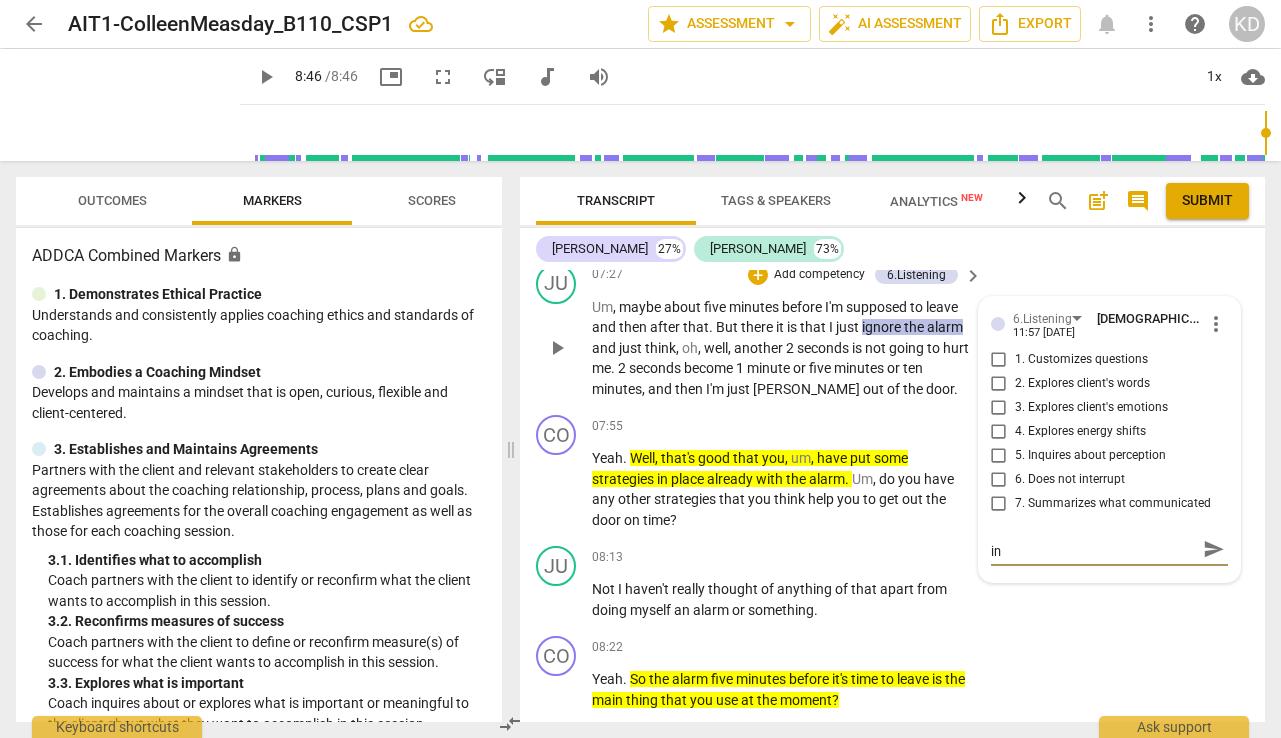 type on "Is ignoring the alarm what is getting in" 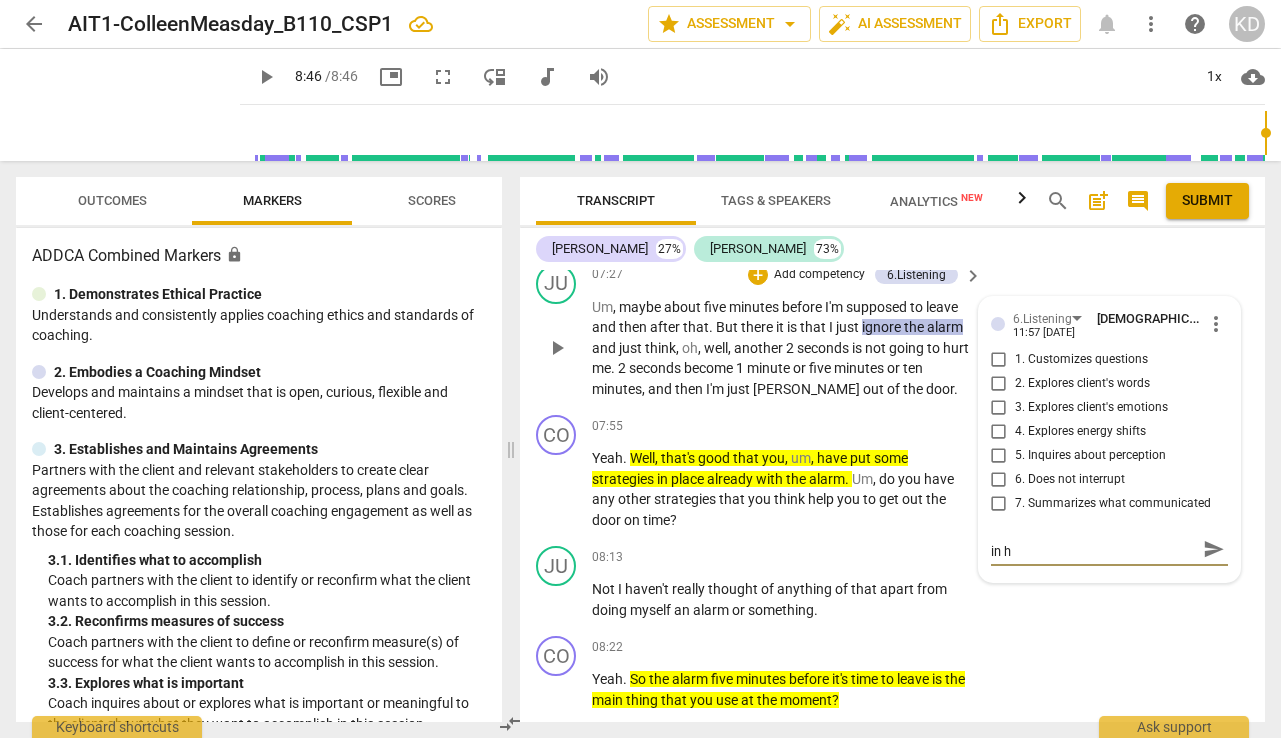 type on "Is ignoring the alarm what is getting in he" 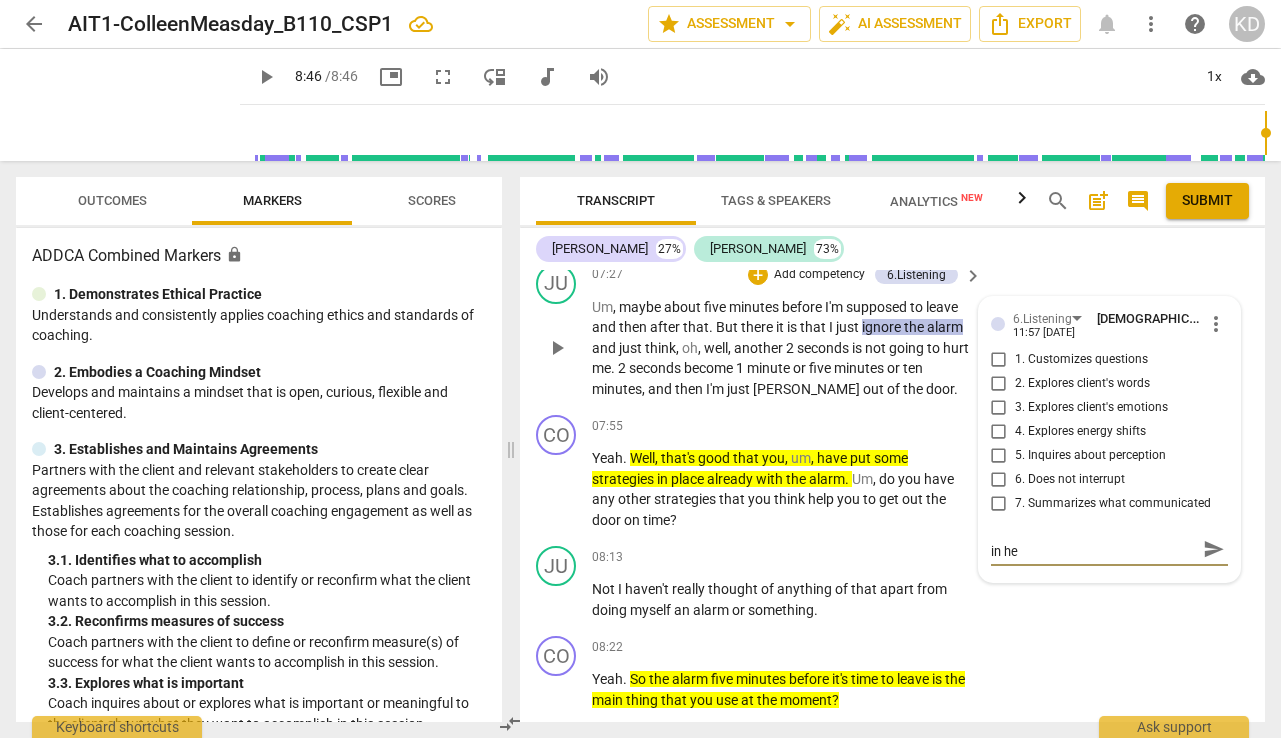 type on "Is ignoring the alarm what is getting in her" 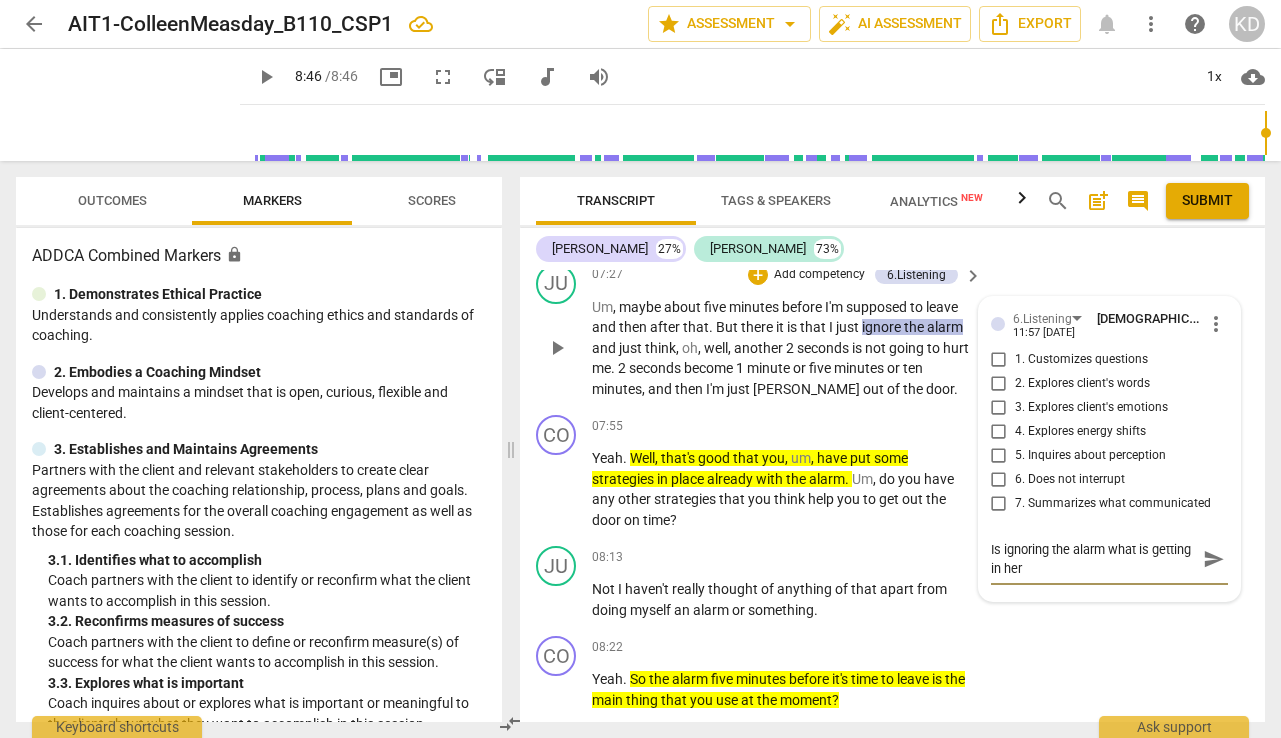 scroll, scrollTop: 0, scrollLeft: 0, axis: both 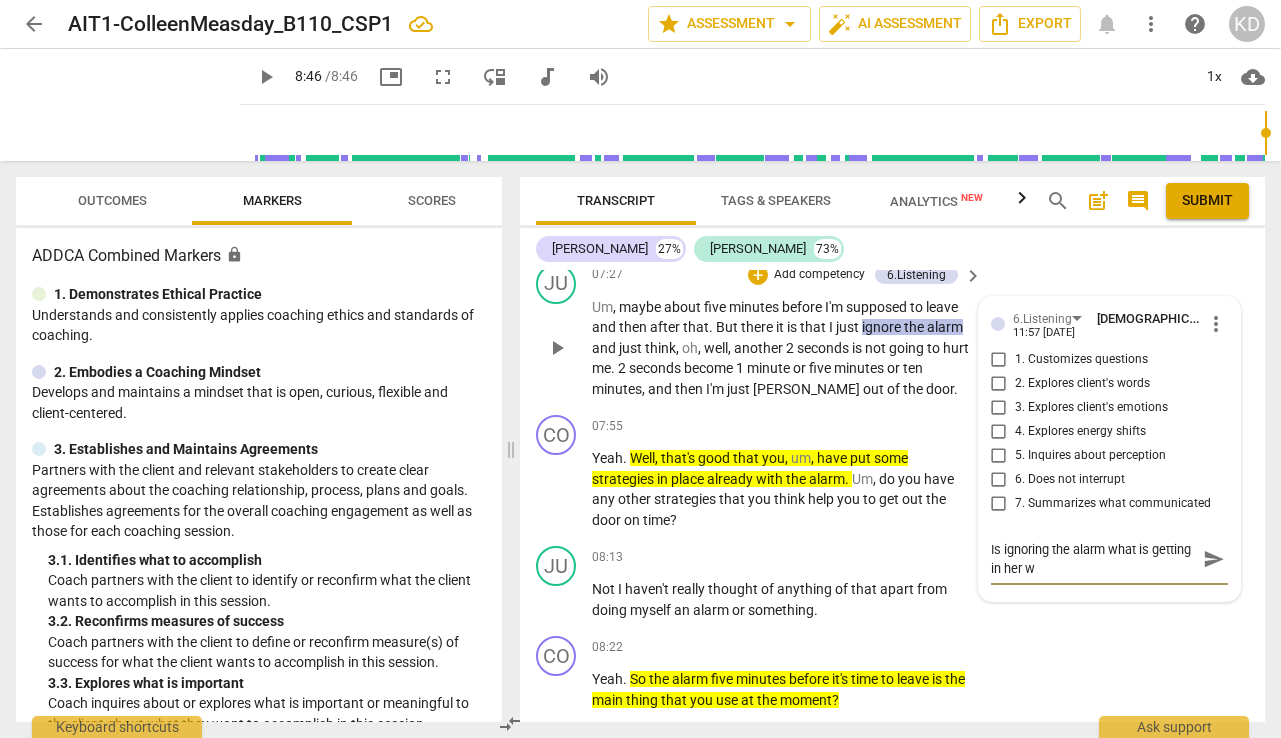 type on "Is ignoring the alarm what is getting in her wa" 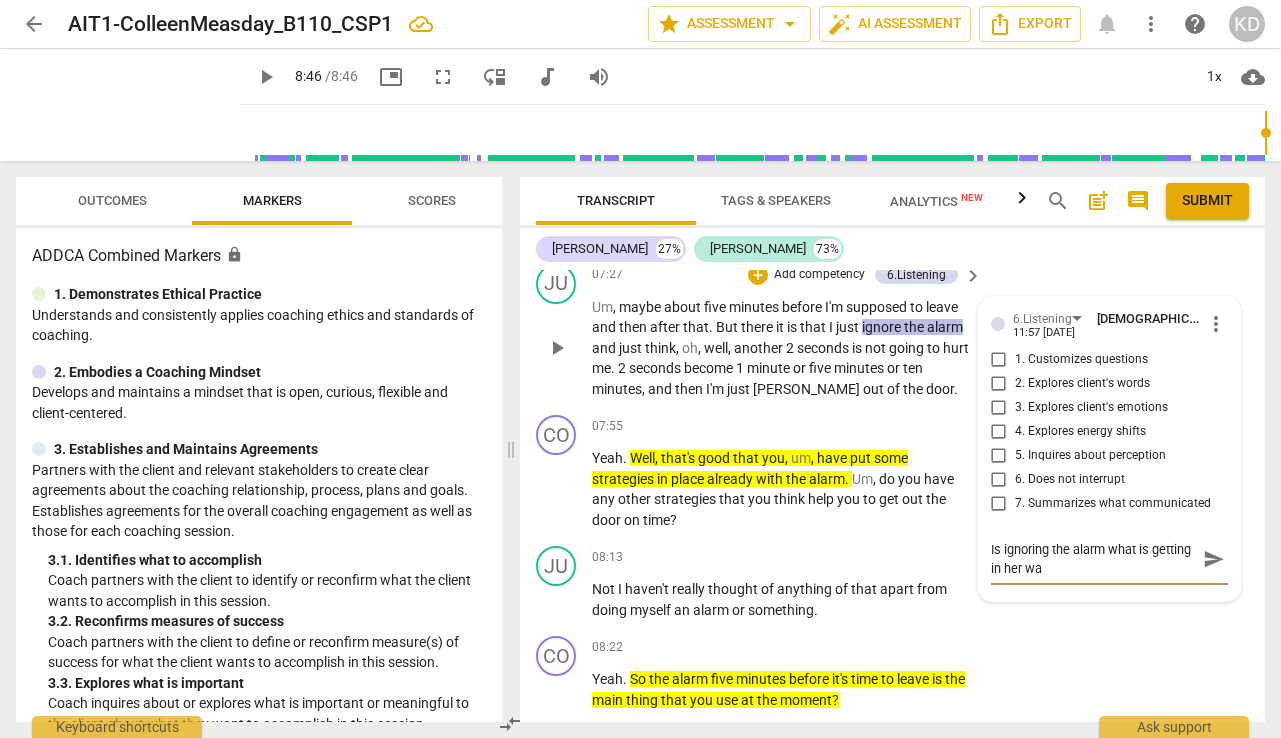 type on "Is ignoring the alarm what is getting in her way" 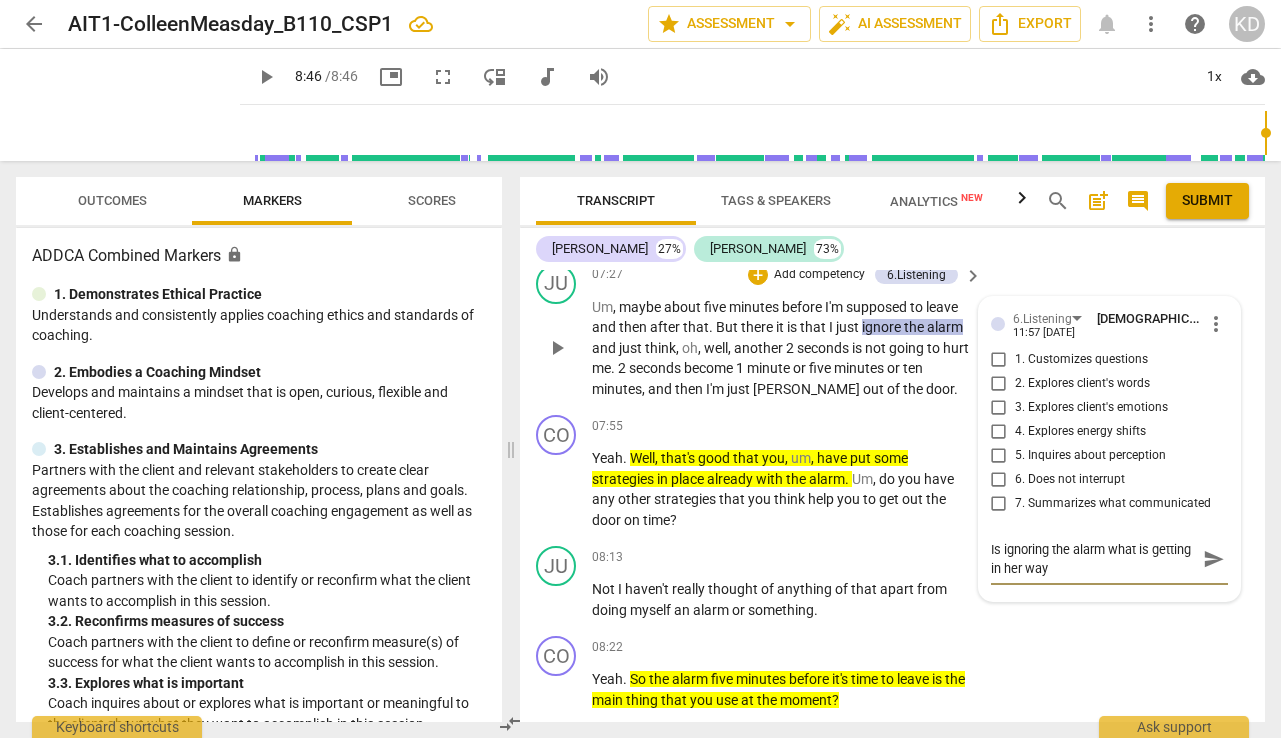 type on "Is ignoring the alarm what is getting in her way?" 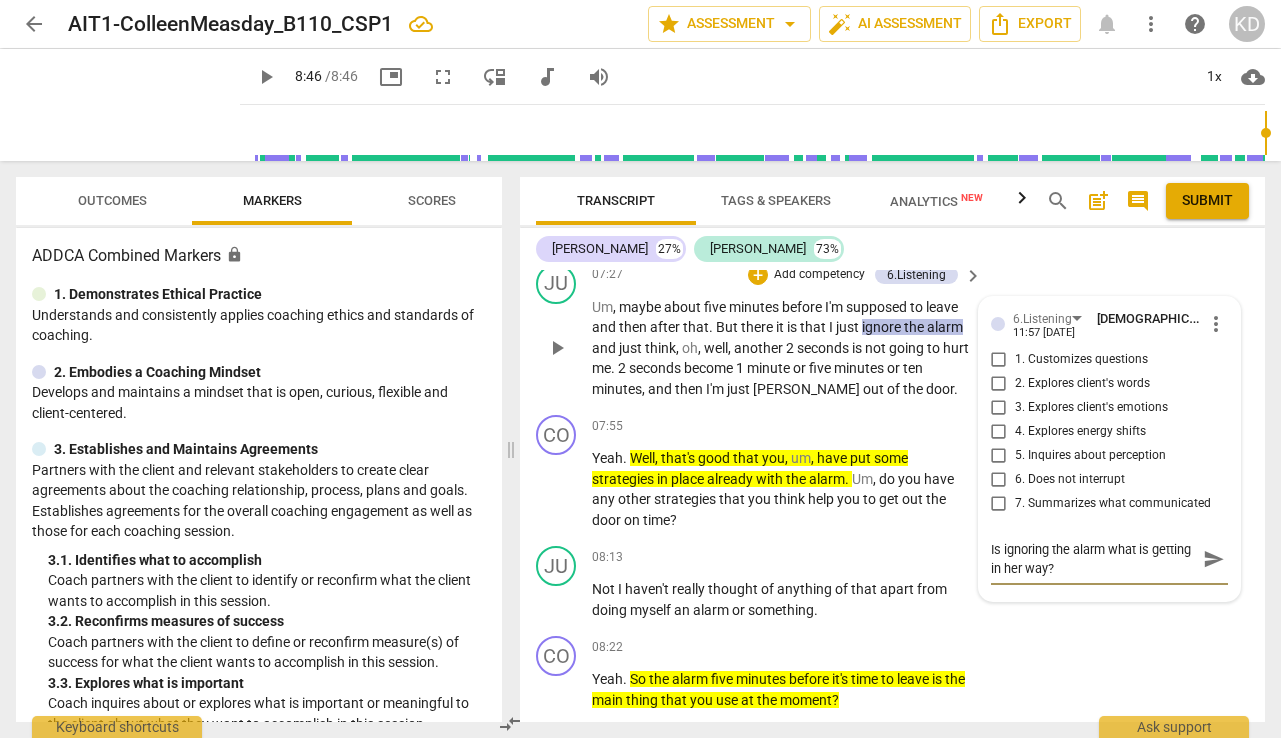 type on "Is ignoring the alarm what is getting in her way?" 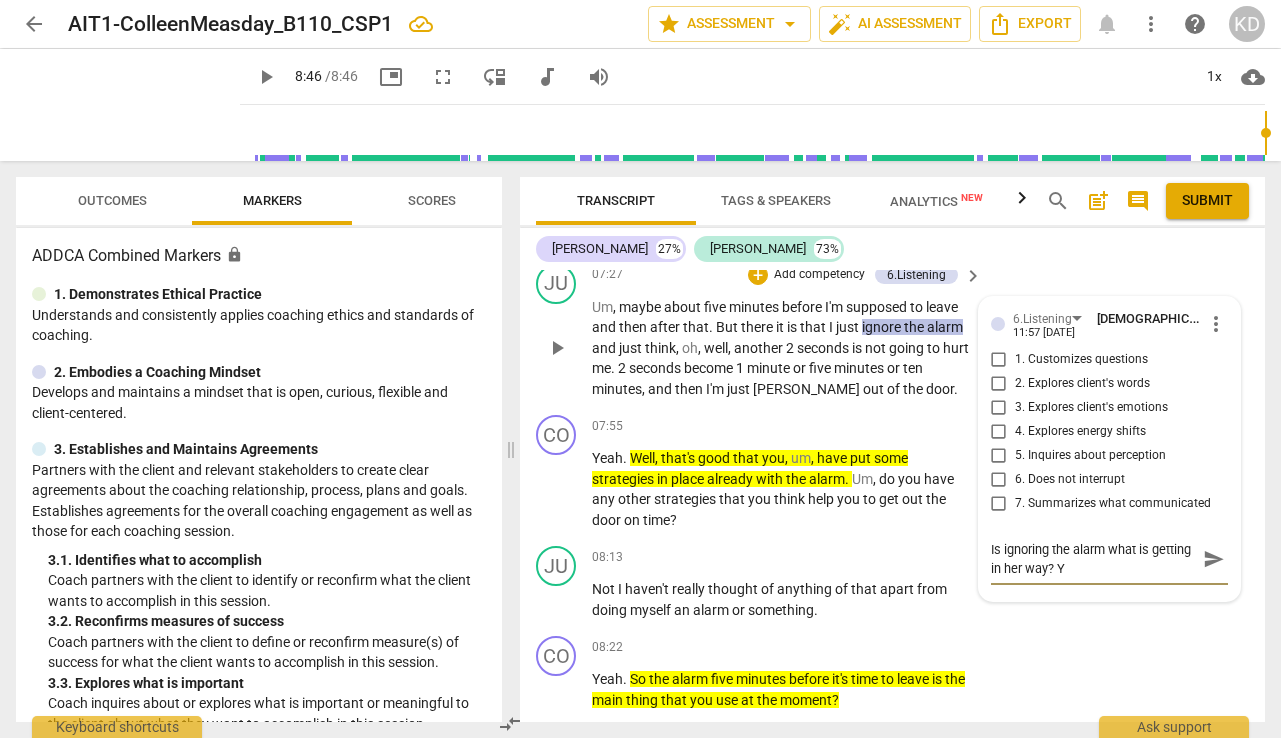 type on "Is ignoring the alarm what is getting in her way? Yo" 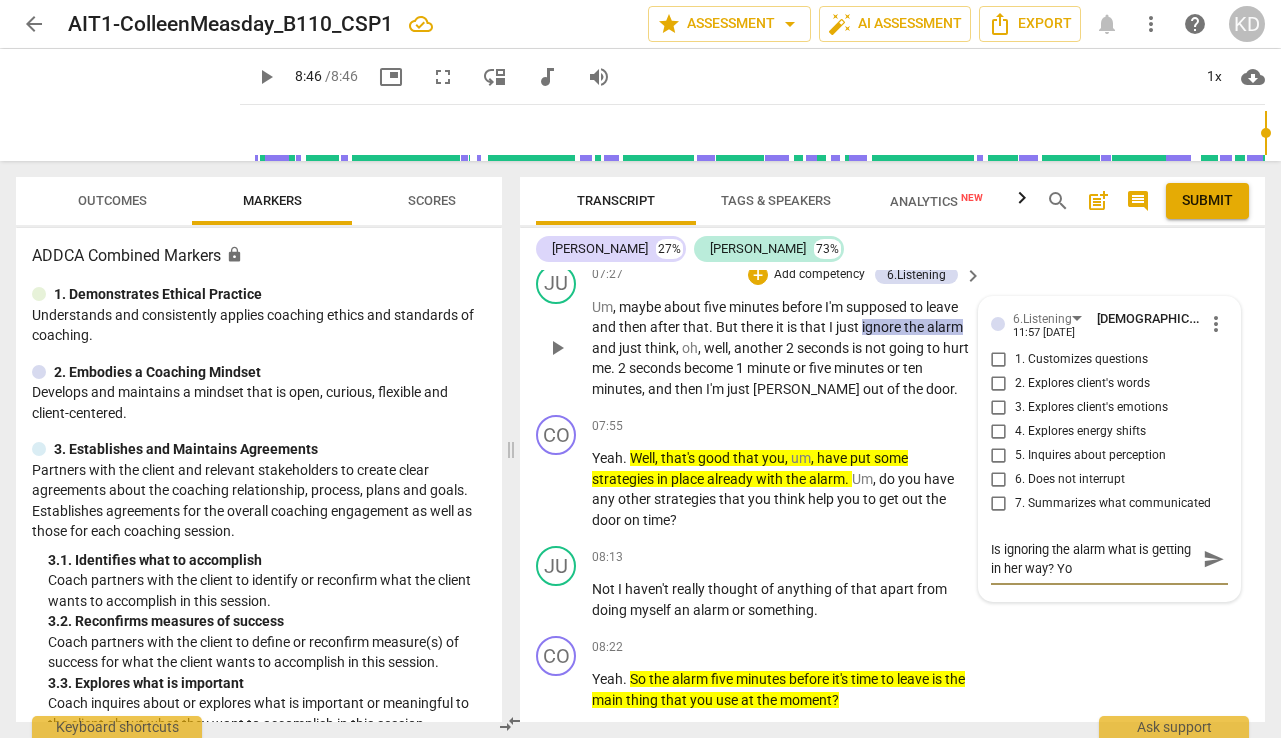type on "Is ignoring the alarm what is getting in her way? You" 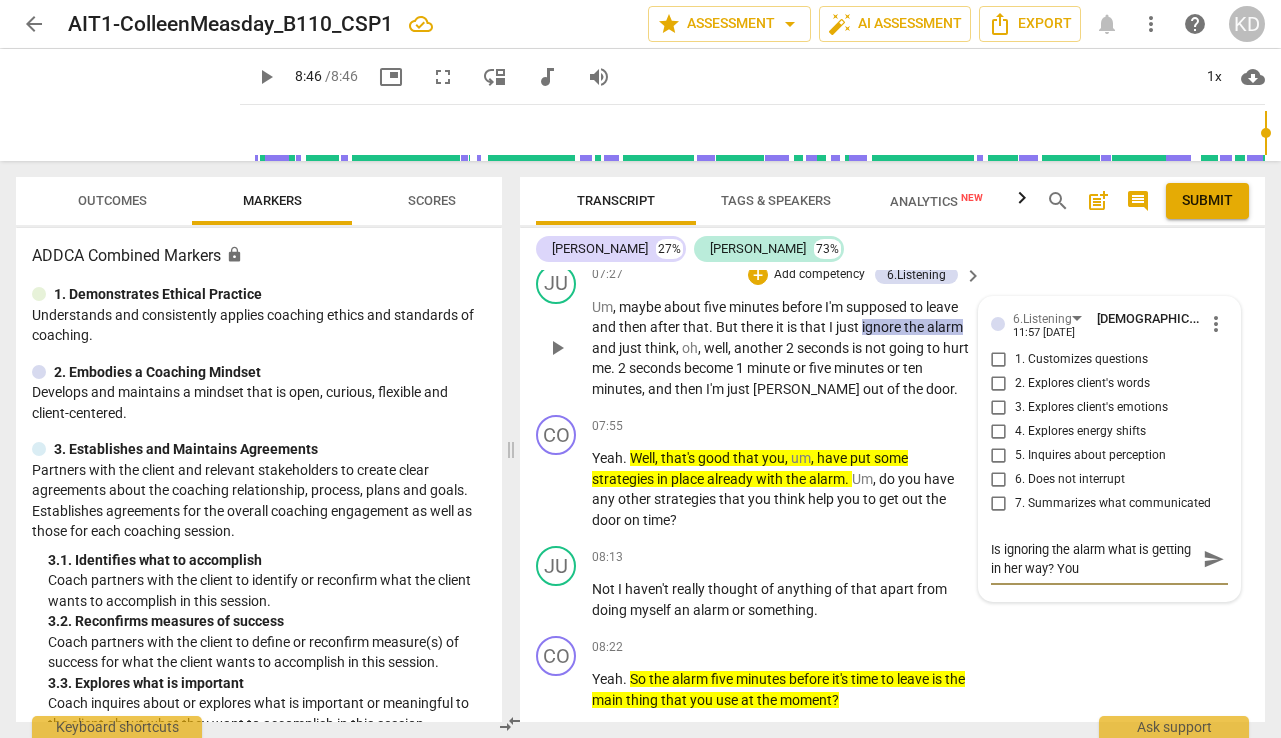 type on "Is ignoring the alarm what is getting in her way? You" 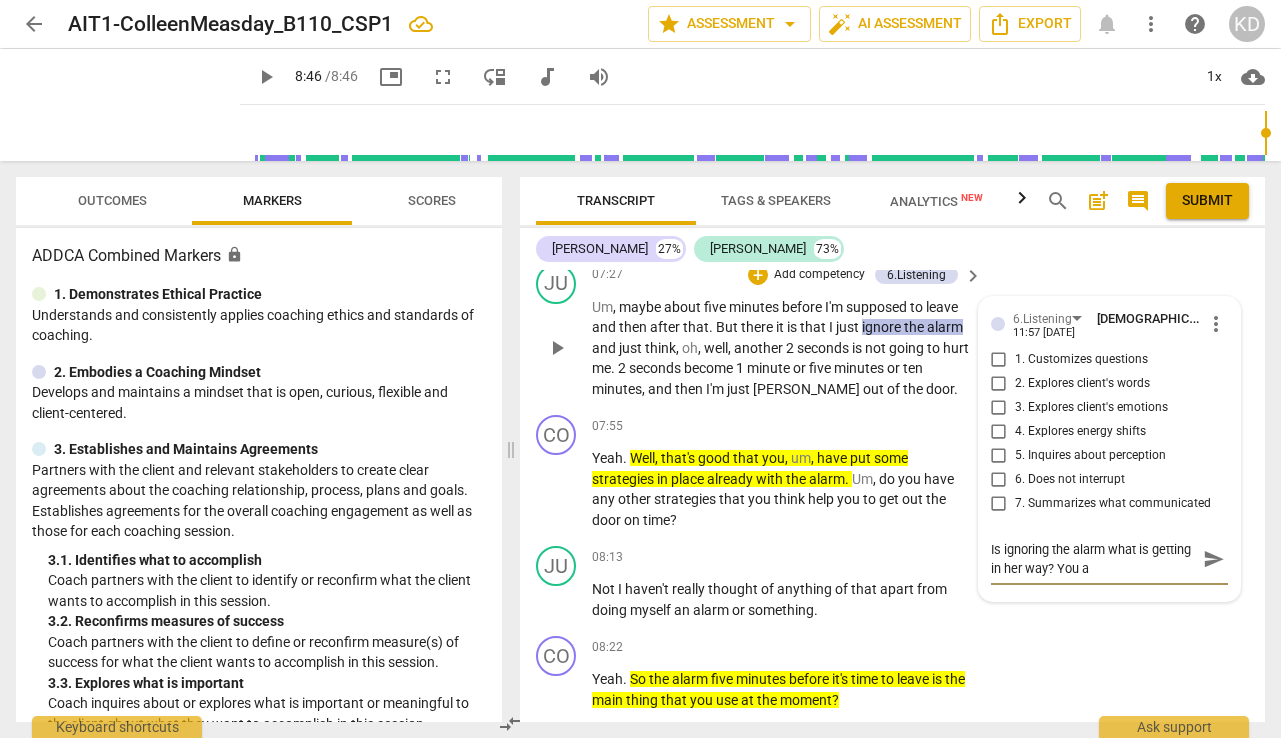 type on "Is ignoring the alarm what is getting in her way? You ar" 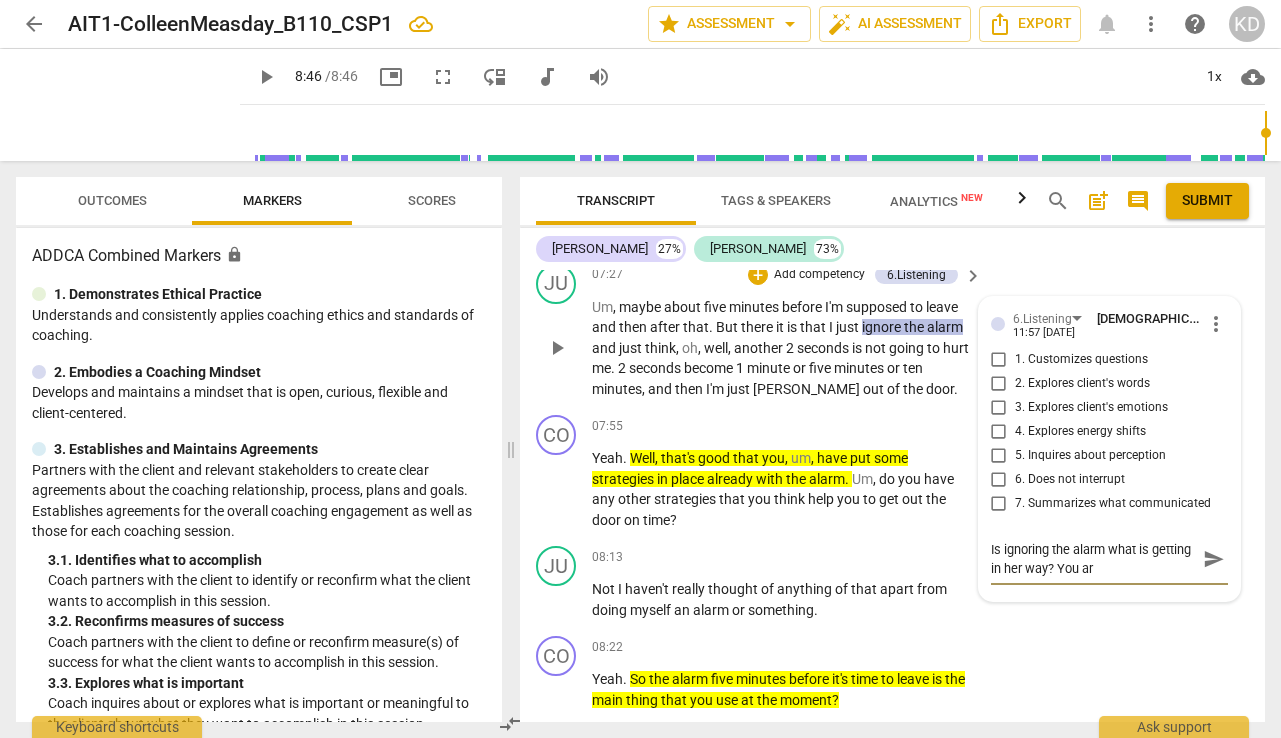 type on "Is ignoring the alarm what is getting in her way? You are" 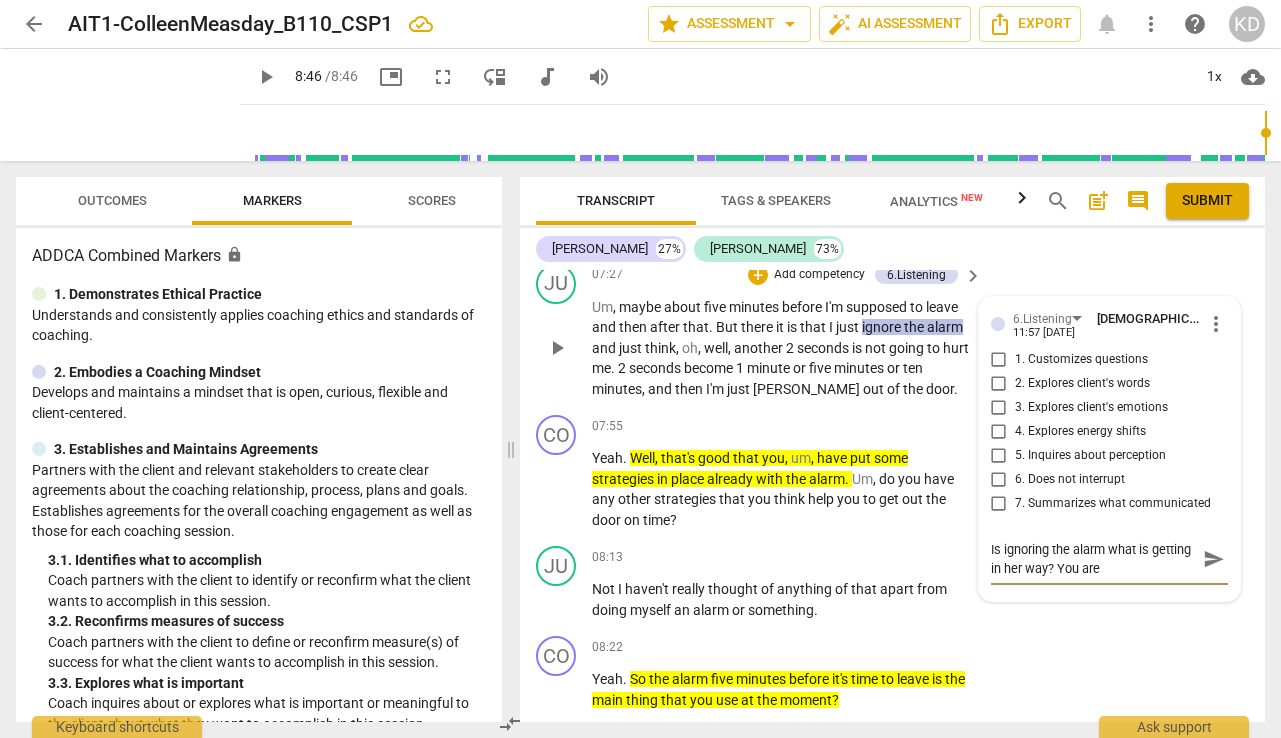 type on "Is ignoring the alarm what is getting in her way? You are" 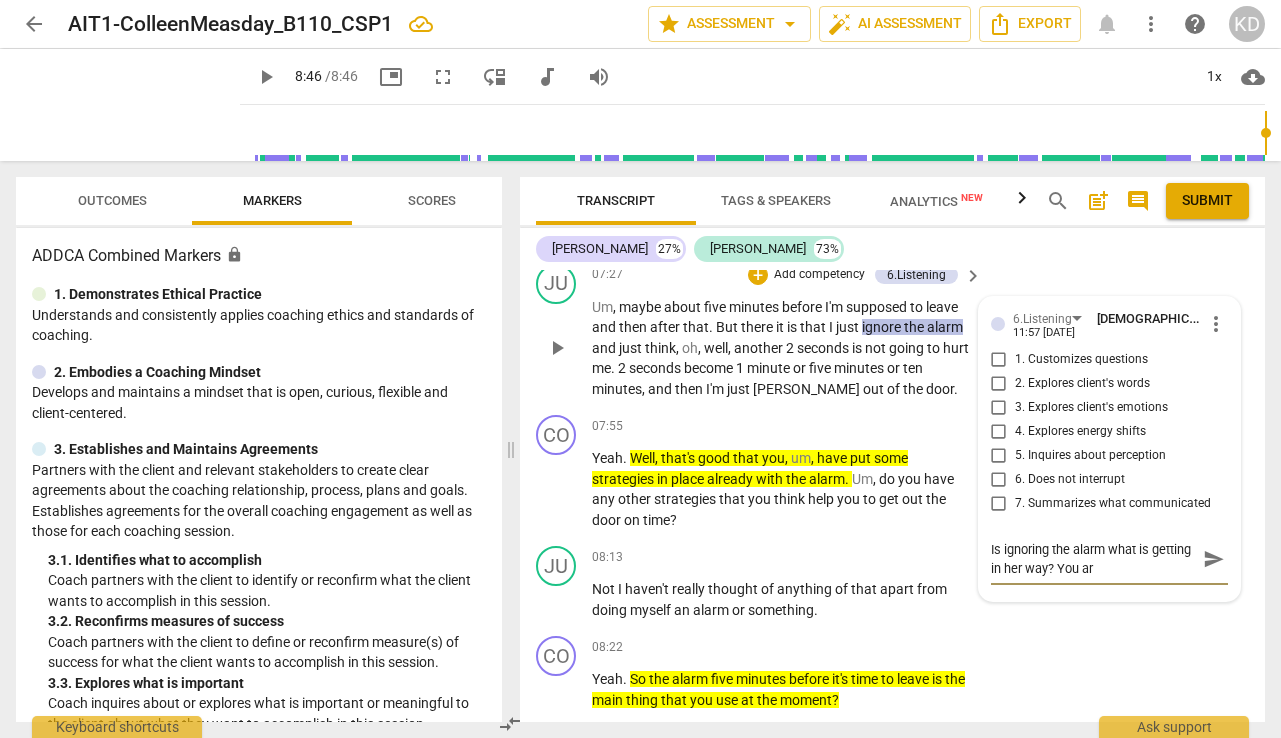 type on "Is ignoring the alarm what is getting in her way? You a" 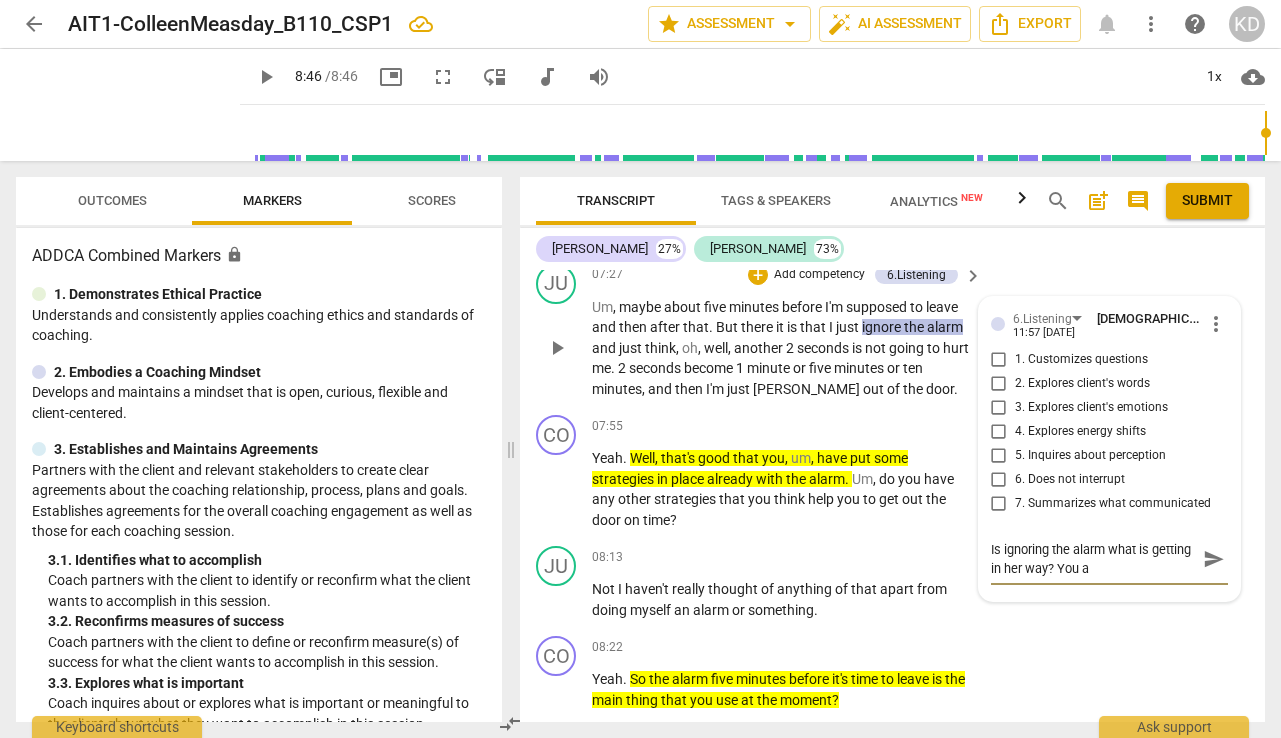 type on "Is ignoring the alarm what is getting in her way? You" 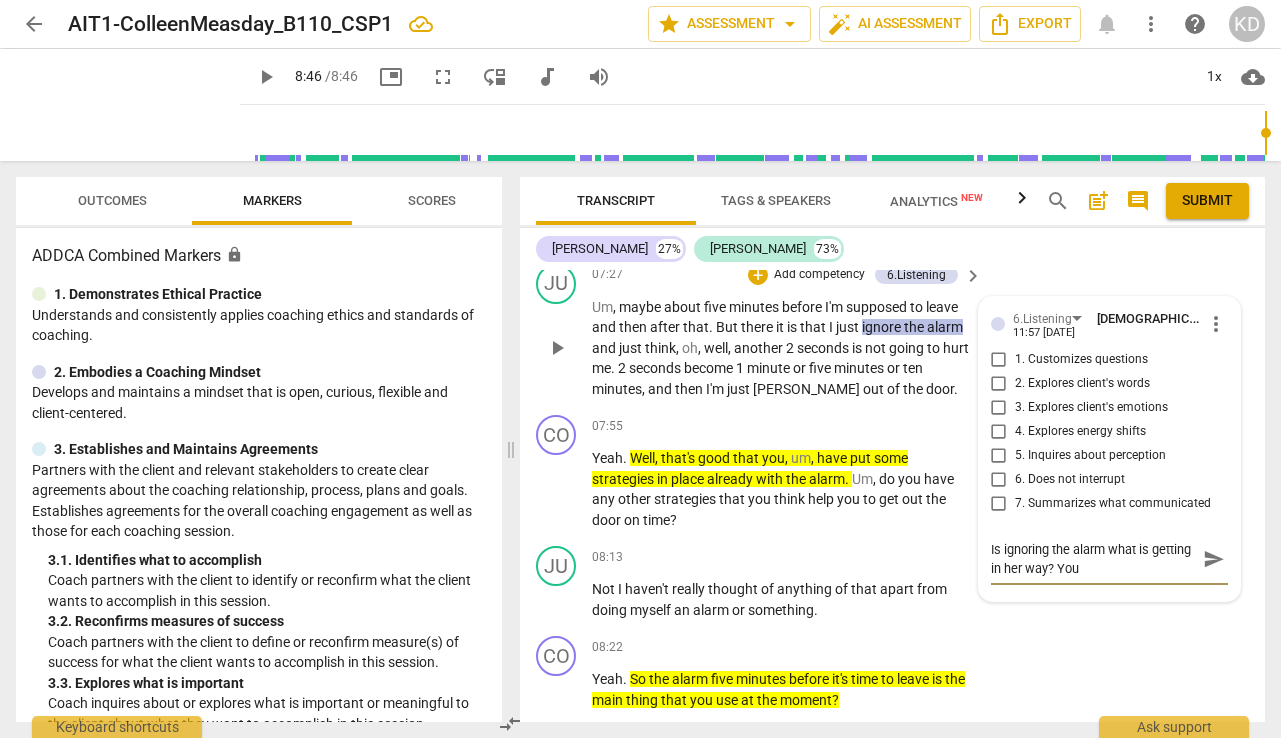 type on "Is ignoring the alarm what is getting in her way? You" 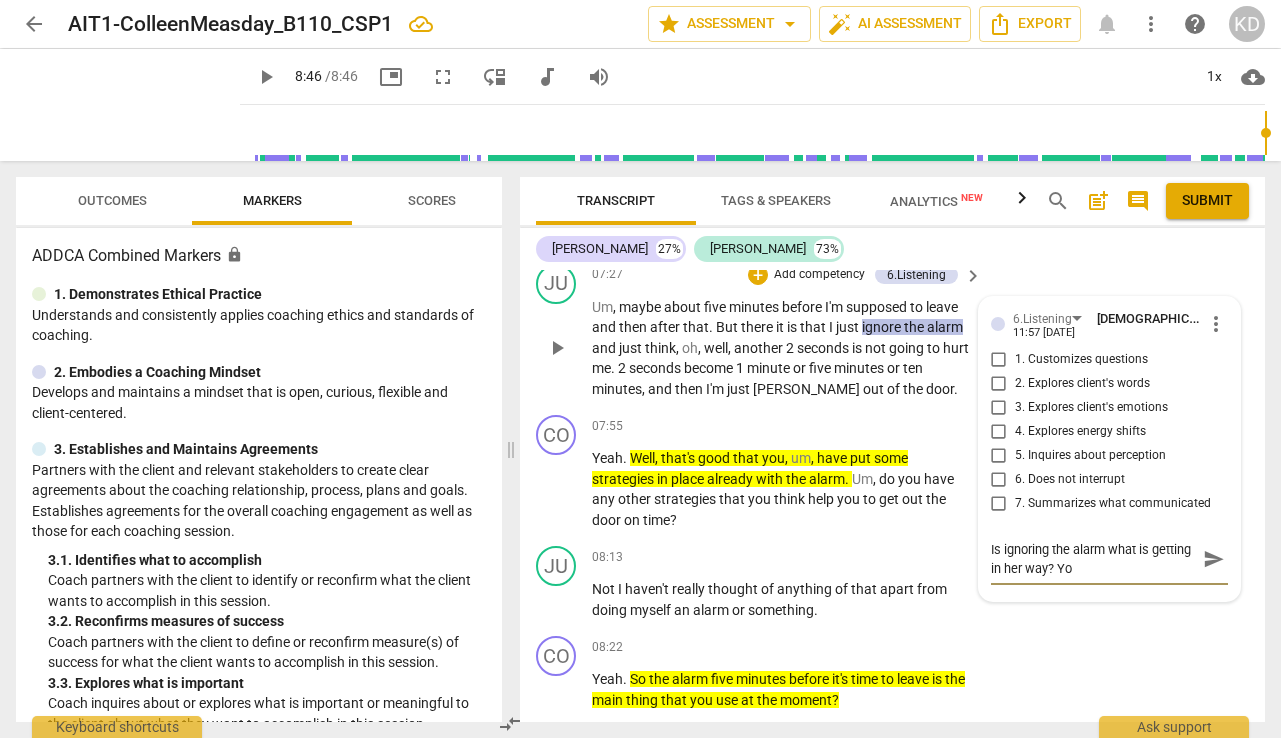type on "Is ignoring the alarm what is getting in her way? Y" 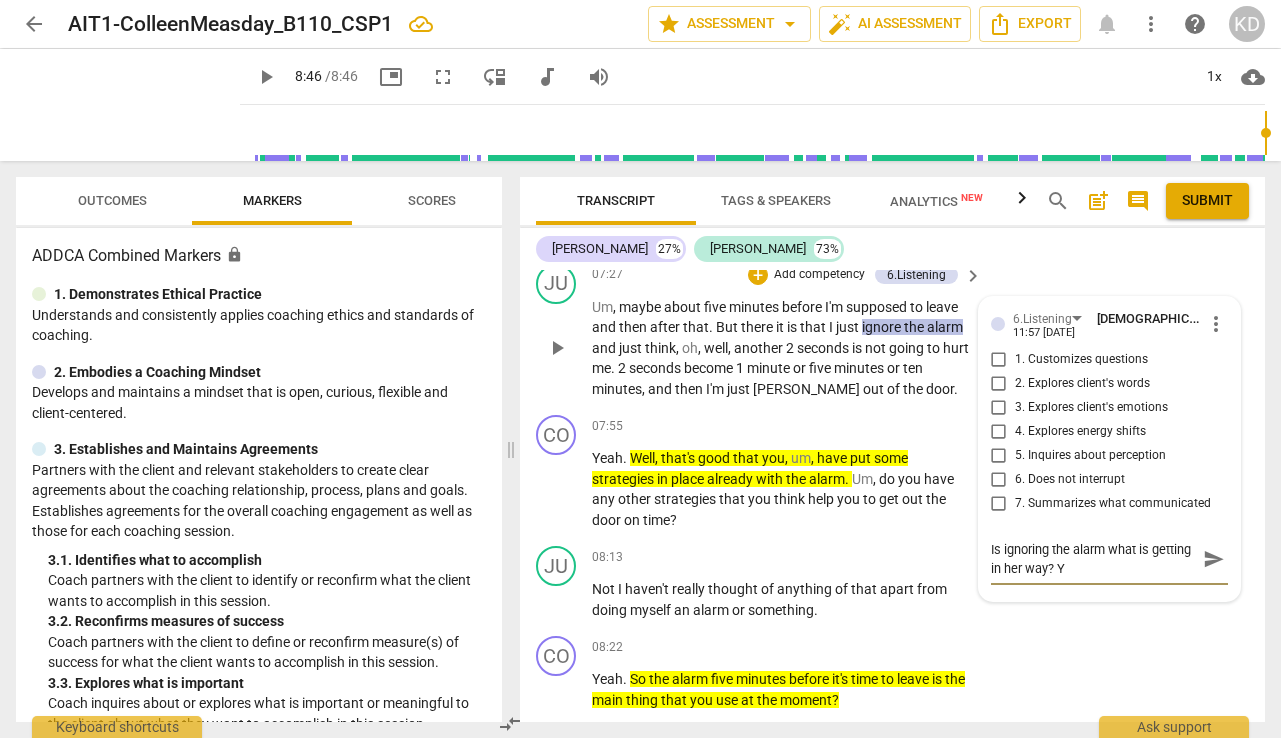 type on "Is ignoring the alarm what is getting in her way?" 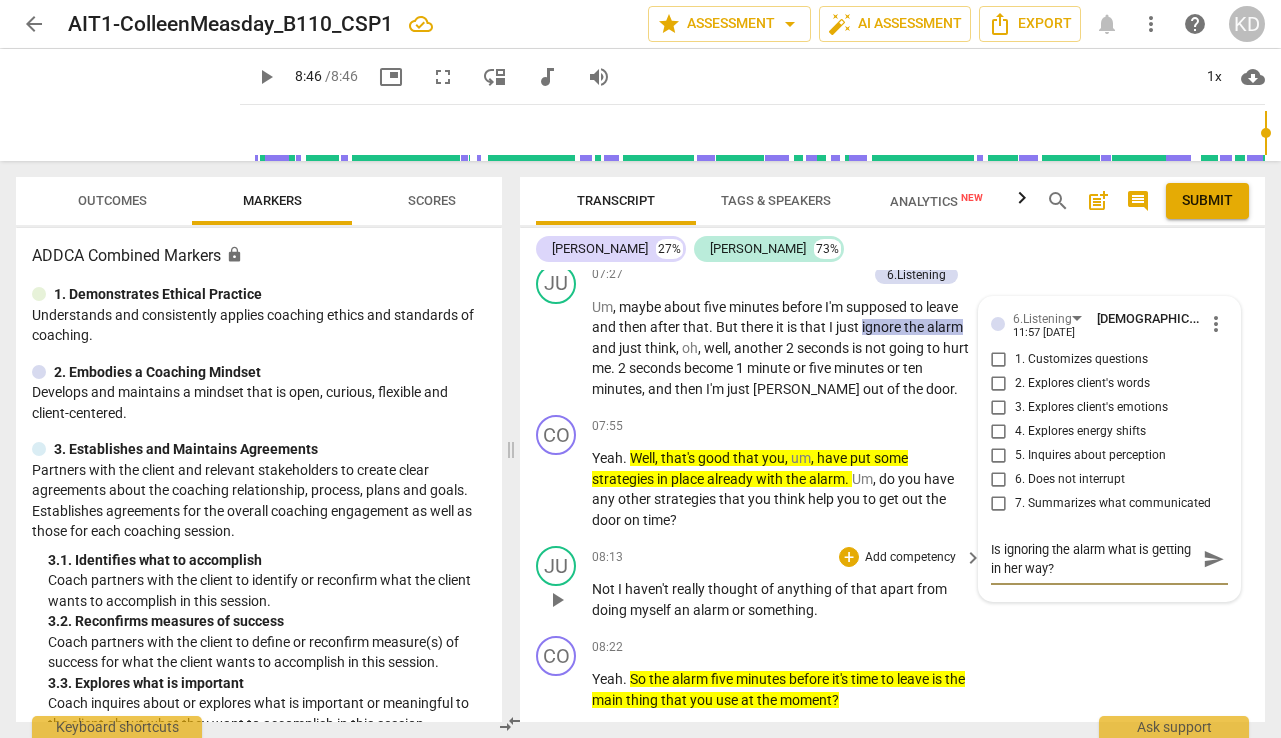 type on "Is ignoring the alarm what is getting in her way?" 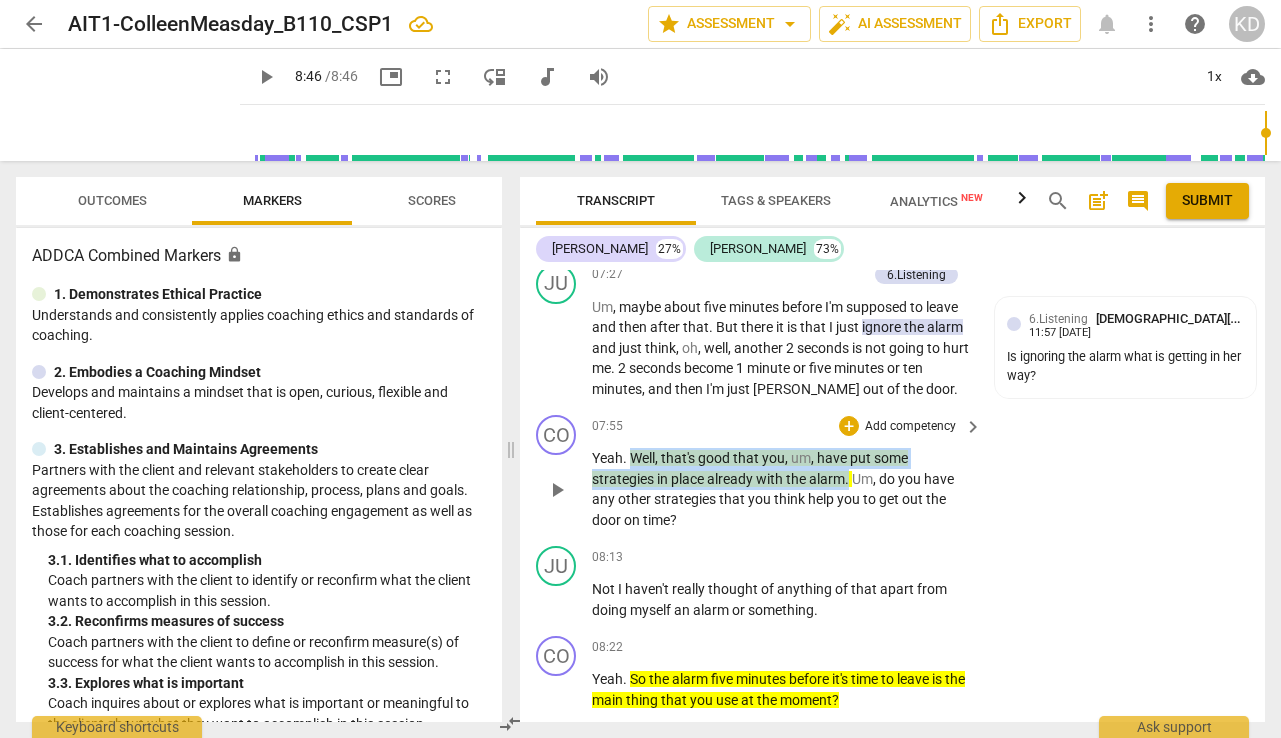 drag, startPoint x: 631, startPoint y: 476, endPoint x: 851, endPoint y: 499, distance: 221.199 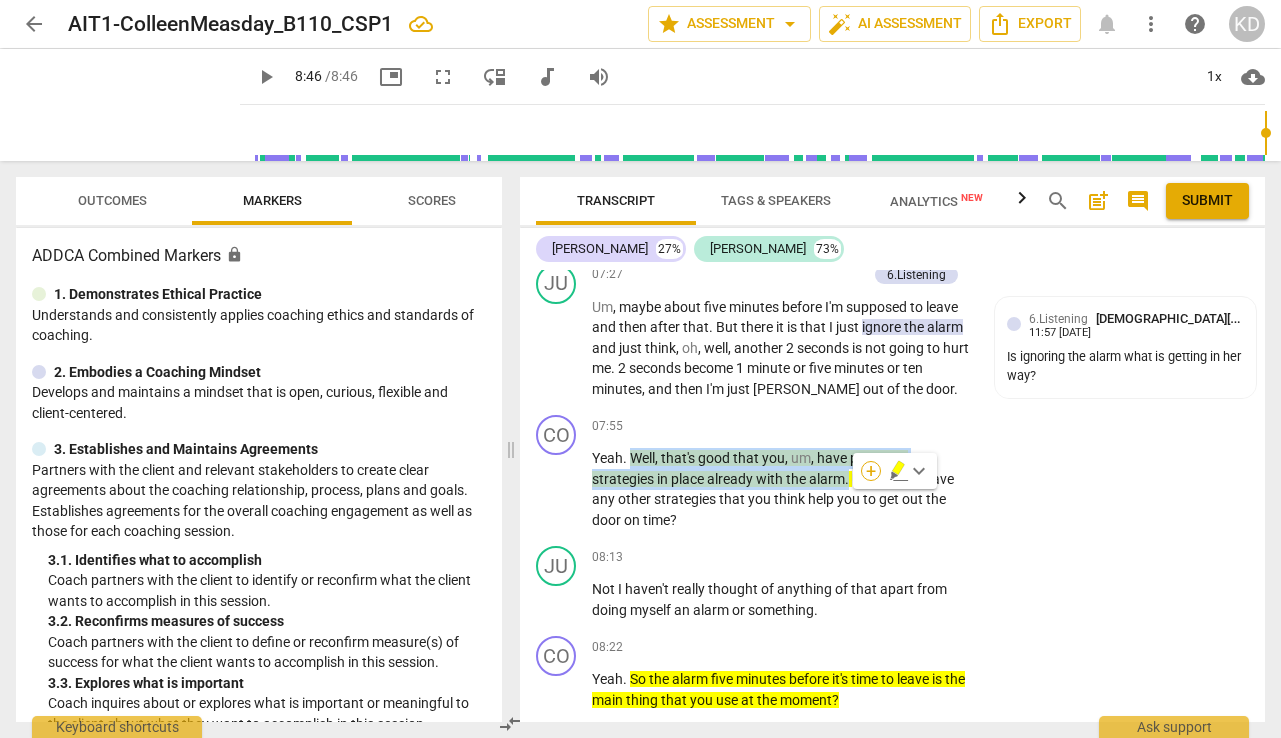 click on "+" at bounding box center (871, 471) 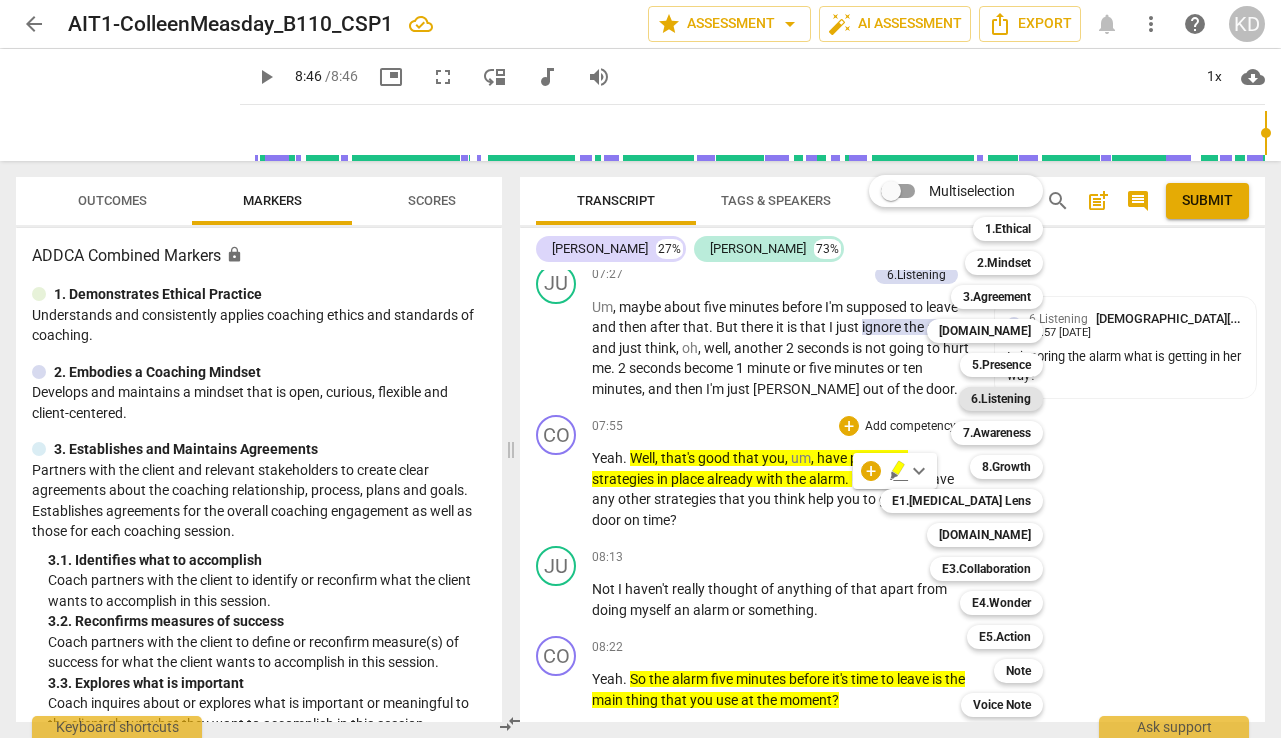 click on "6.Listening" at bounding box center [1001, 399] 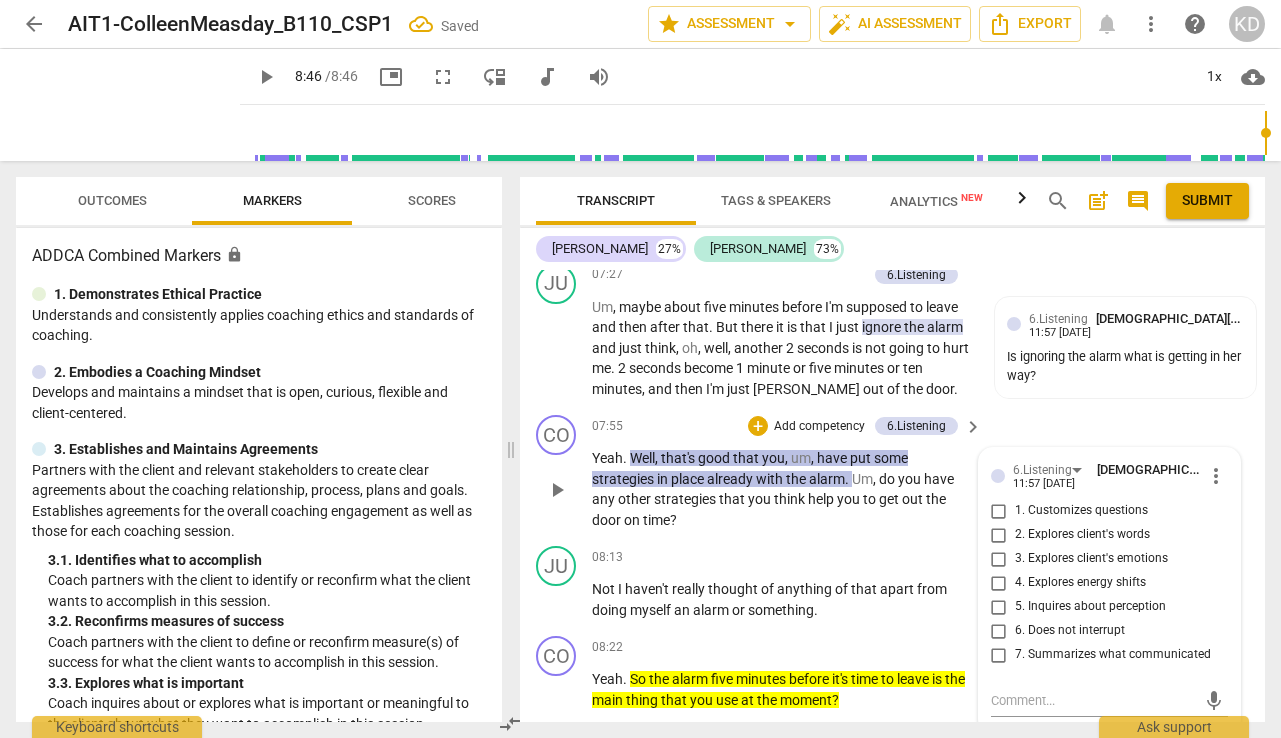 scroll, scrollTop: 7620, scrollLeft: 0, axis: vertical 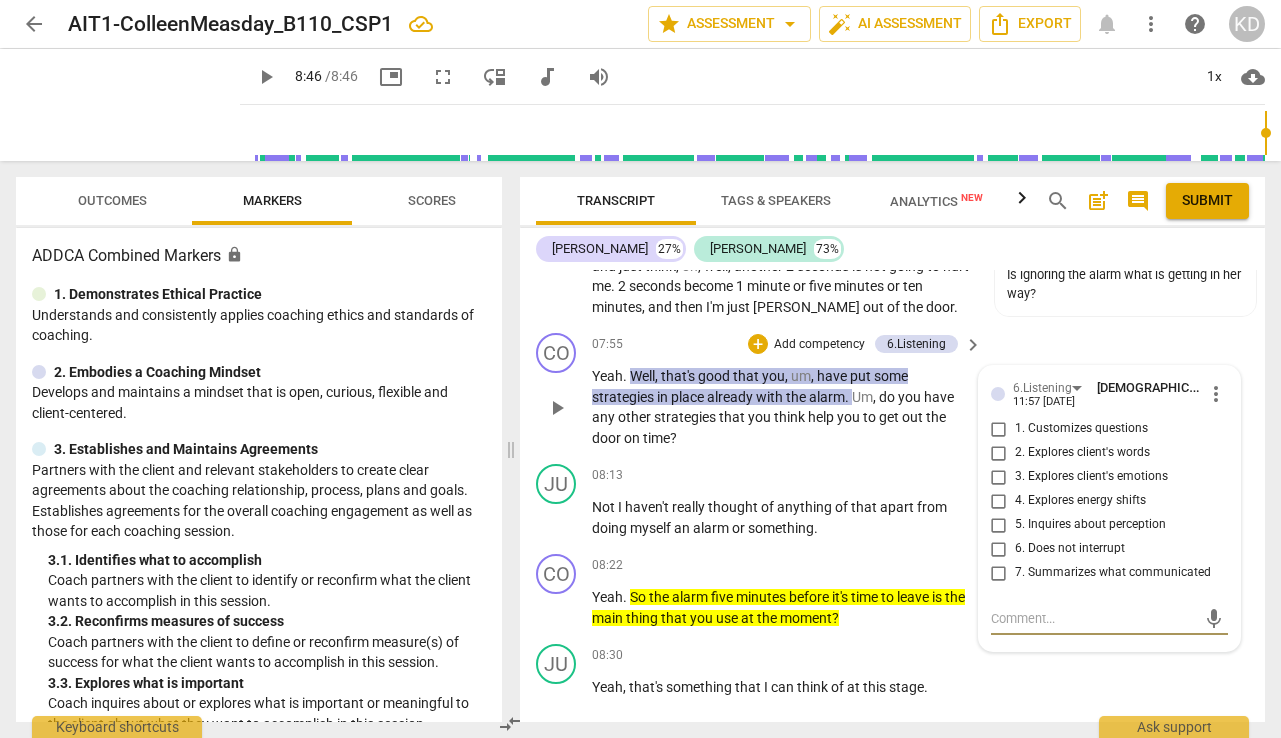 type on "W" 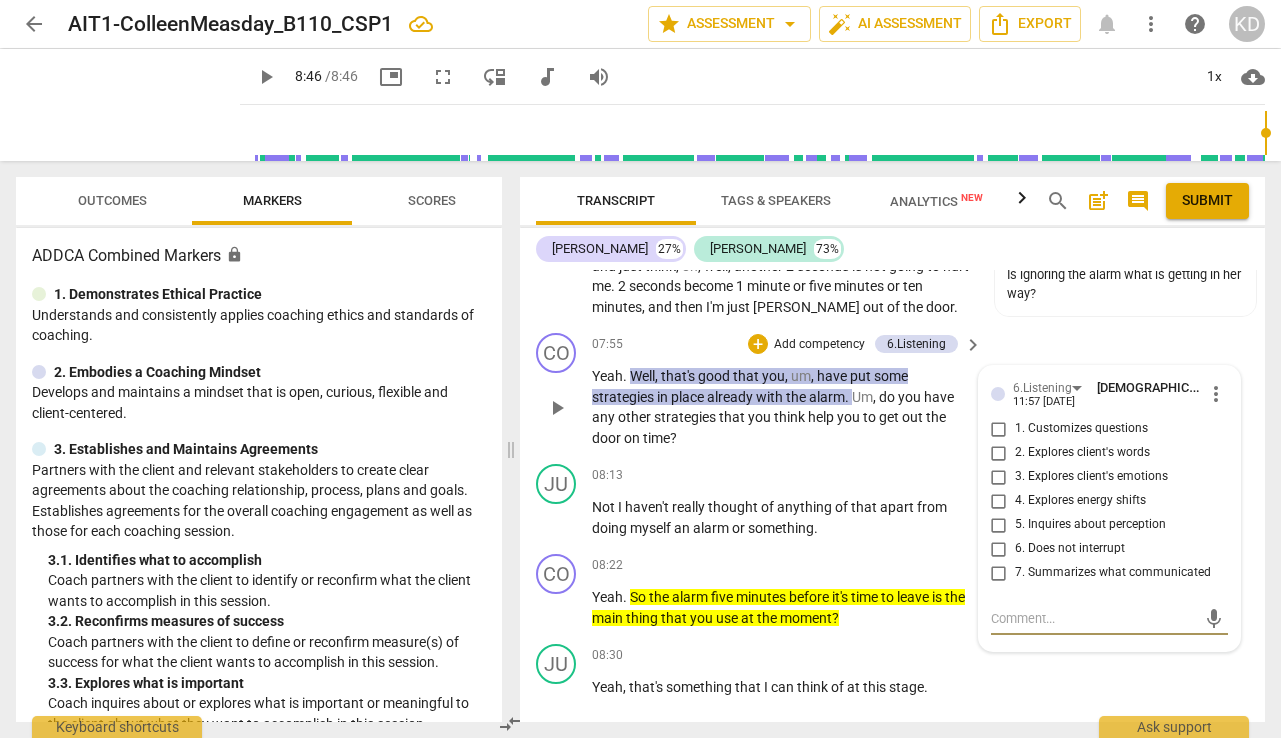 type on "W" 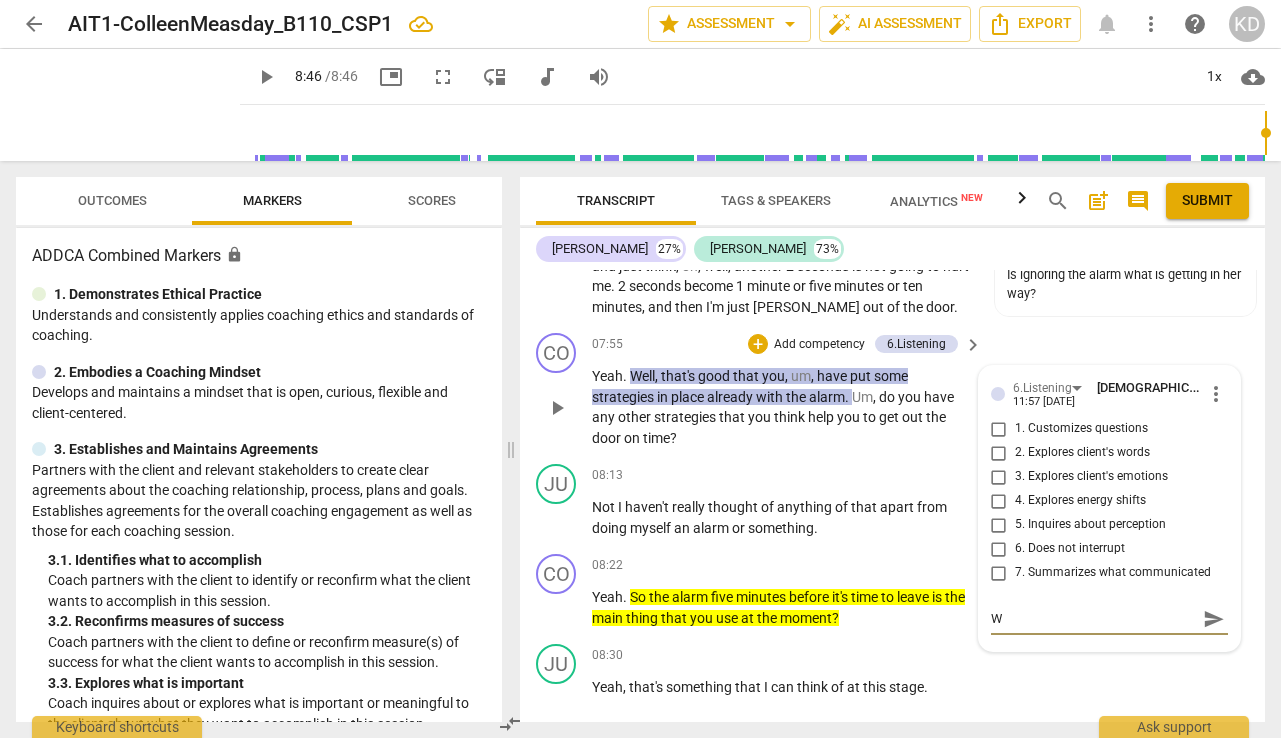 type on "We" 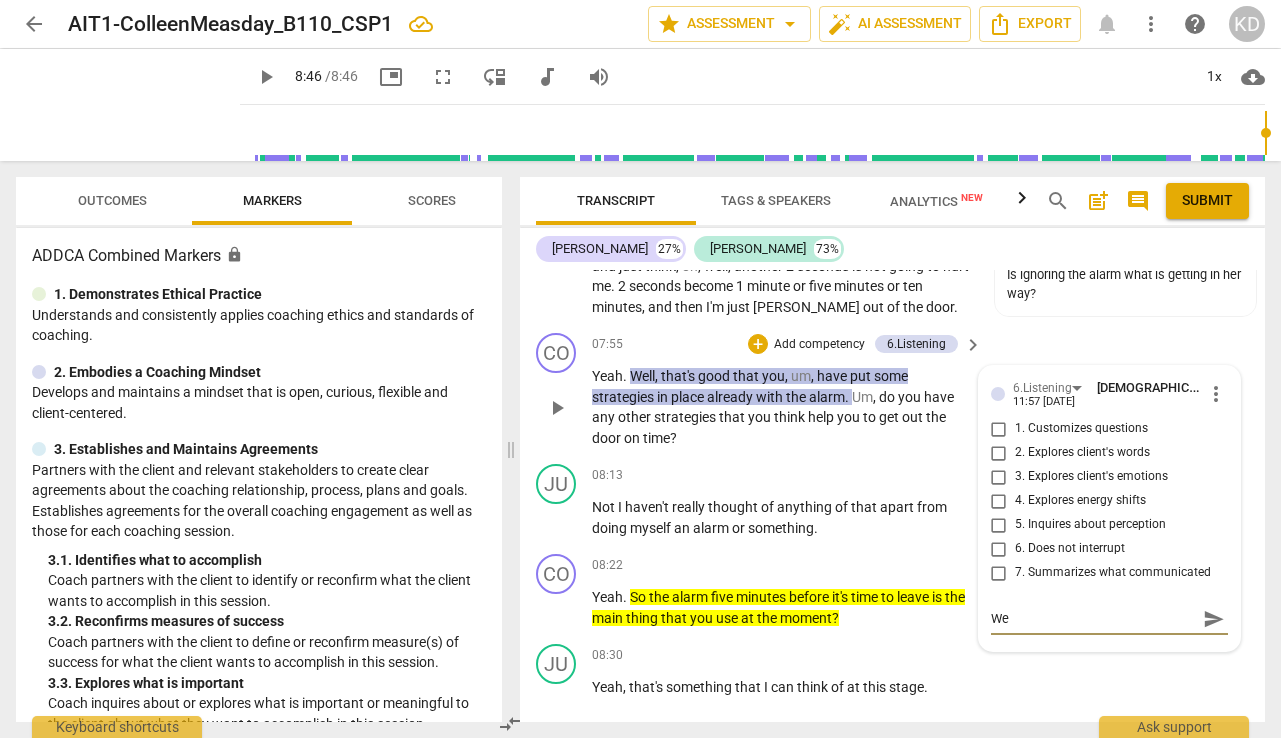 type on "We" 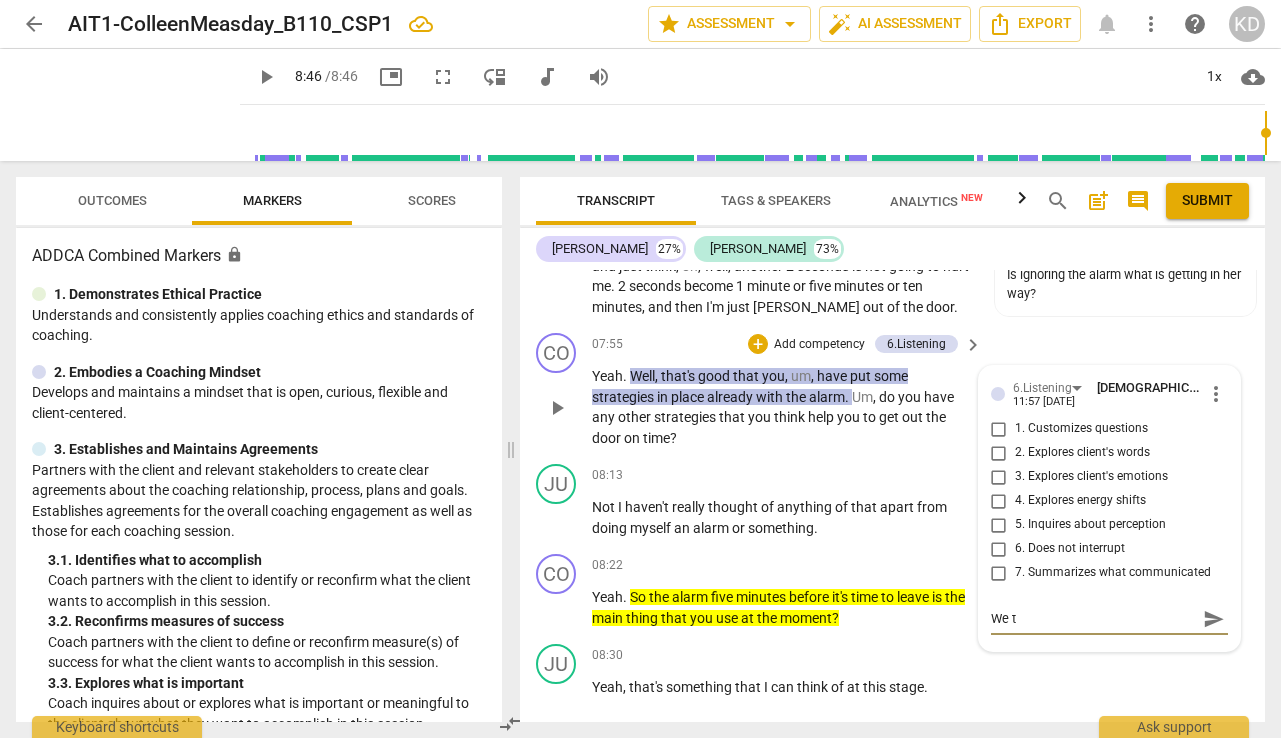 type on "We tr" 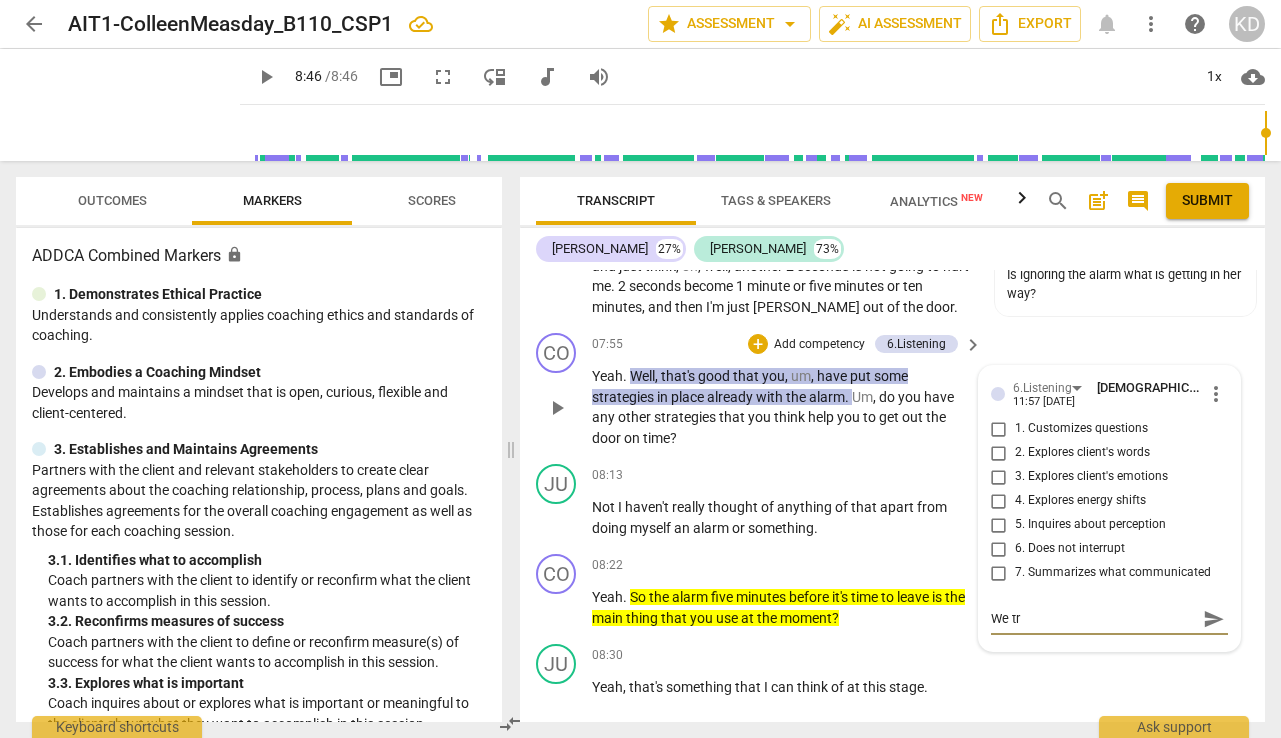 type on "We try" 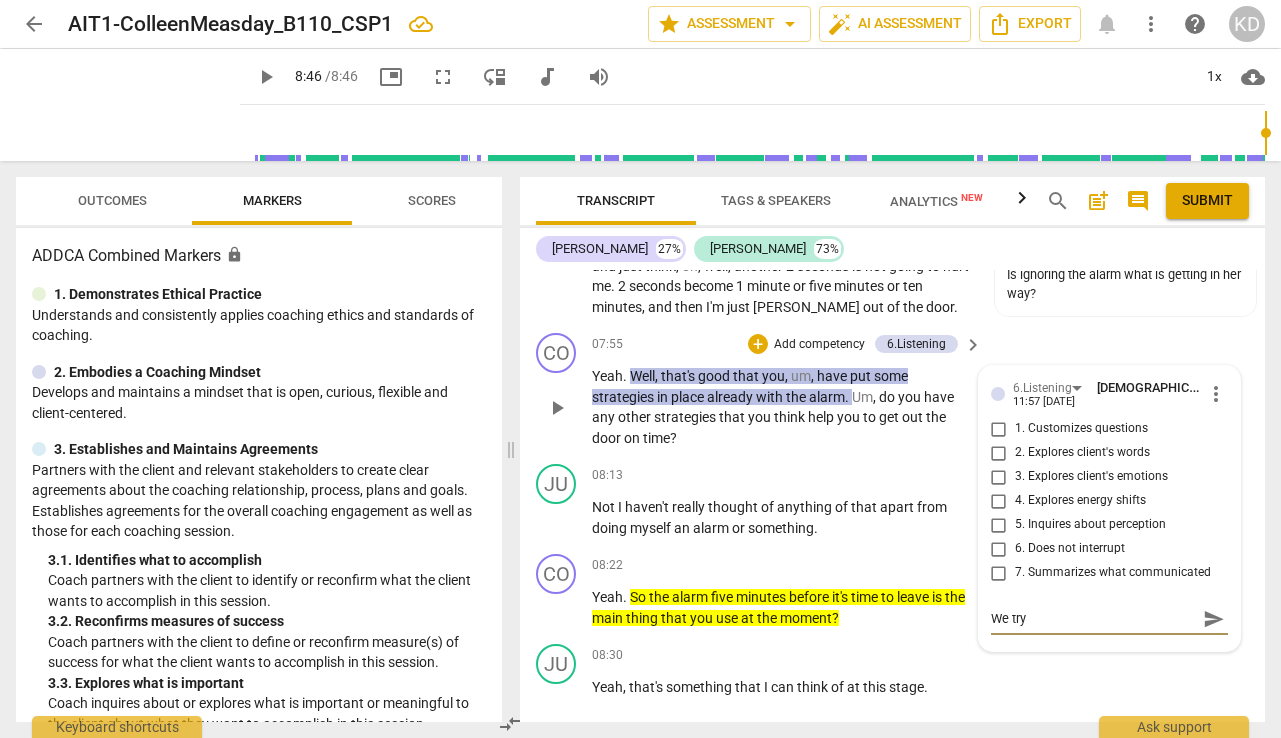 type on "We try" 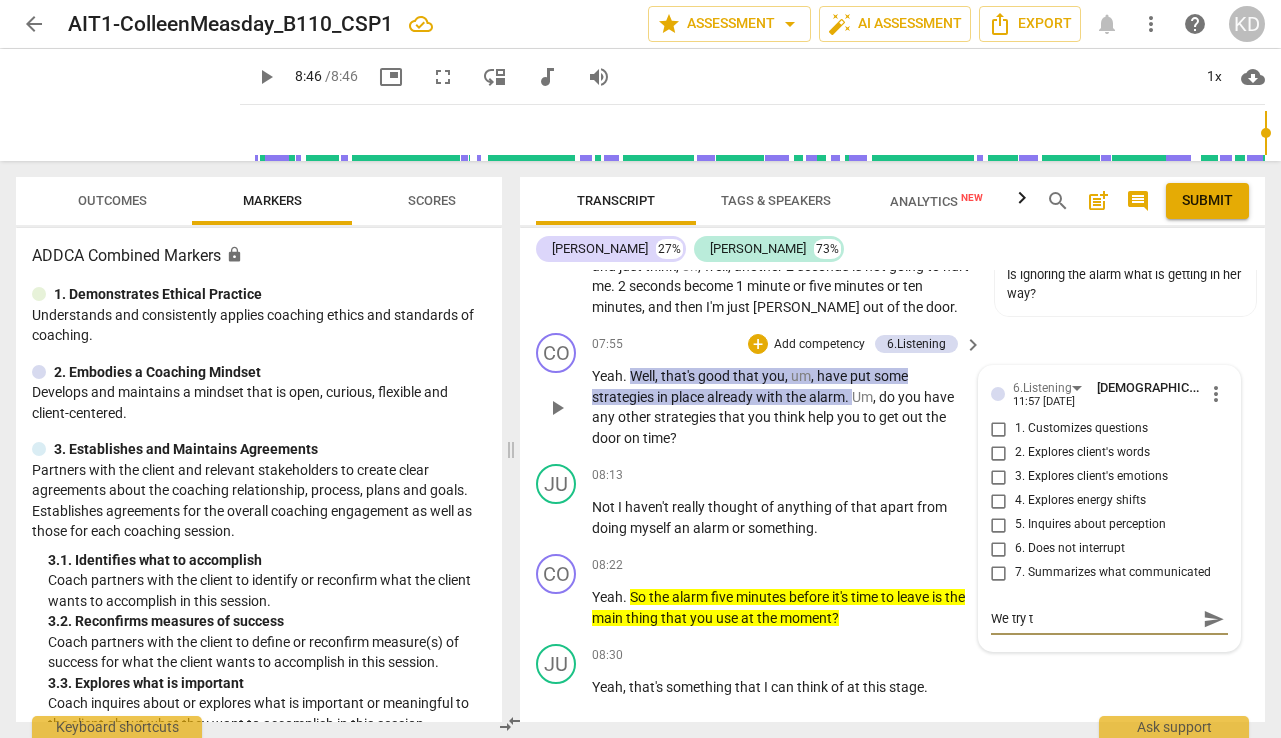 type on "We try to" 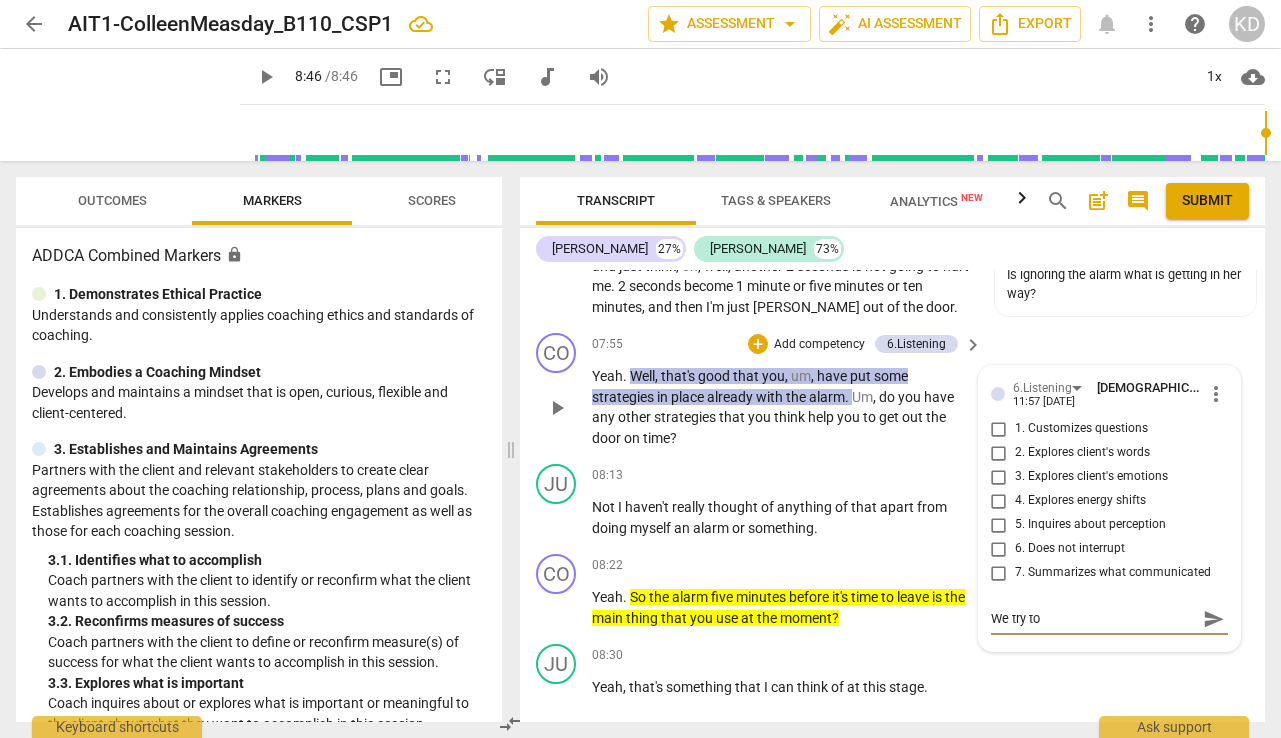 type on "We try to" 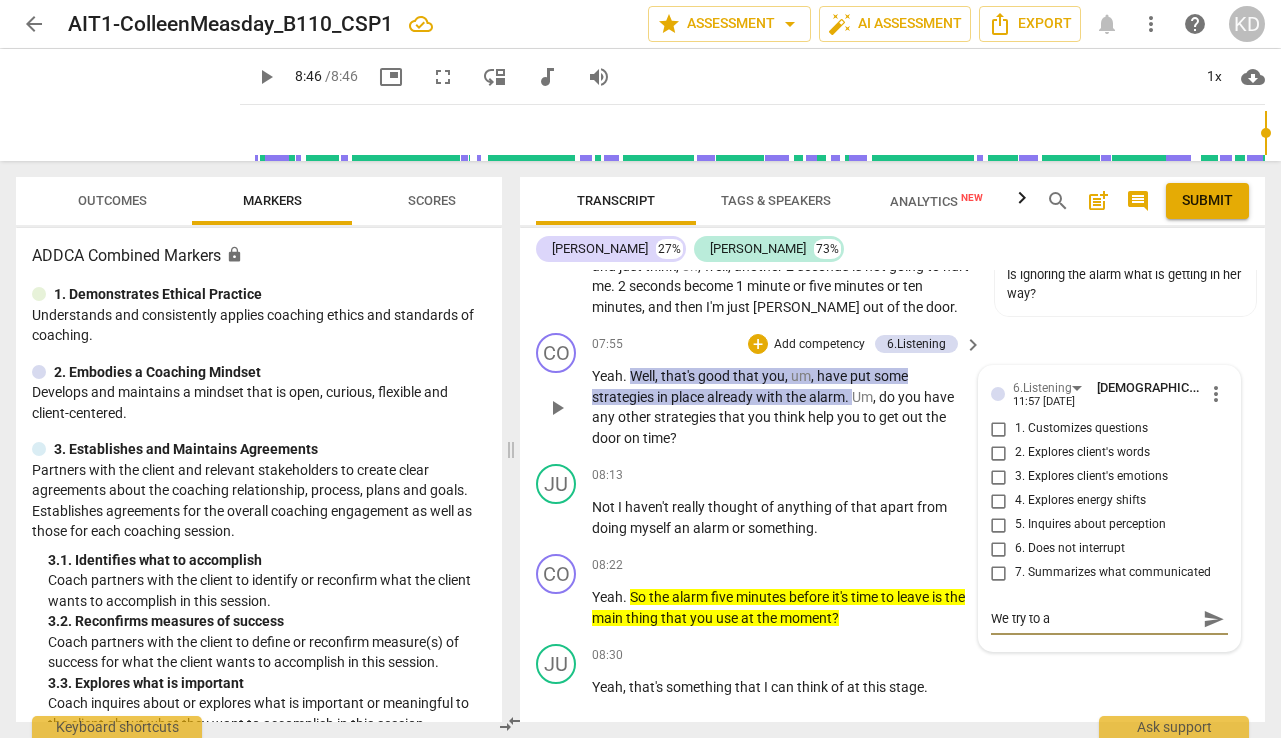 type on "We try to av" 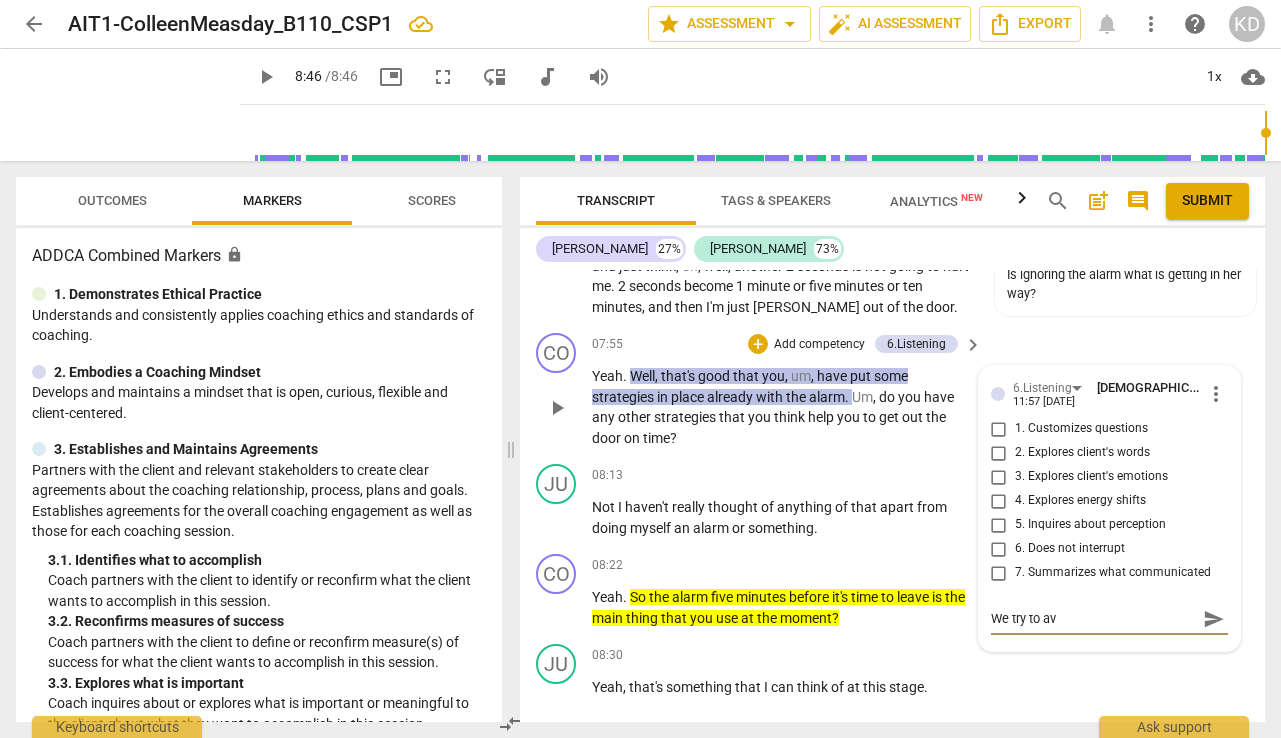 type on "We try to avo" 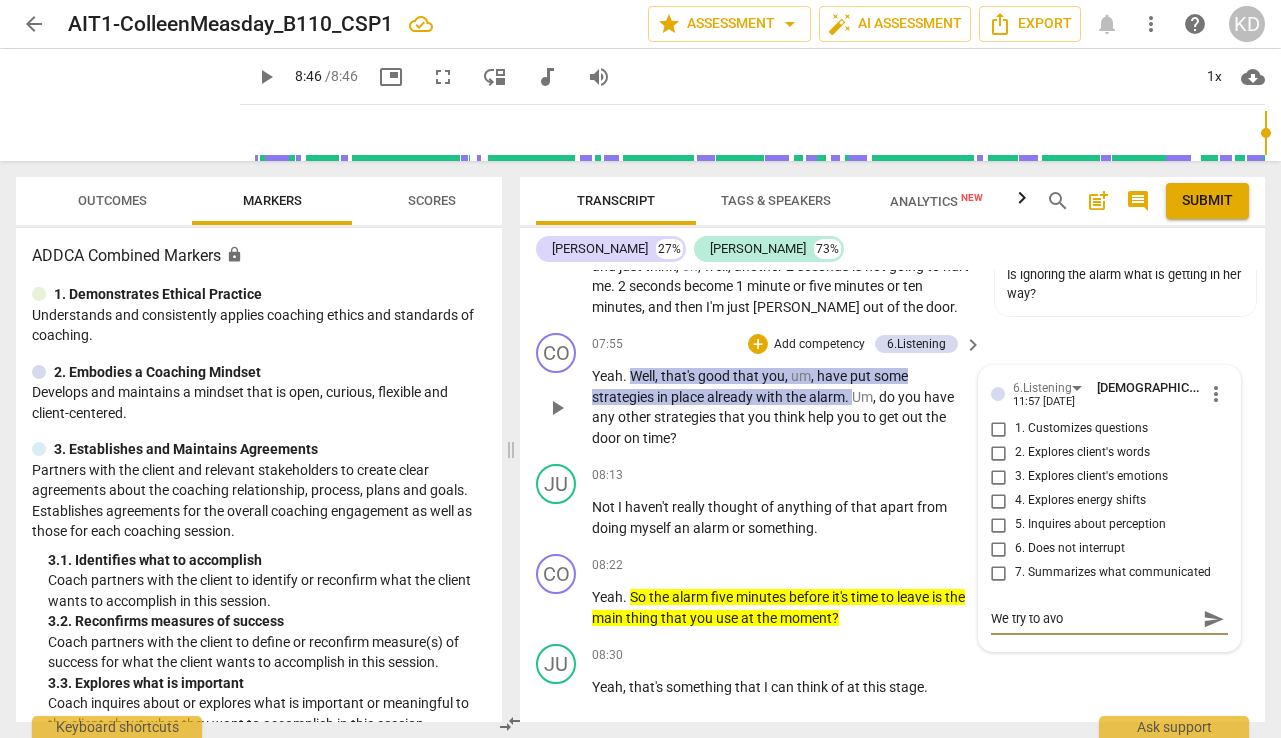 type on "We try to avoi" 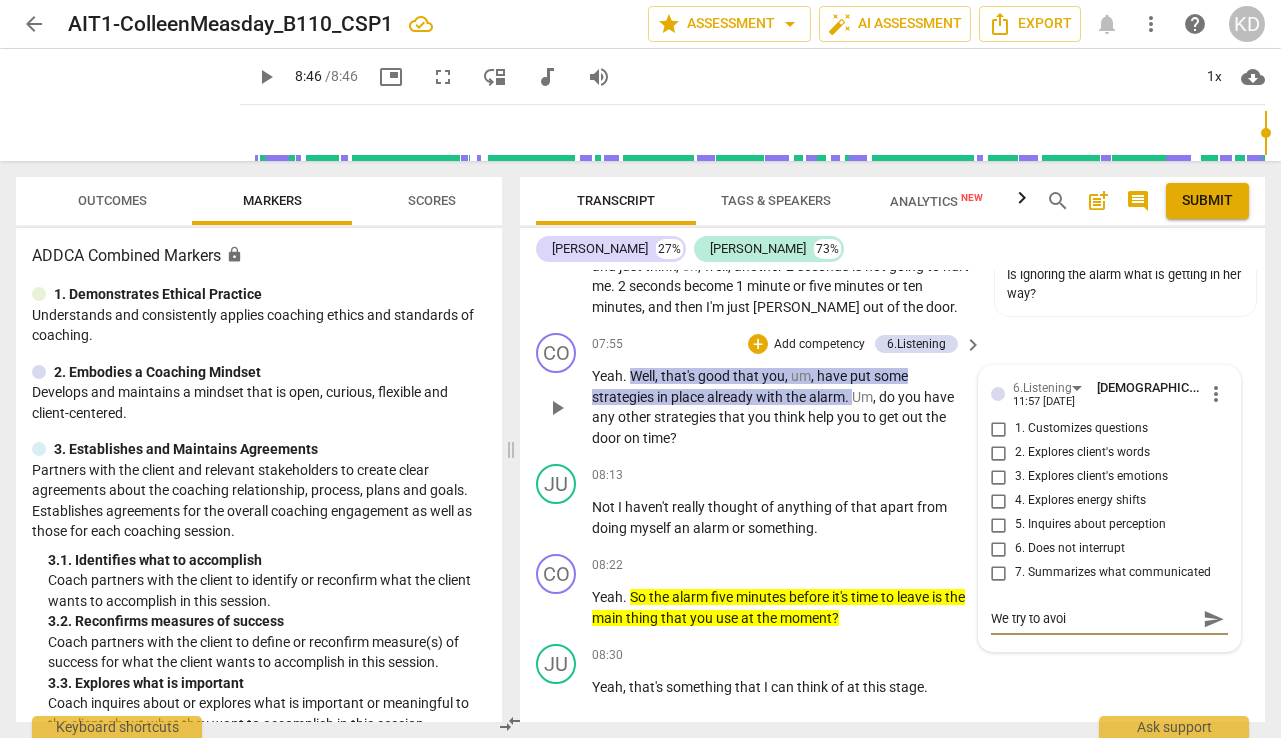 type on "We try to avoid" 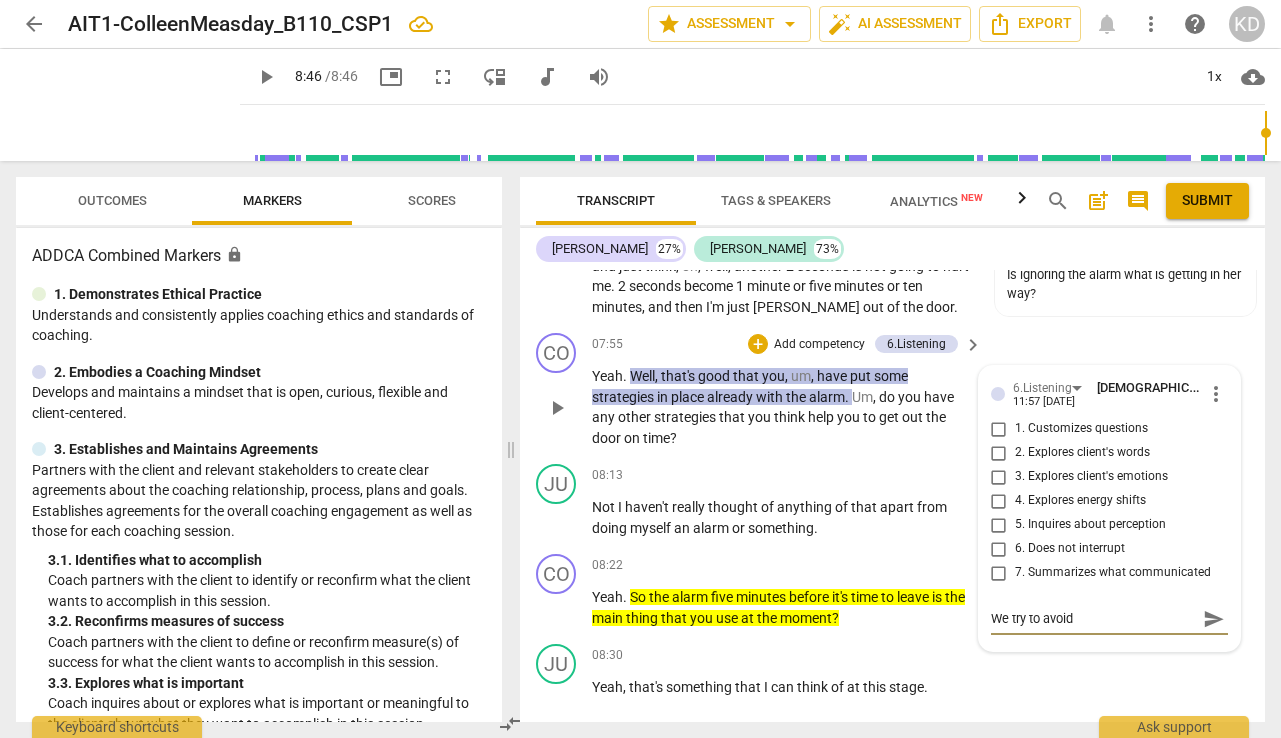 type on "We try to avoid" 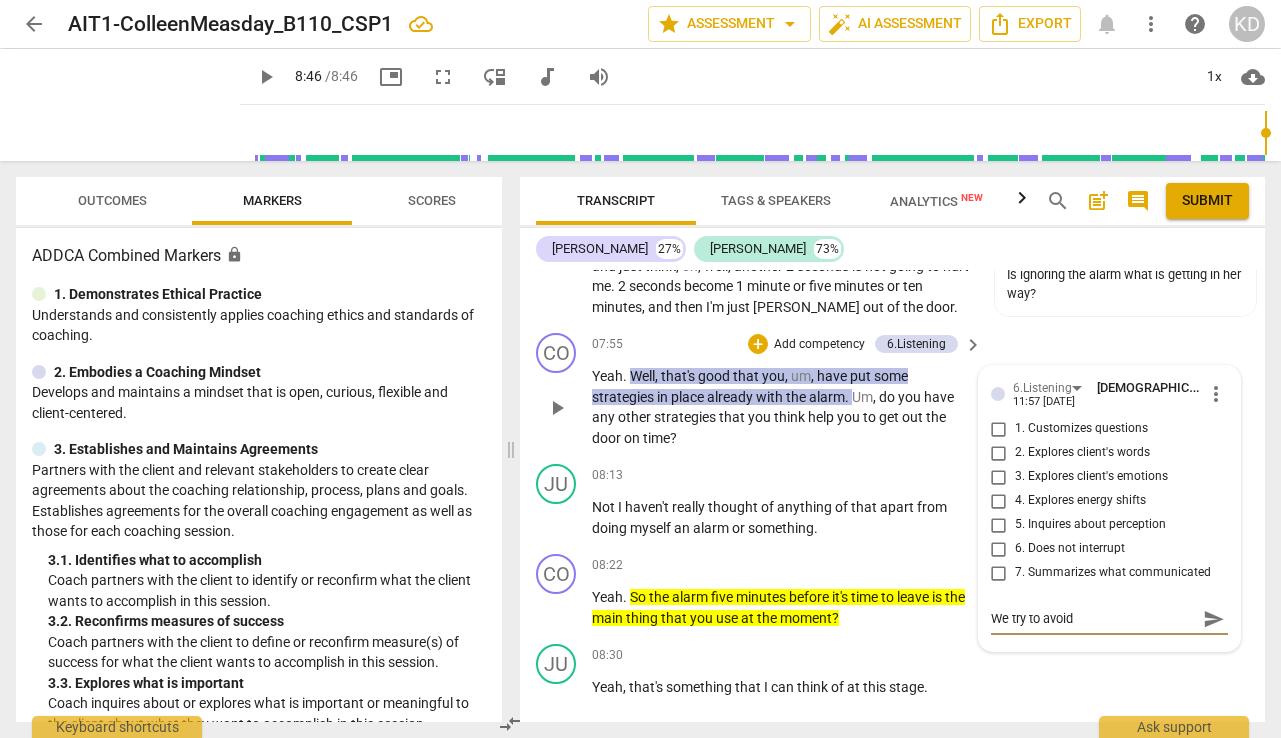 type on "We try to avoid" 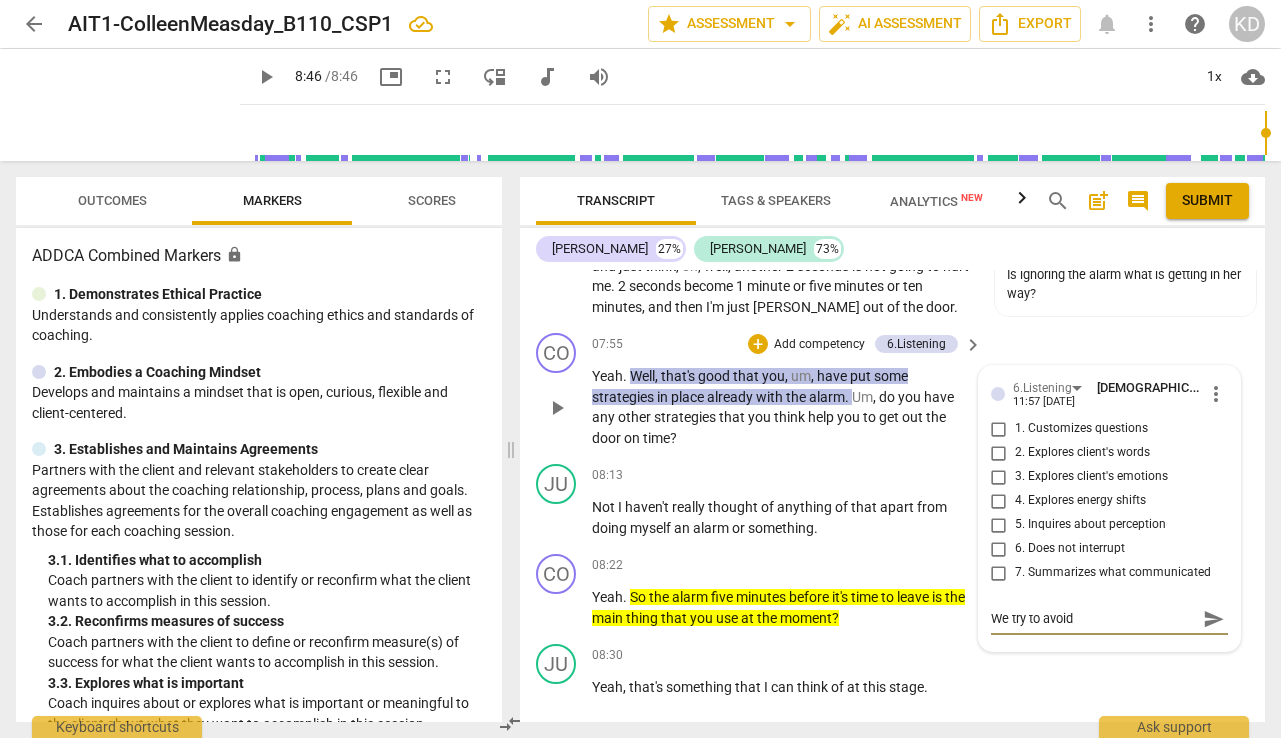 type on "We try to avoid" 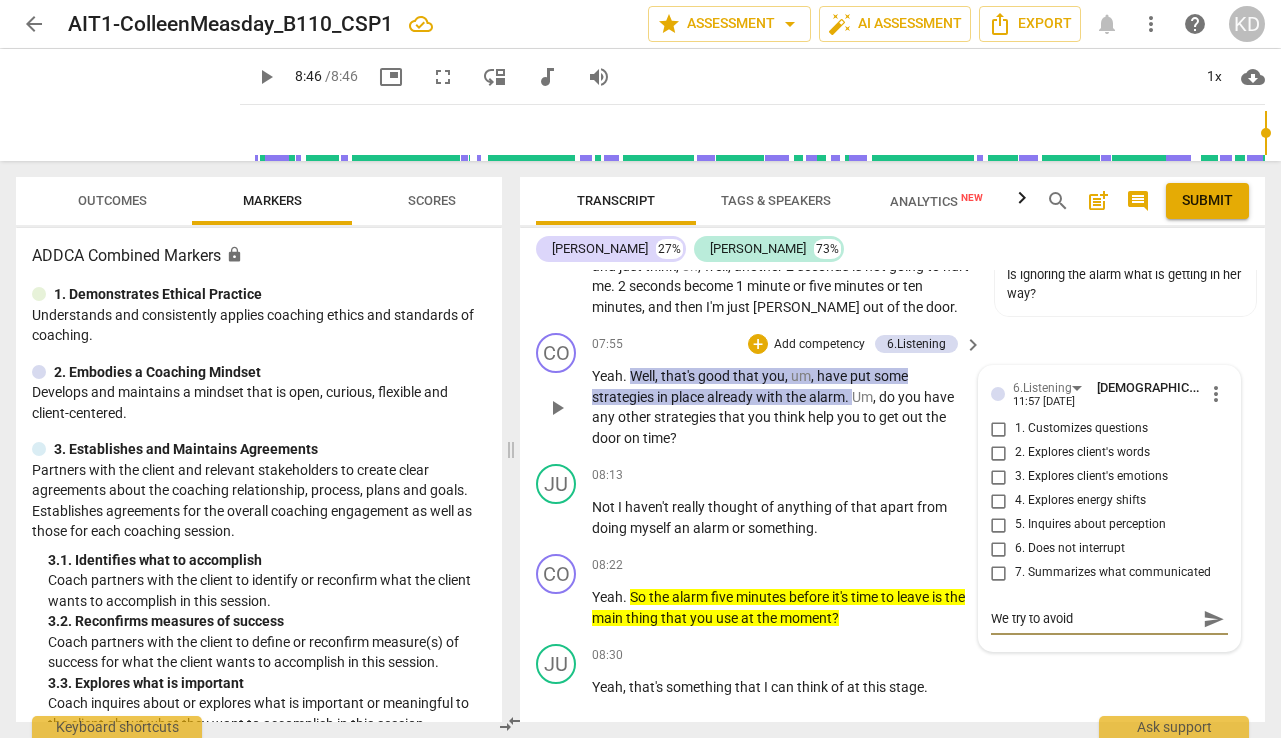 type on "We try to avoid" 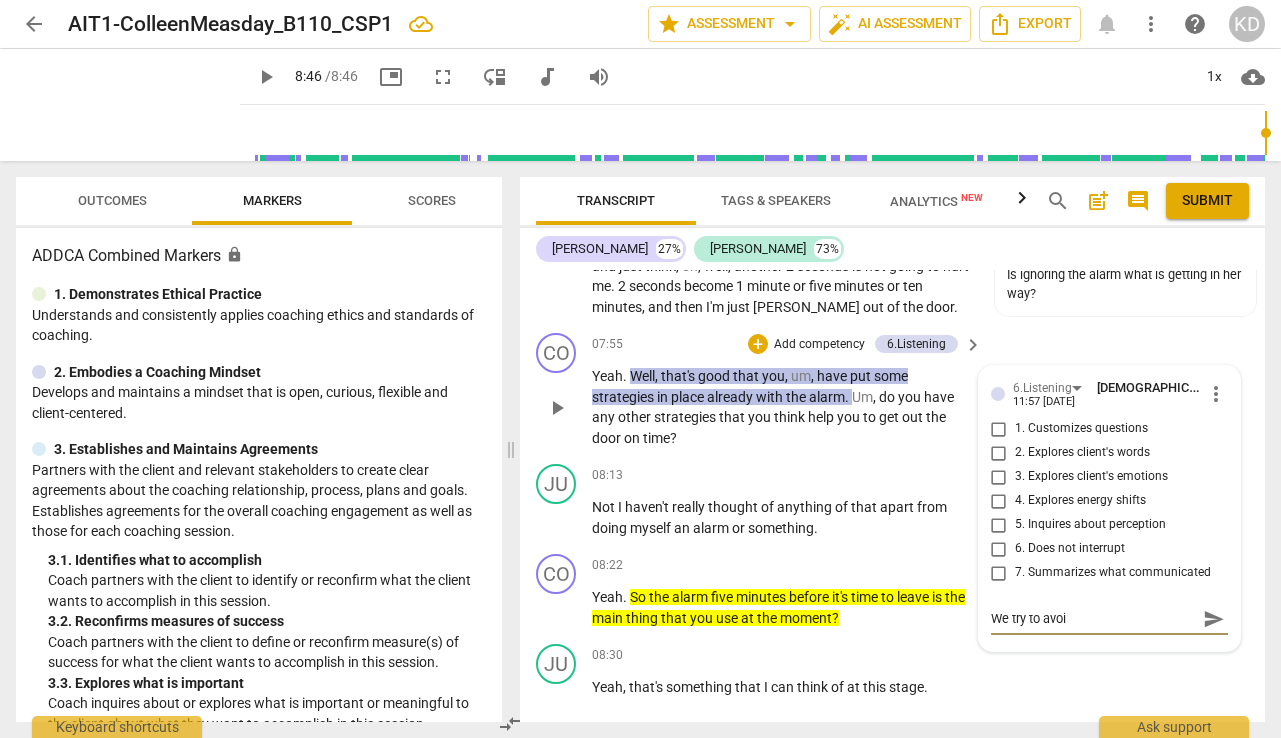type on "We try to avo" 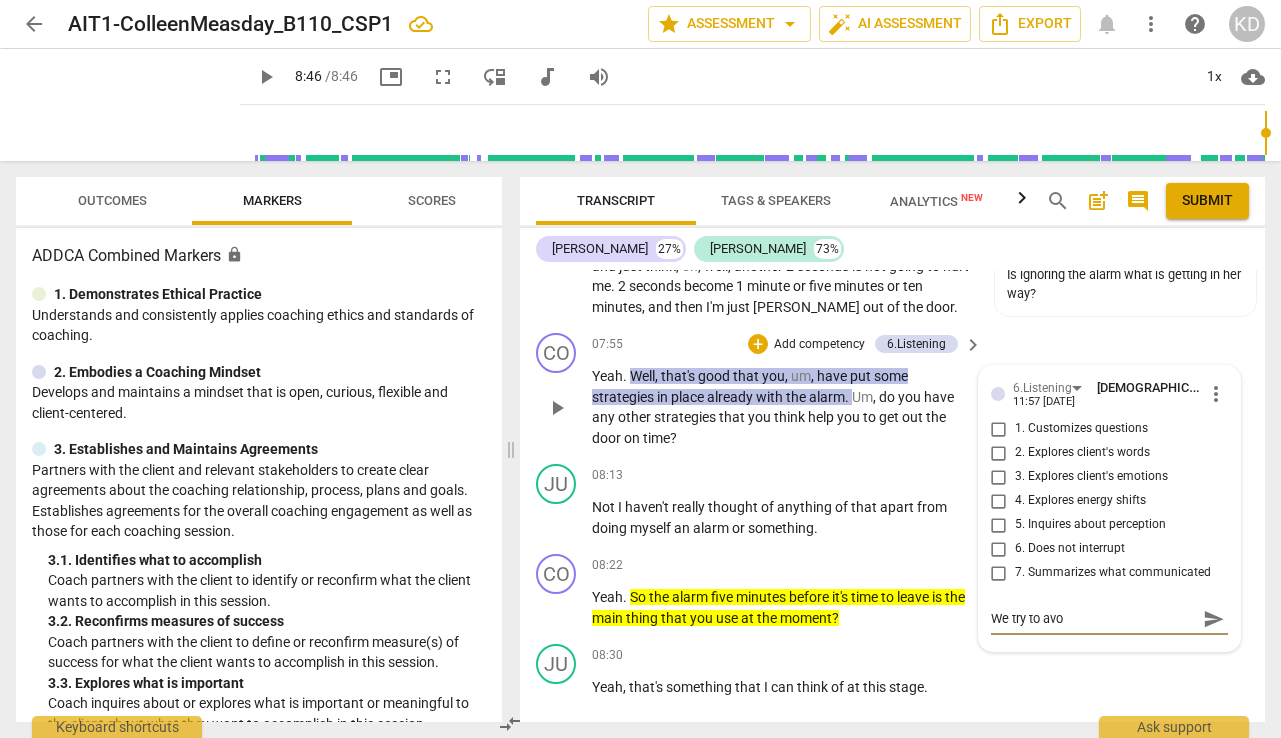 type on "We try to av" 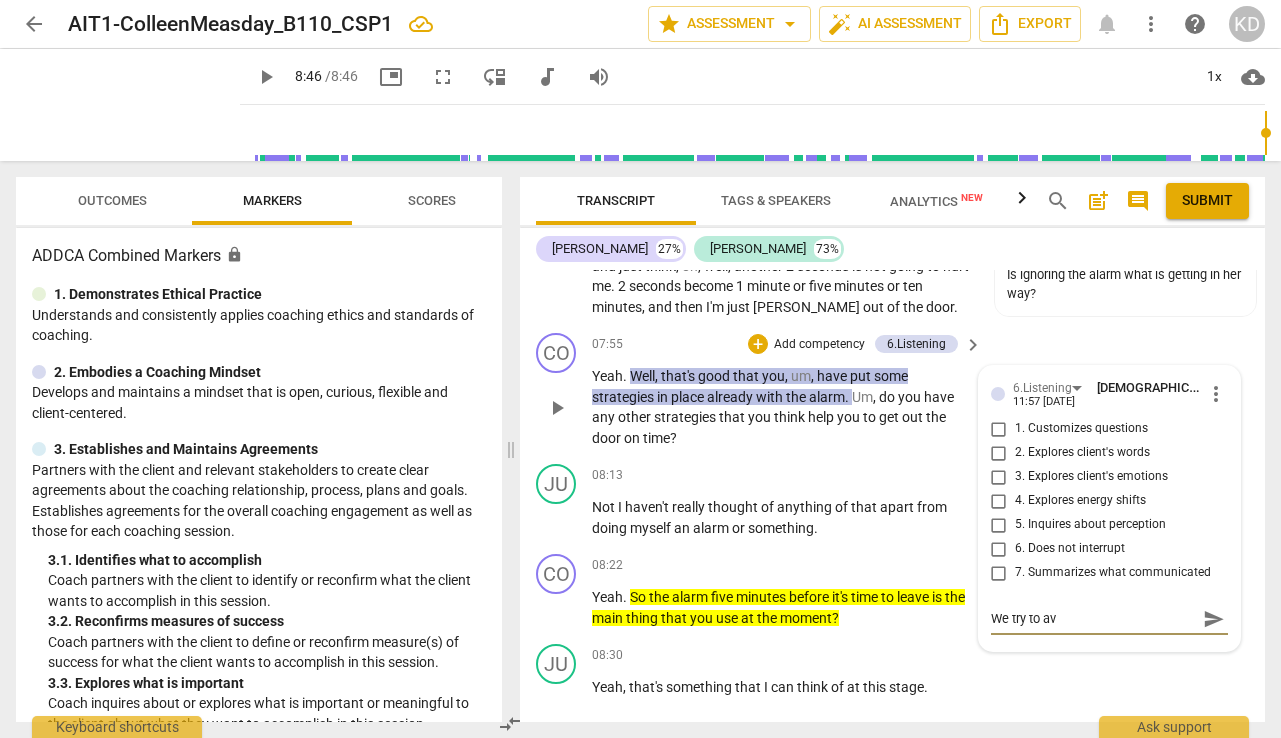 type on "We try to a" 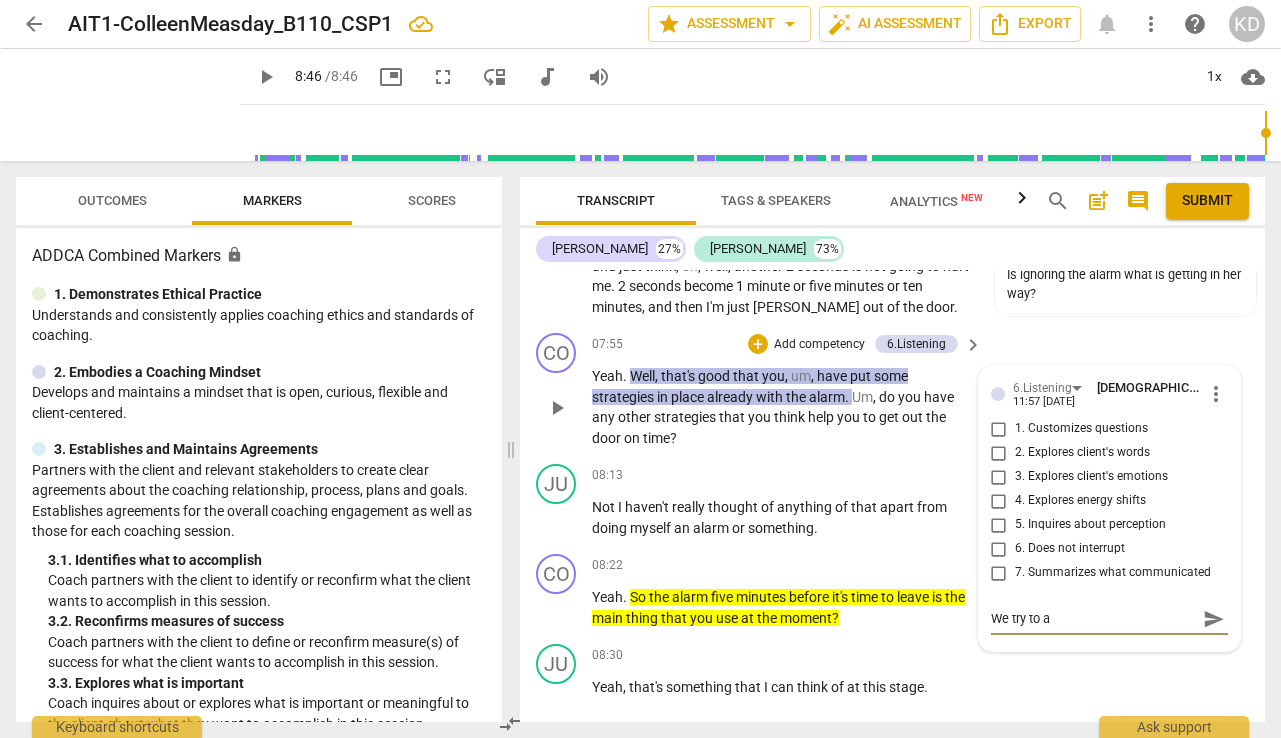 type on "We try to" 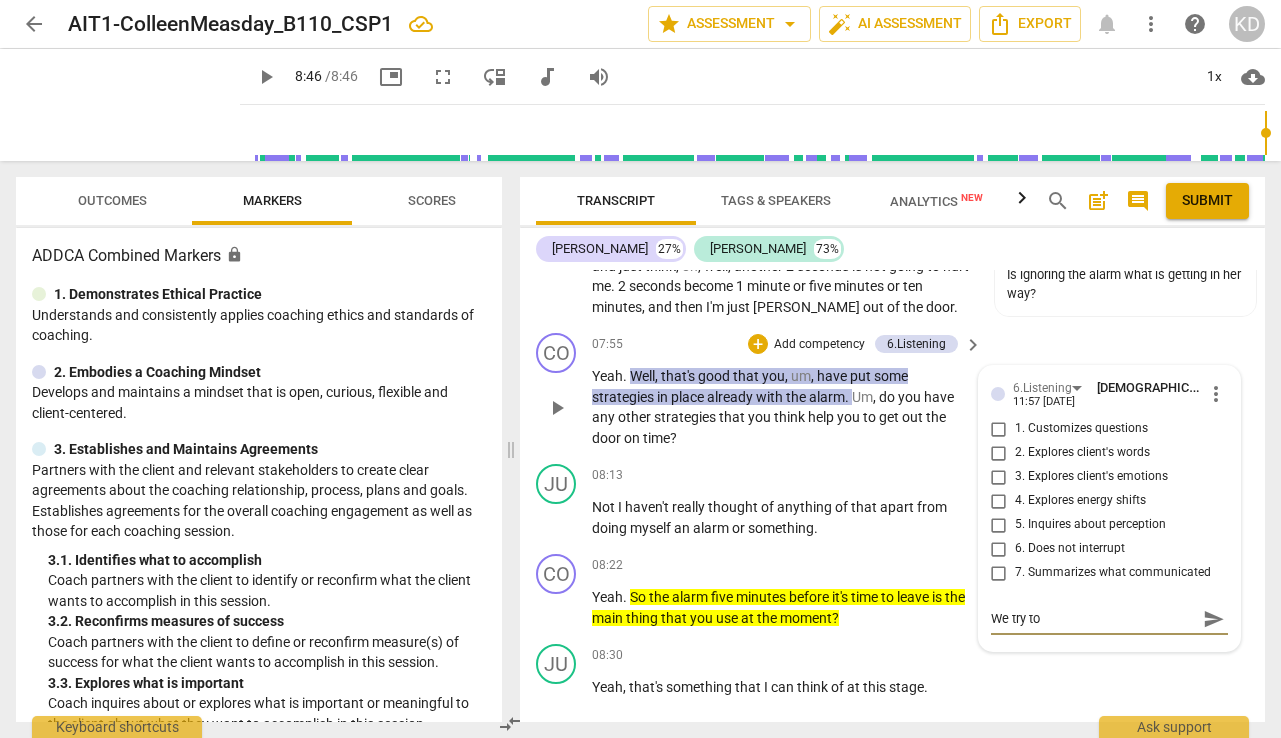 type on "We try to" 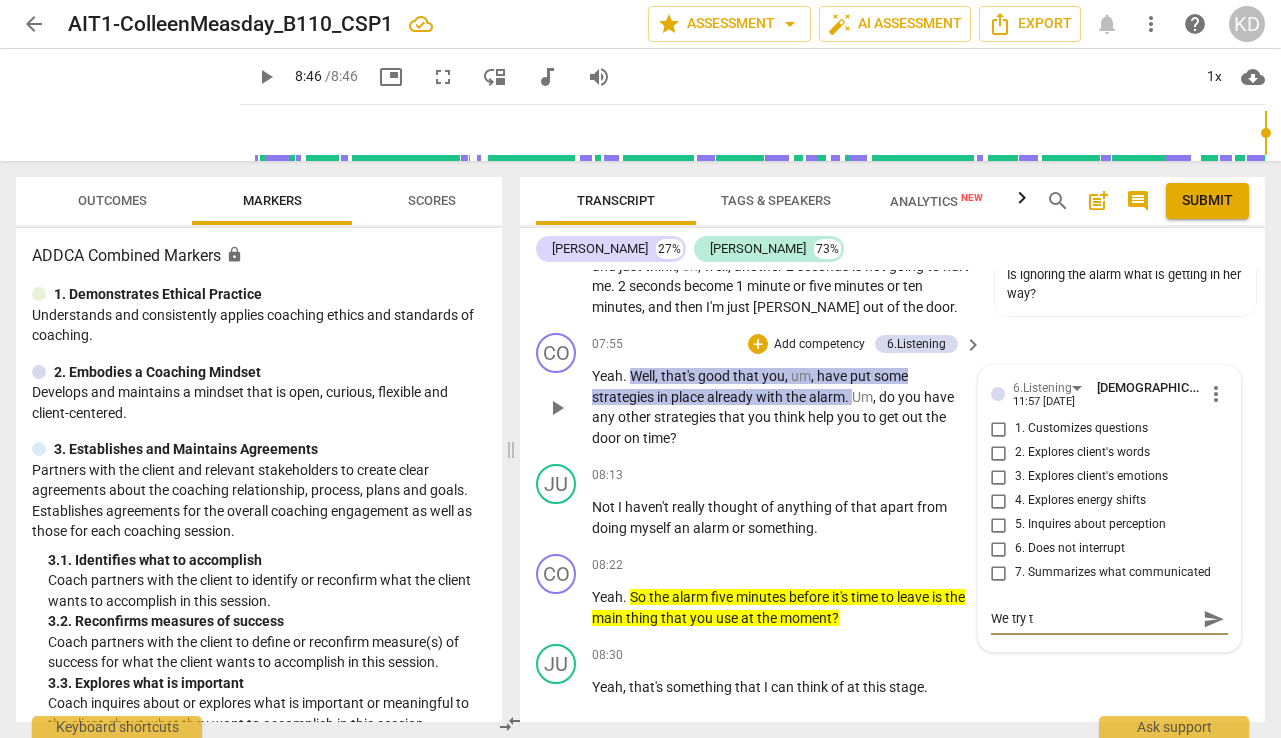 type on "We try" 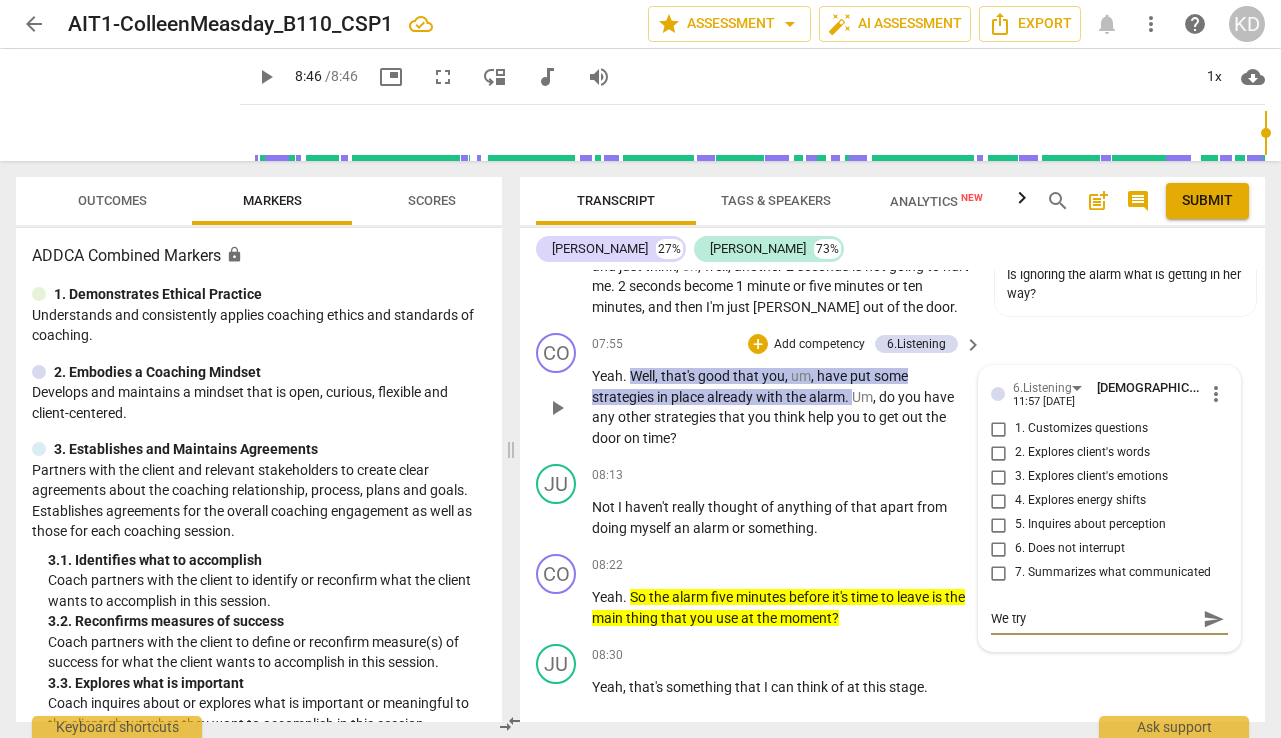 type on "We try" 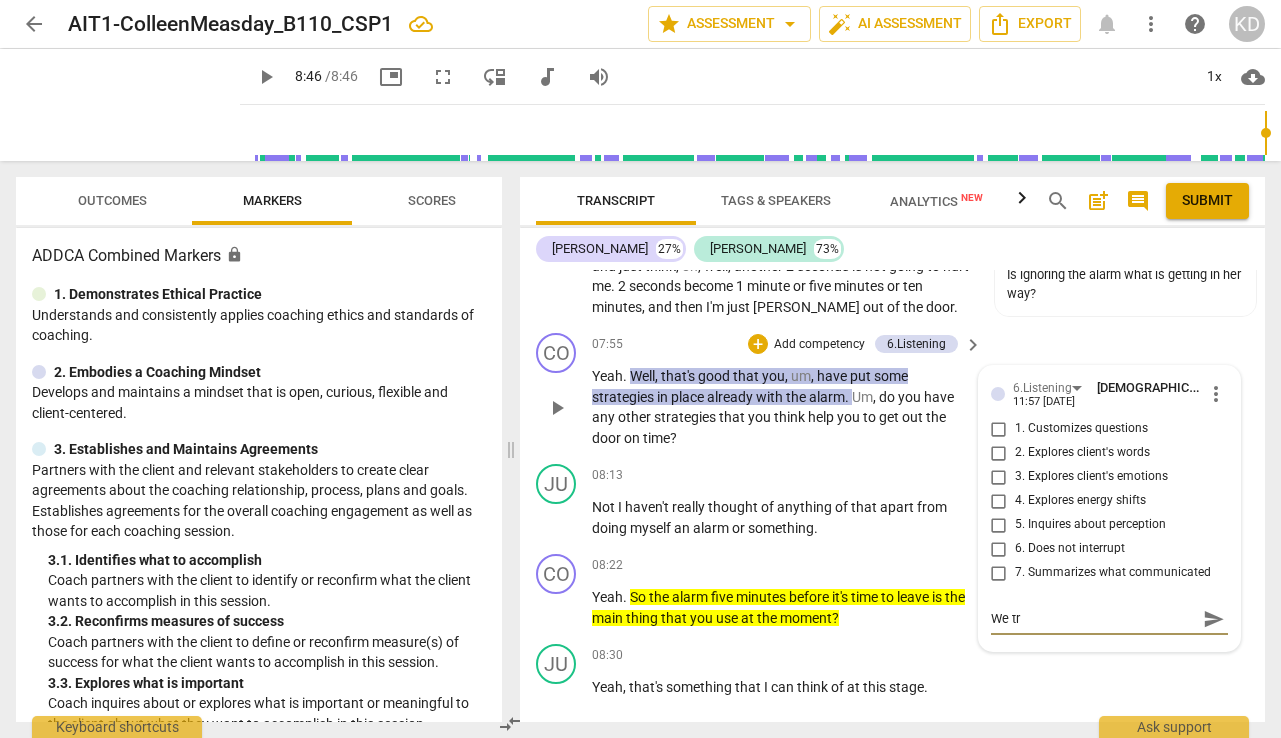 type on "We t" 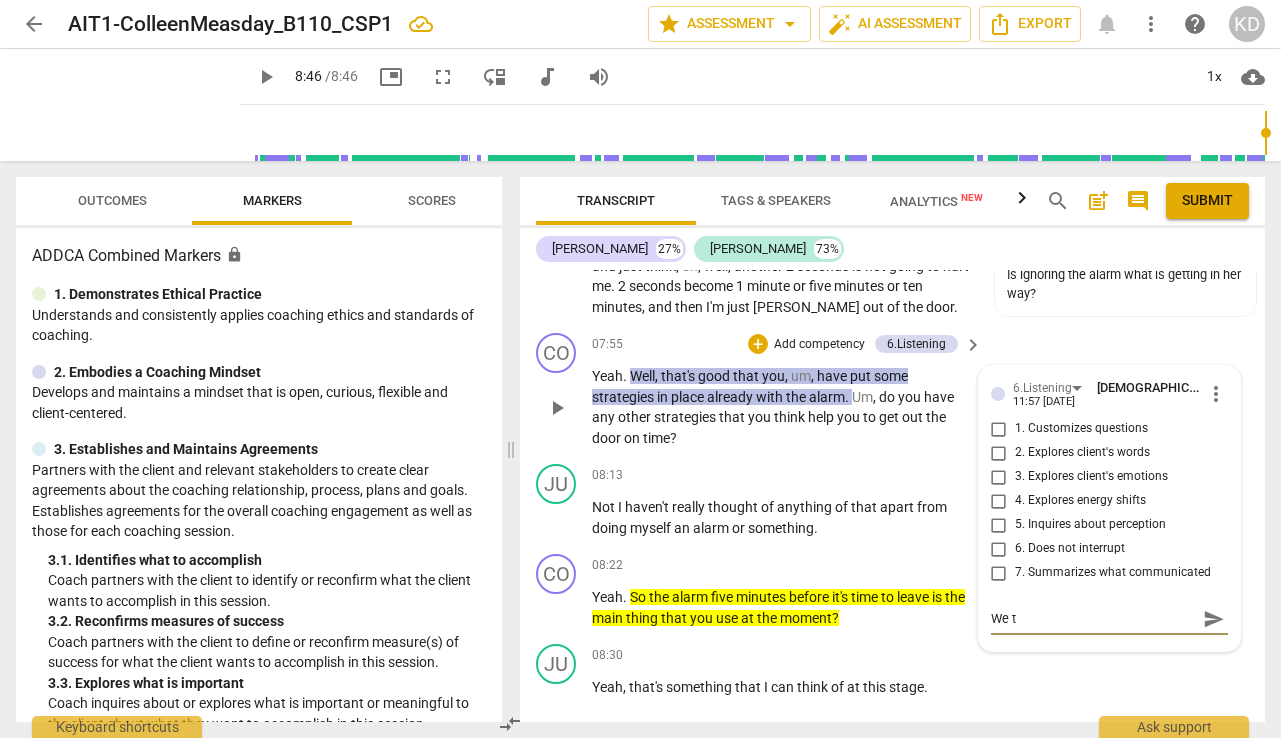 type on "We" 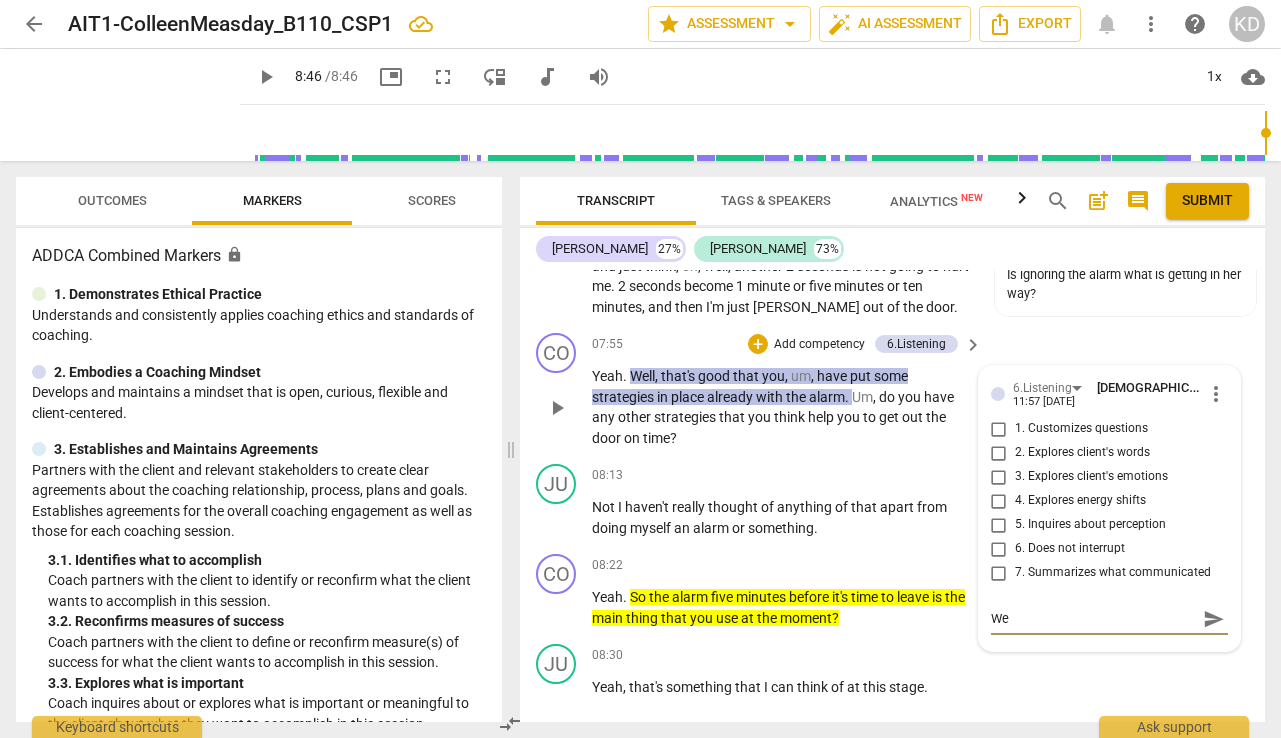 type on "We" 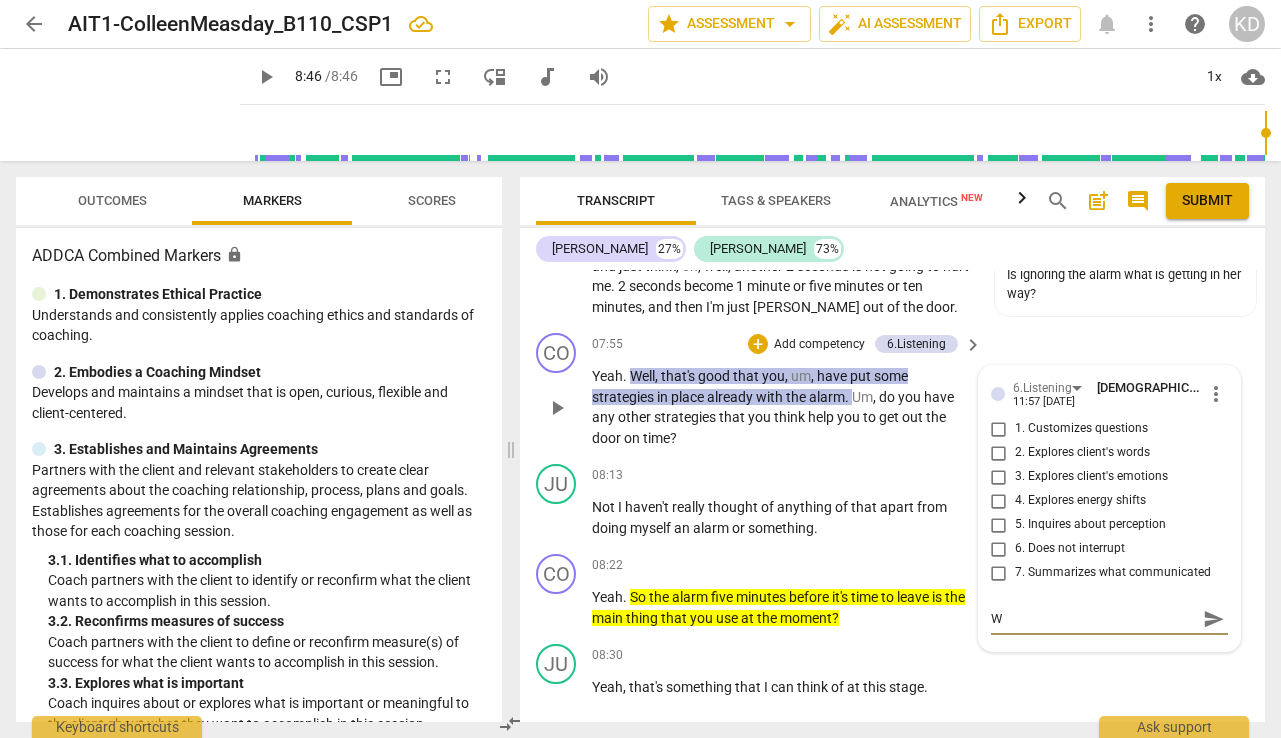 type 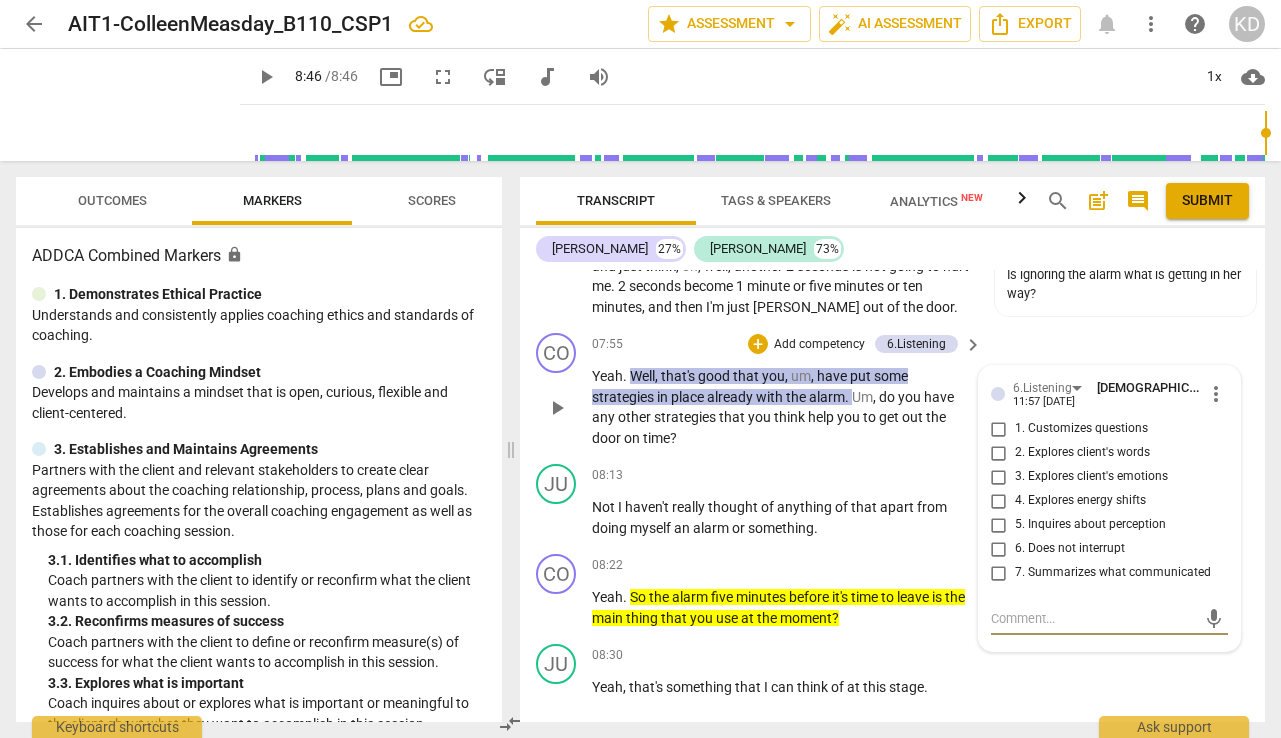 type on "I" 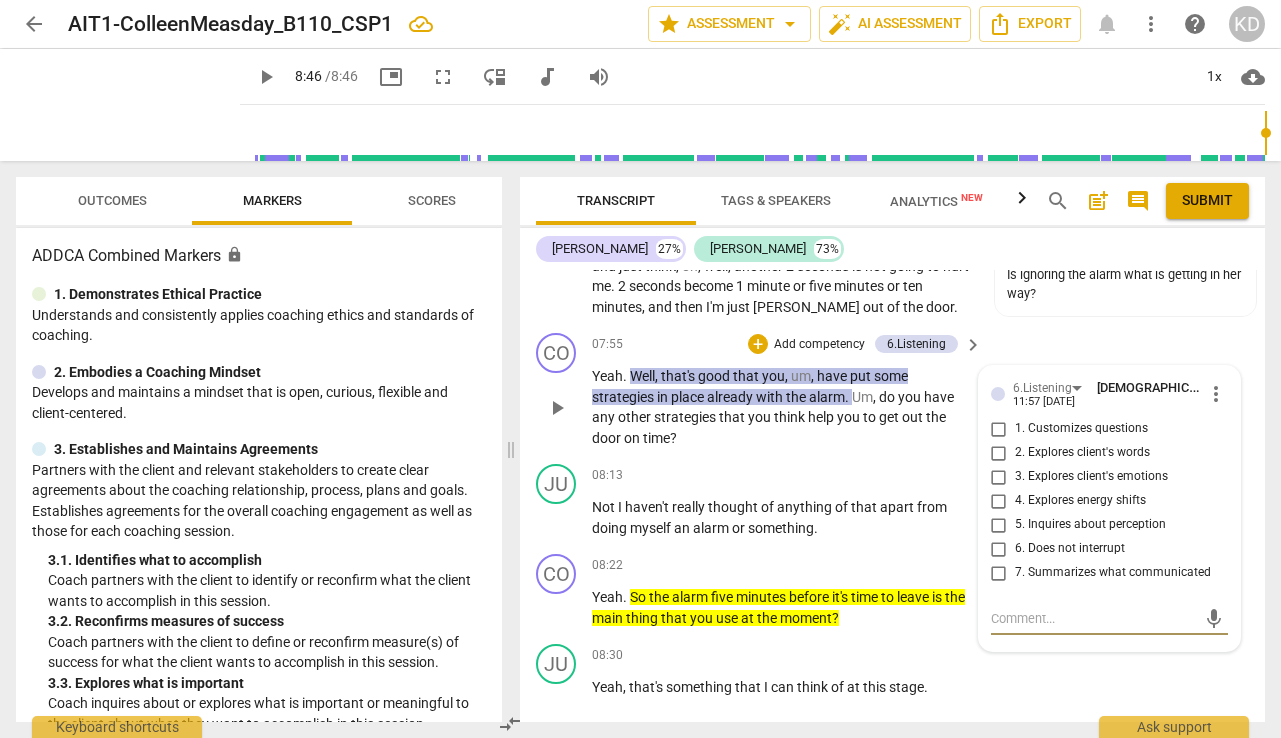 type on "I" 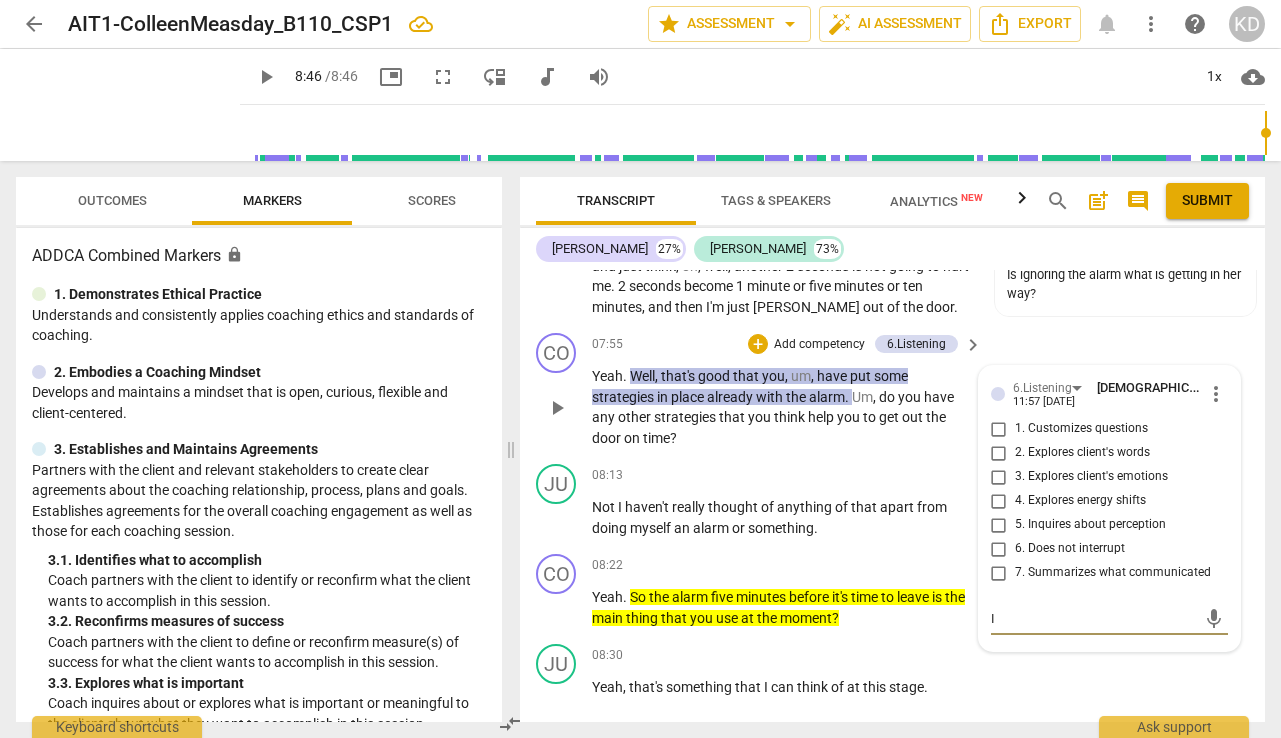 type on "It" 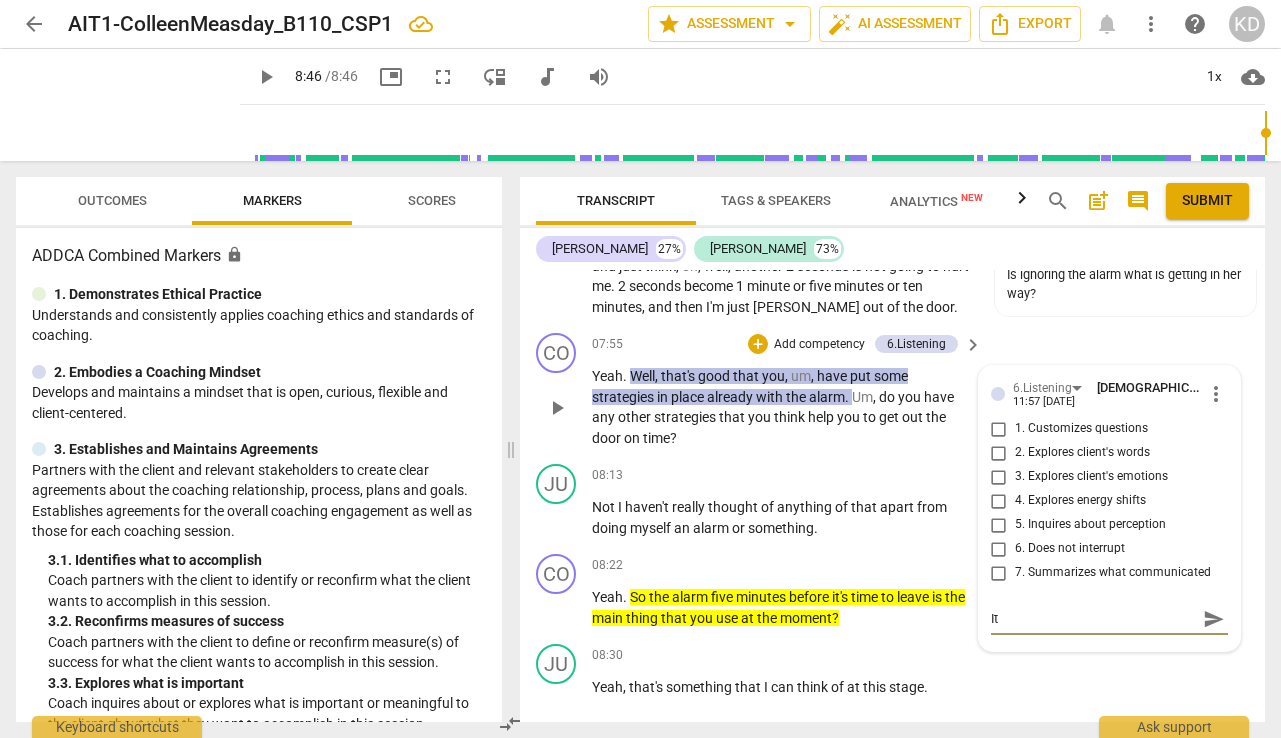 type on "It" 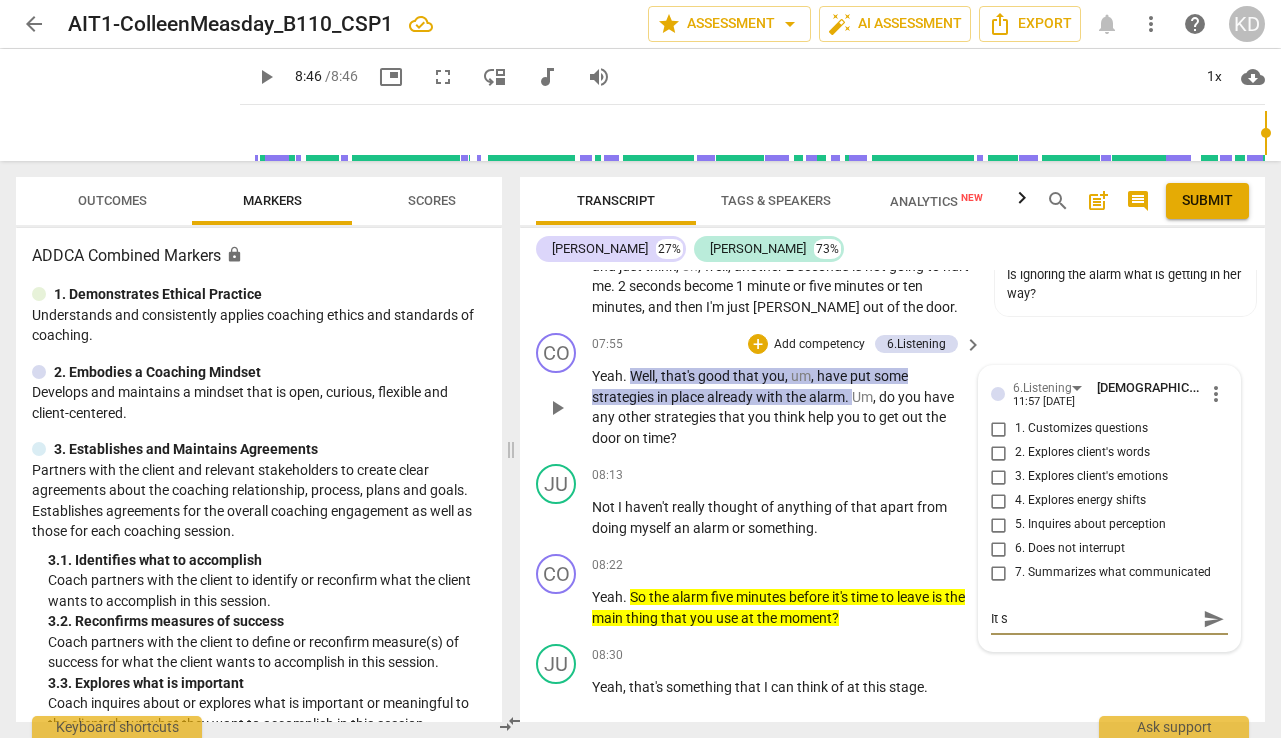 type on "It so" 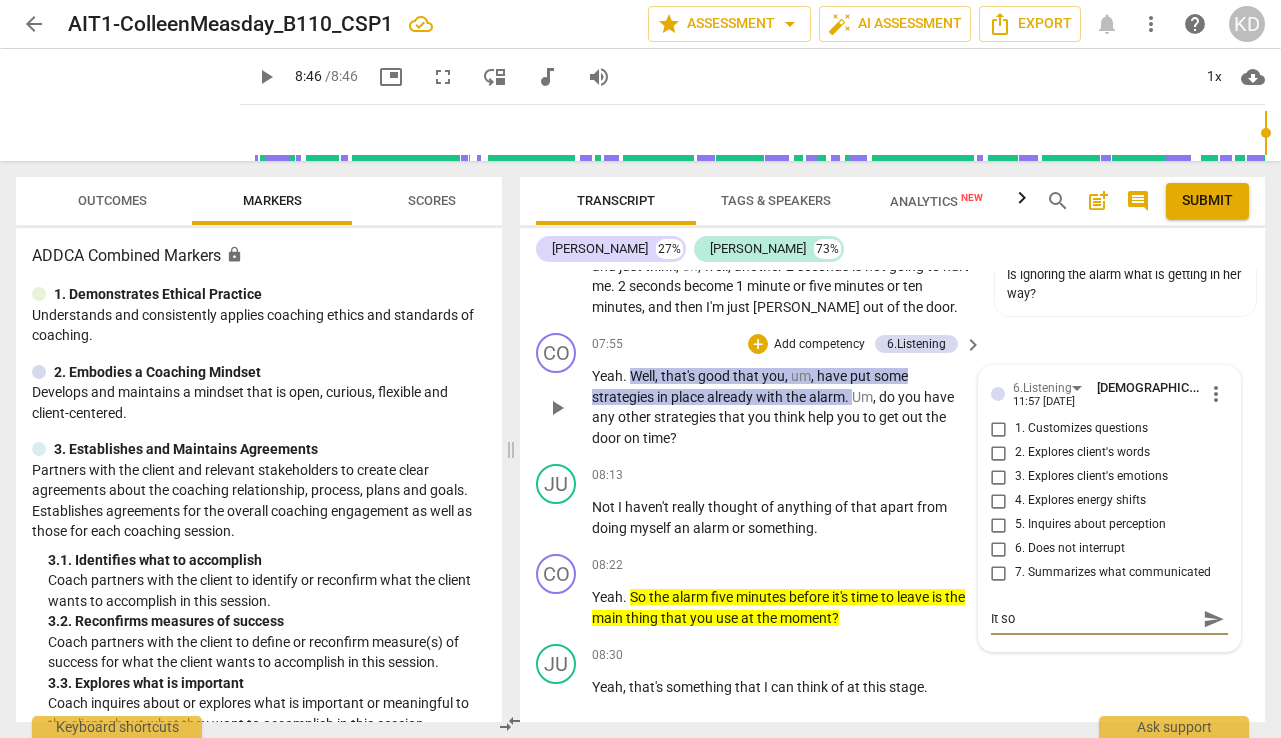 type on "It sou" 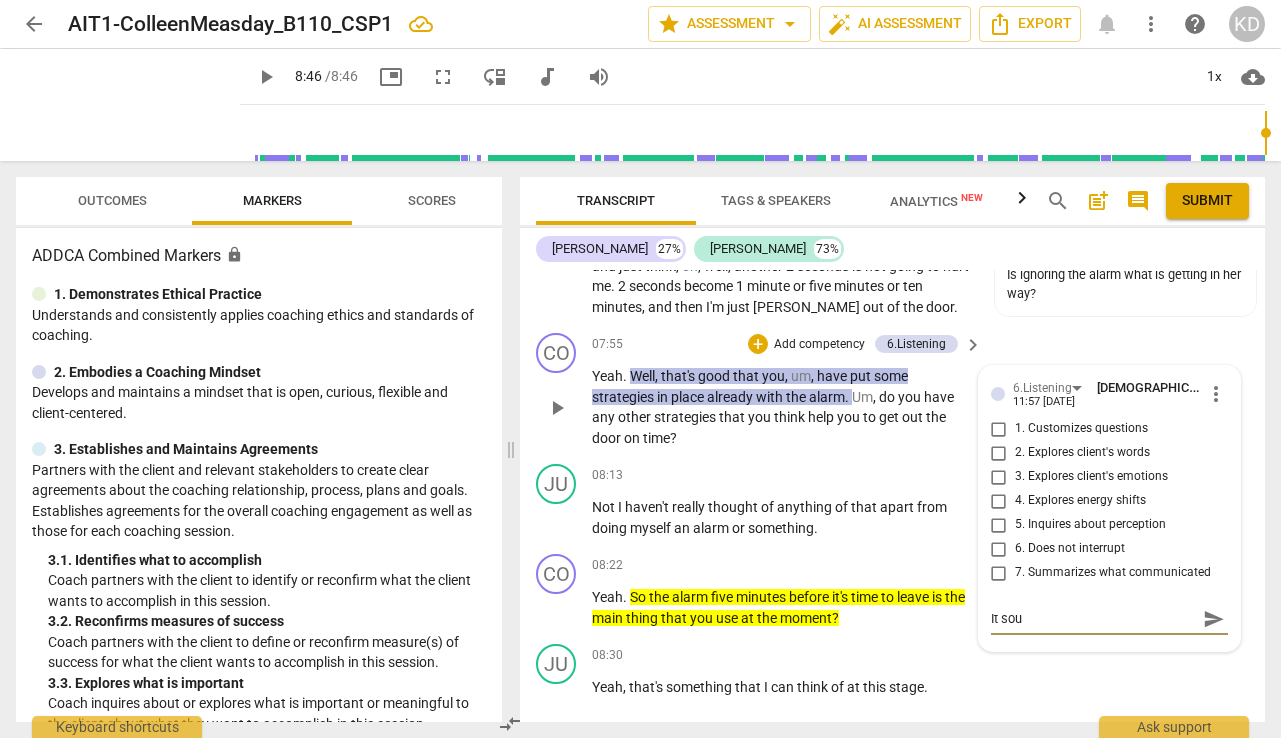 type 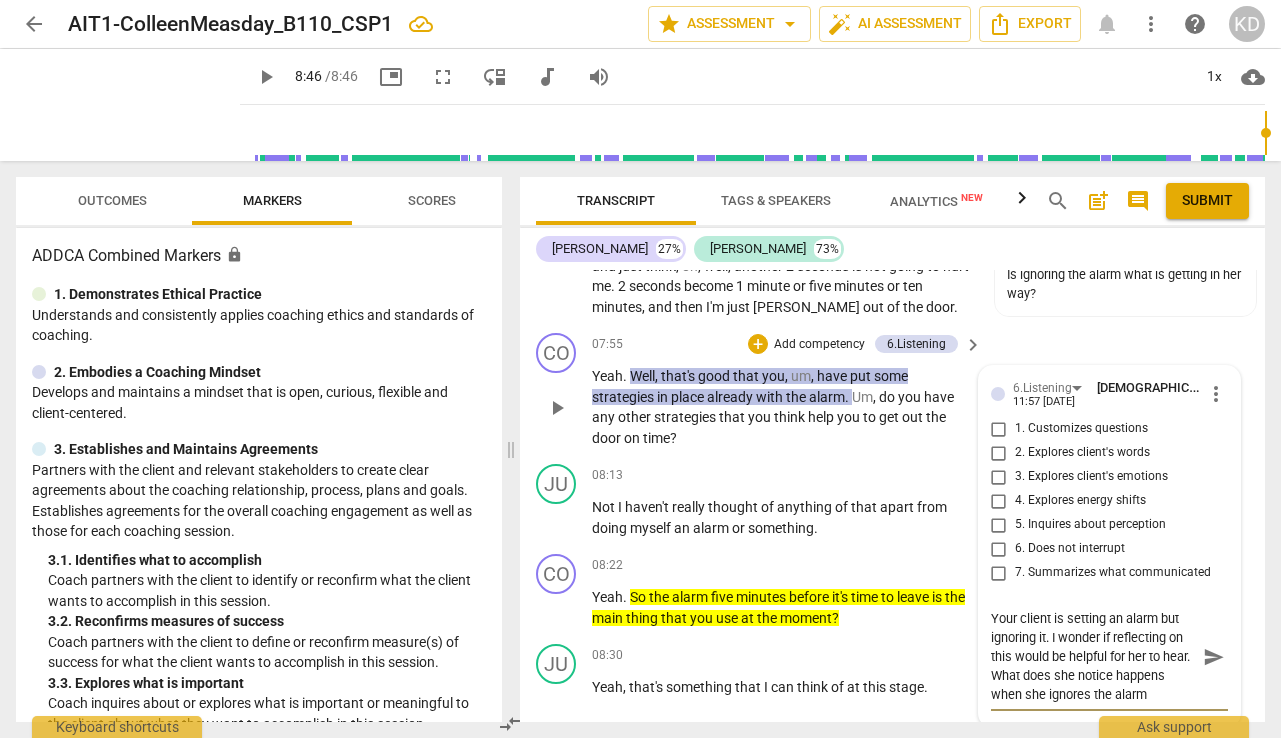 scroll, scrollTop: 17, scrollLeft: 0, axis: vertical 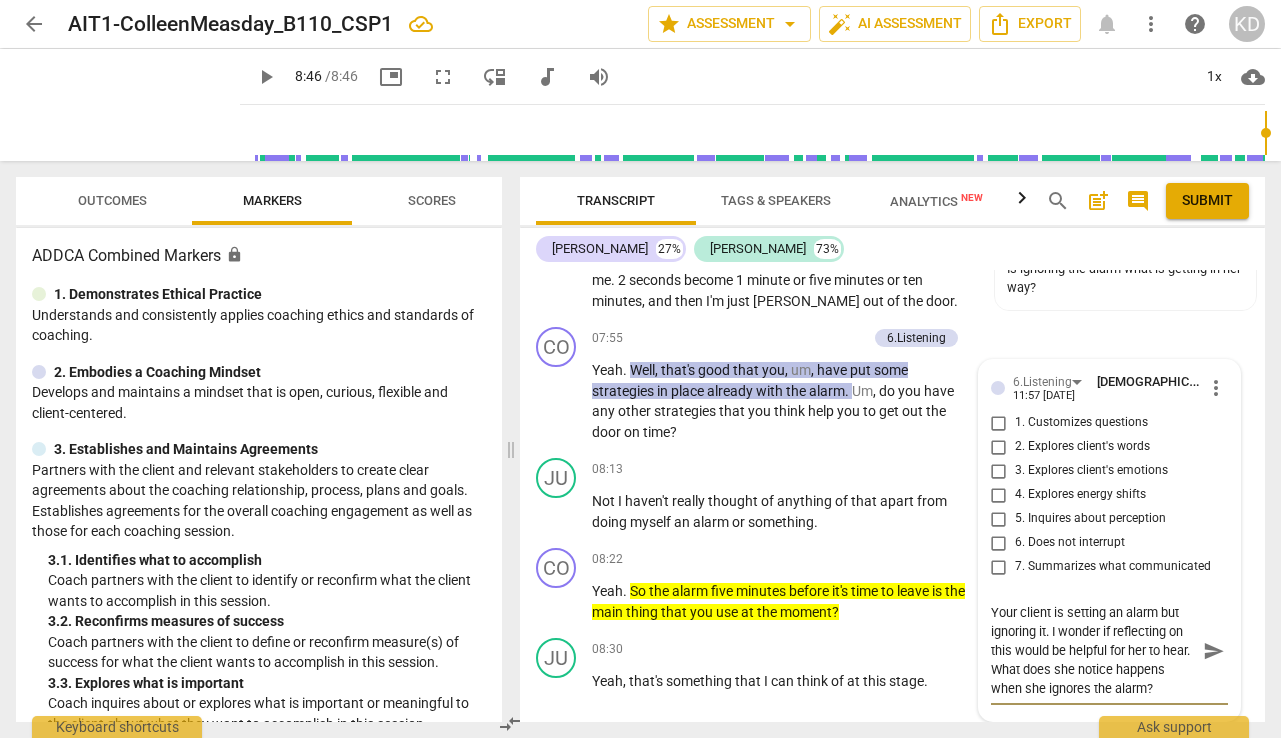 click on "play_arrow" at bounding box center [266, 77] 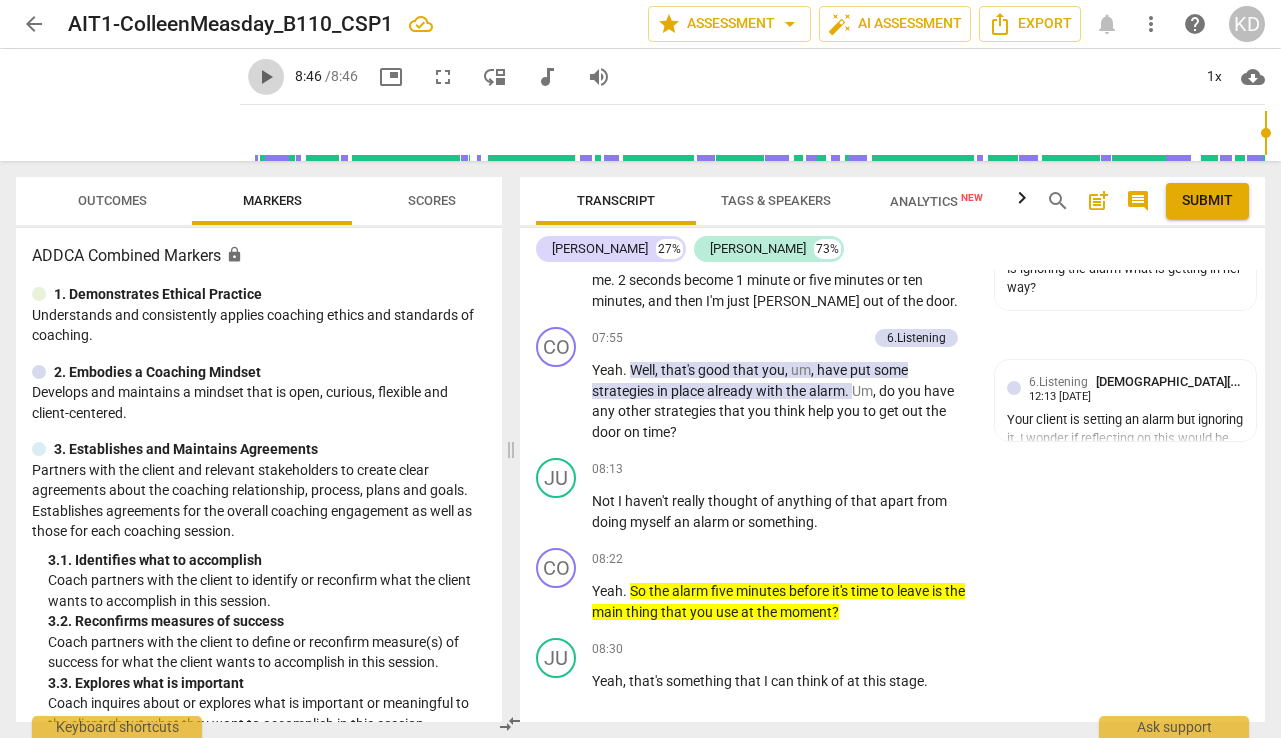 click on "play_arrow" at bounding box center [266, 77] 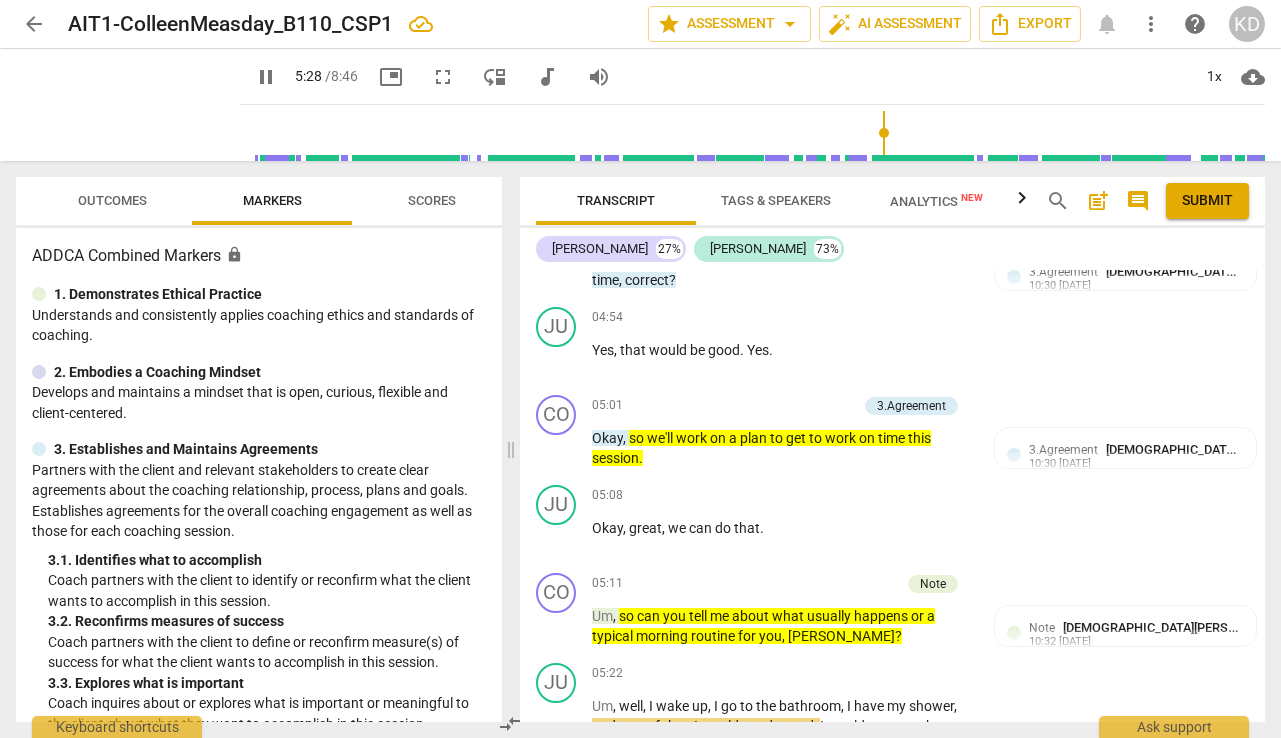 scroll, scrollTop: 6794, scrollLeft: 0, axis: vertical 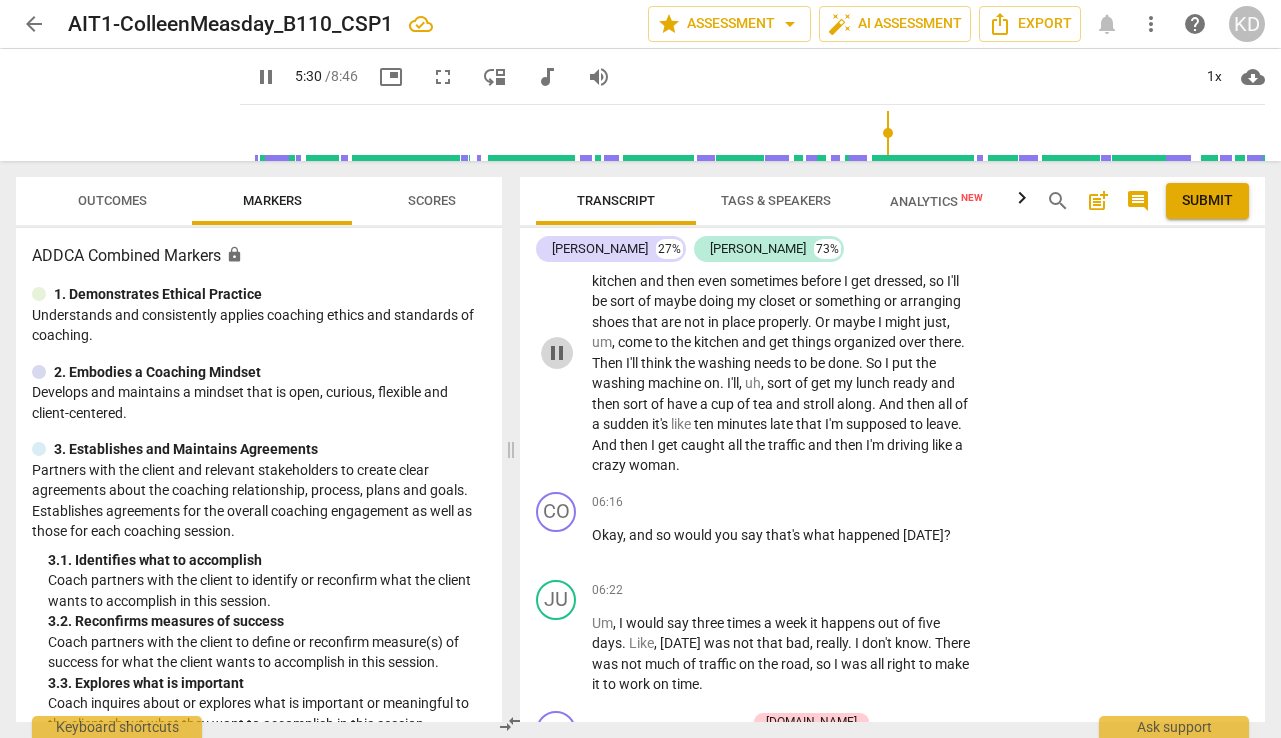 click on "pause" at bounding box center (557, 353) 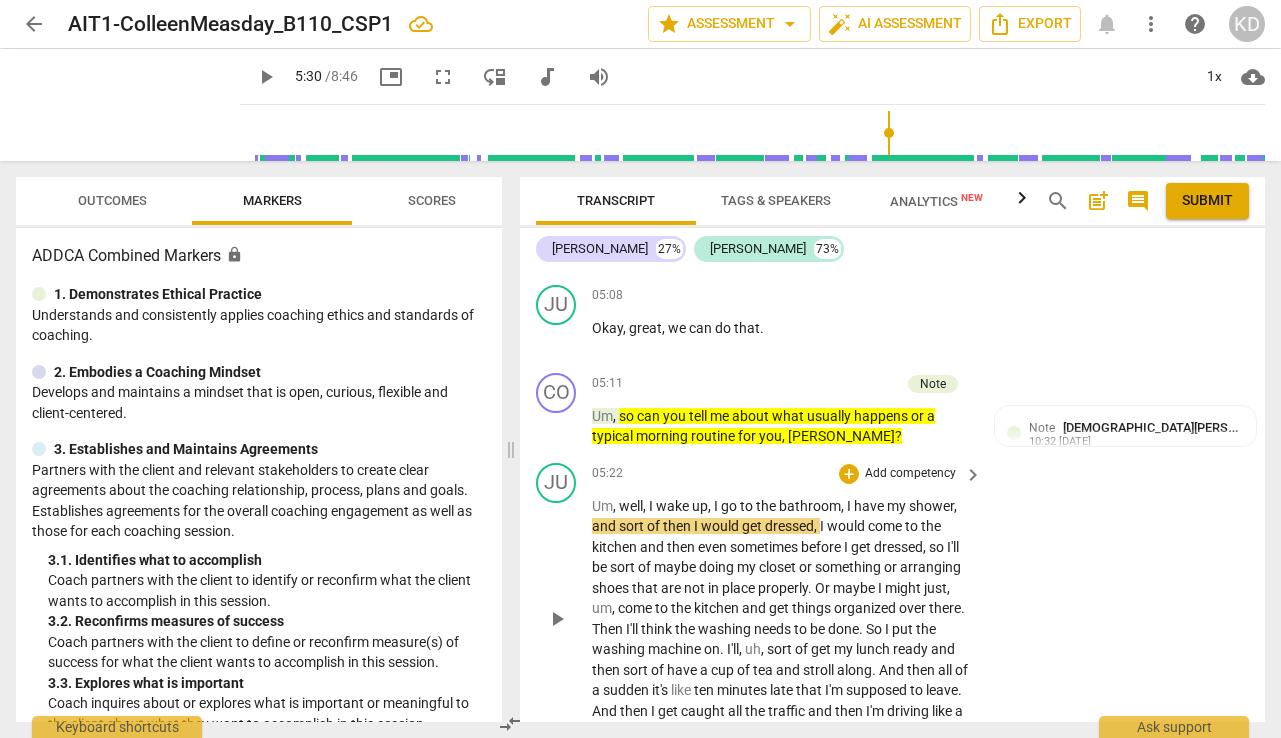 scroll, scrollTop: 6515, scrollLeft: 0, axis: vertical 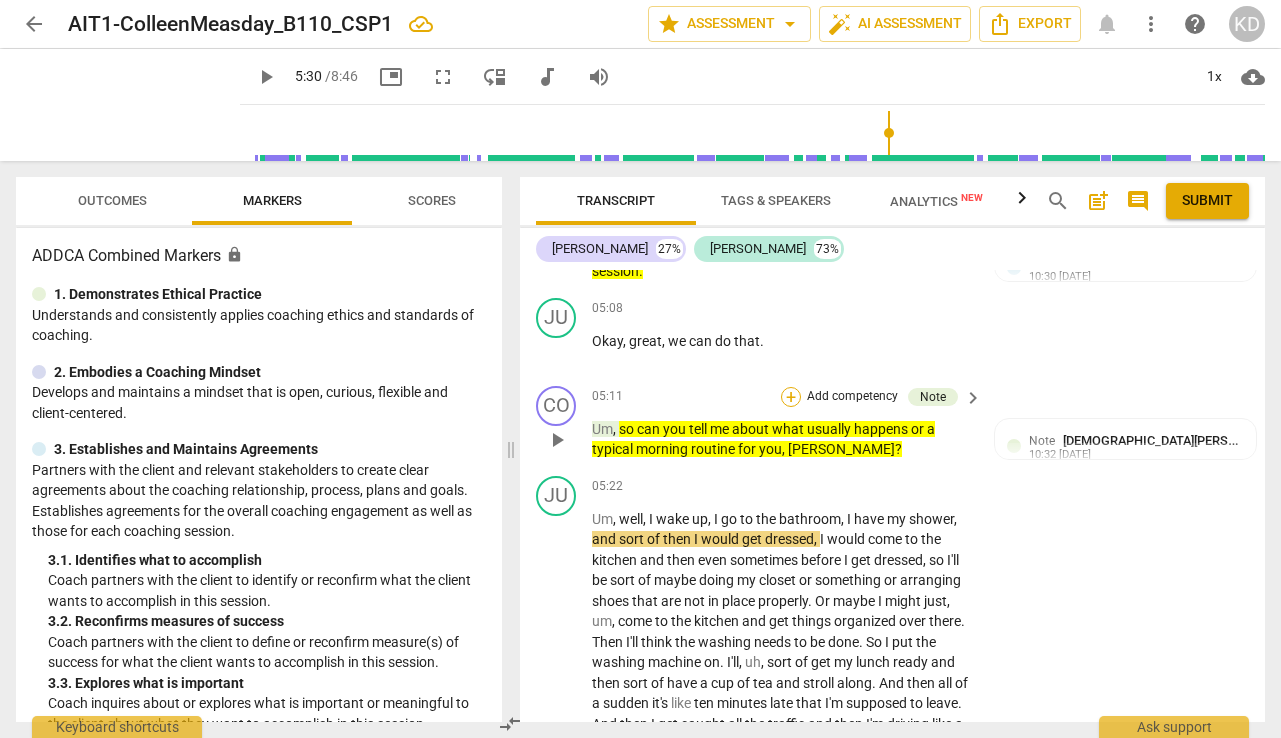 click on "+" at bounding box center (791, 397) 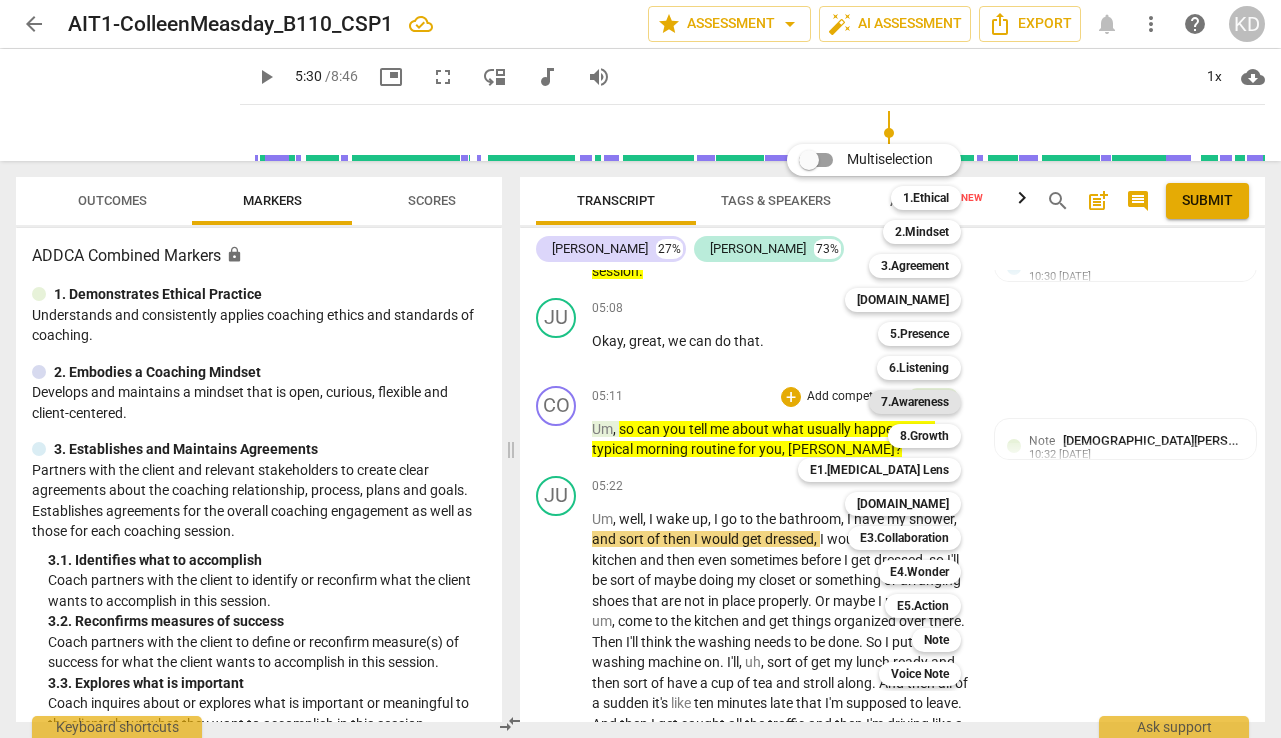 click on "7.Awareness" at bounding box center [915, 402] 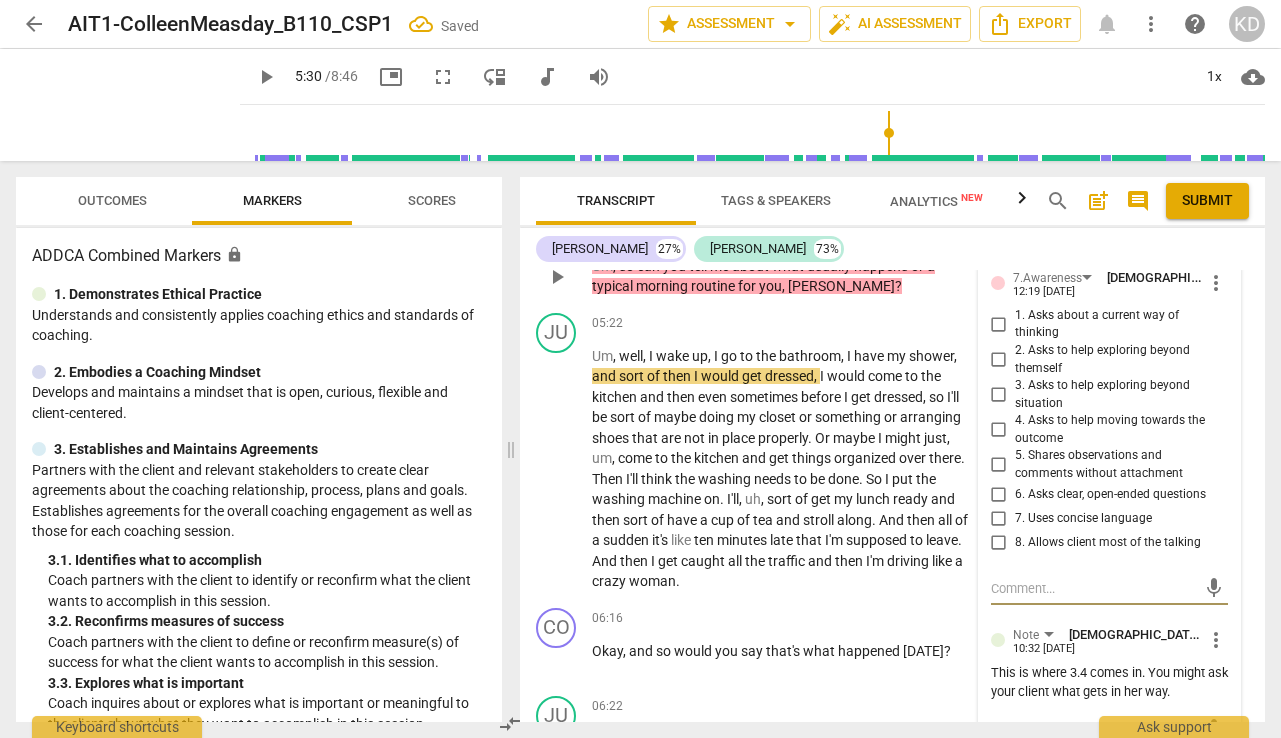 scroll, scrollTop: 6671, scrollLeft: 0, axis: vertical 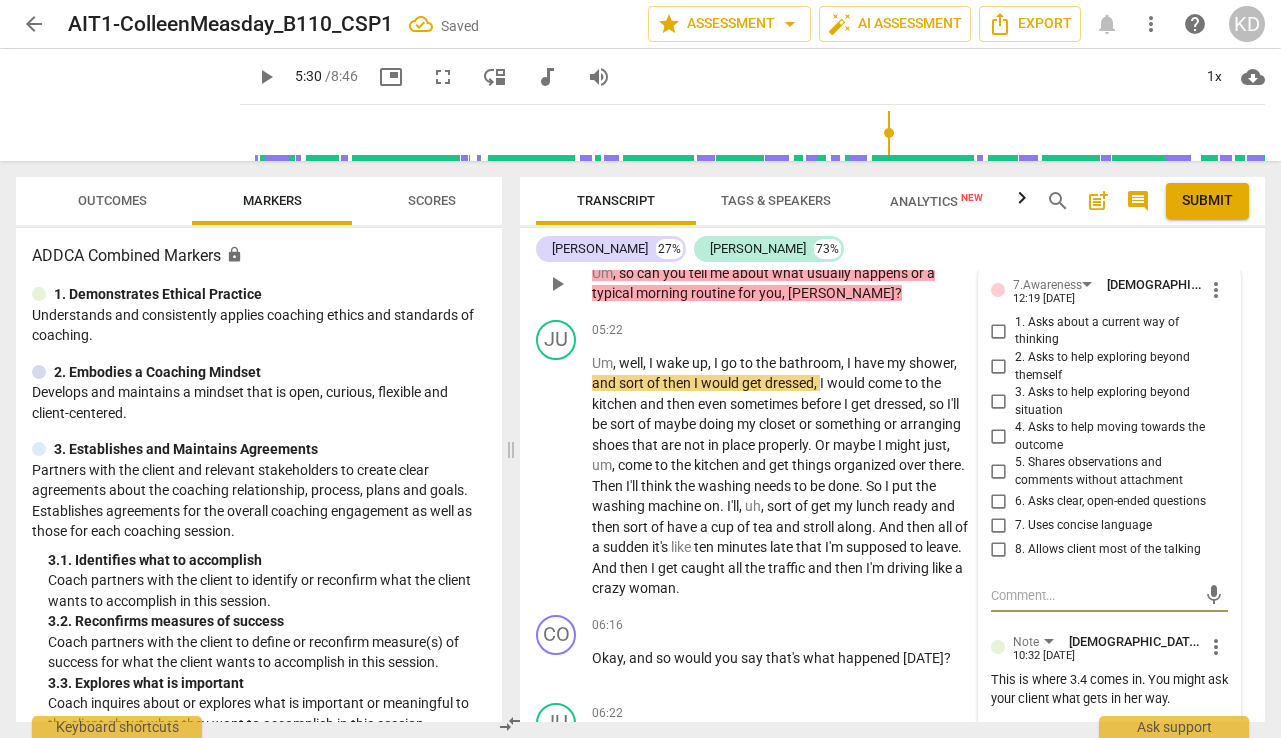 click on "1. Asks about a current way of thinking" at bounding box center [999, 331] 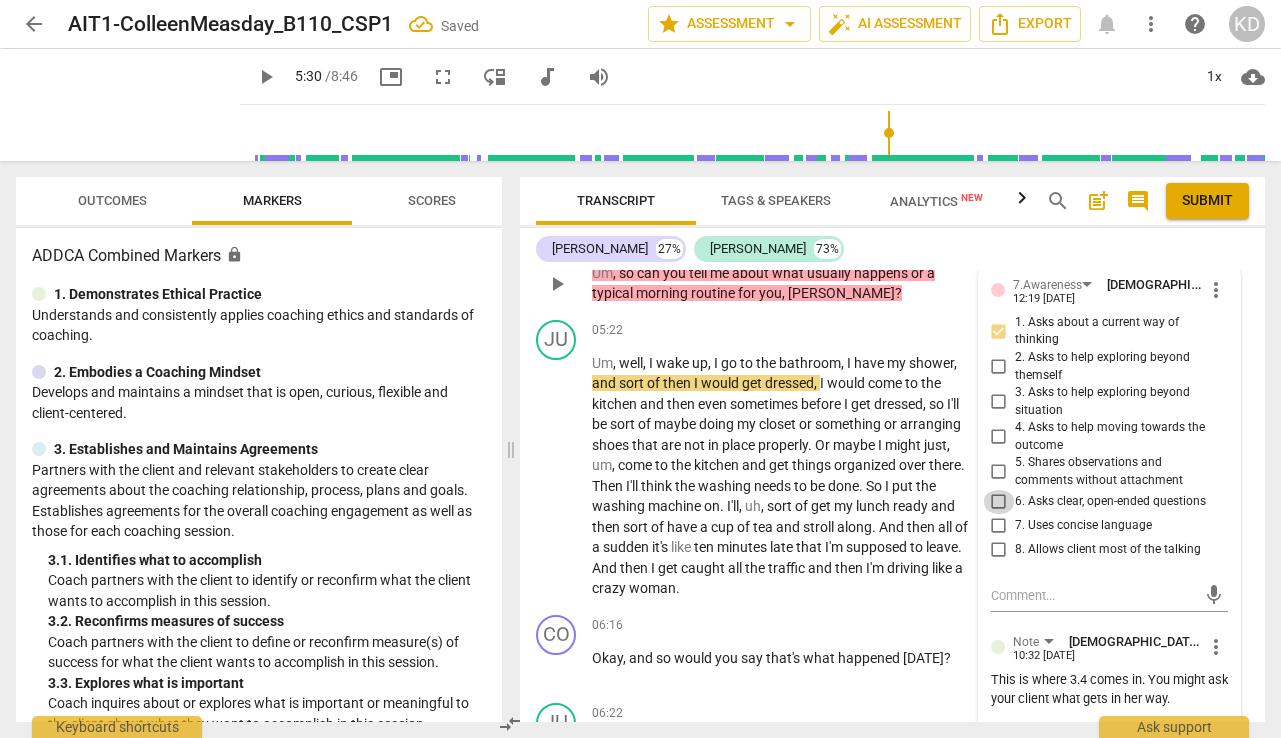 click on "6. Asks clear, open-ended questions" at bounding box center [999, 502] 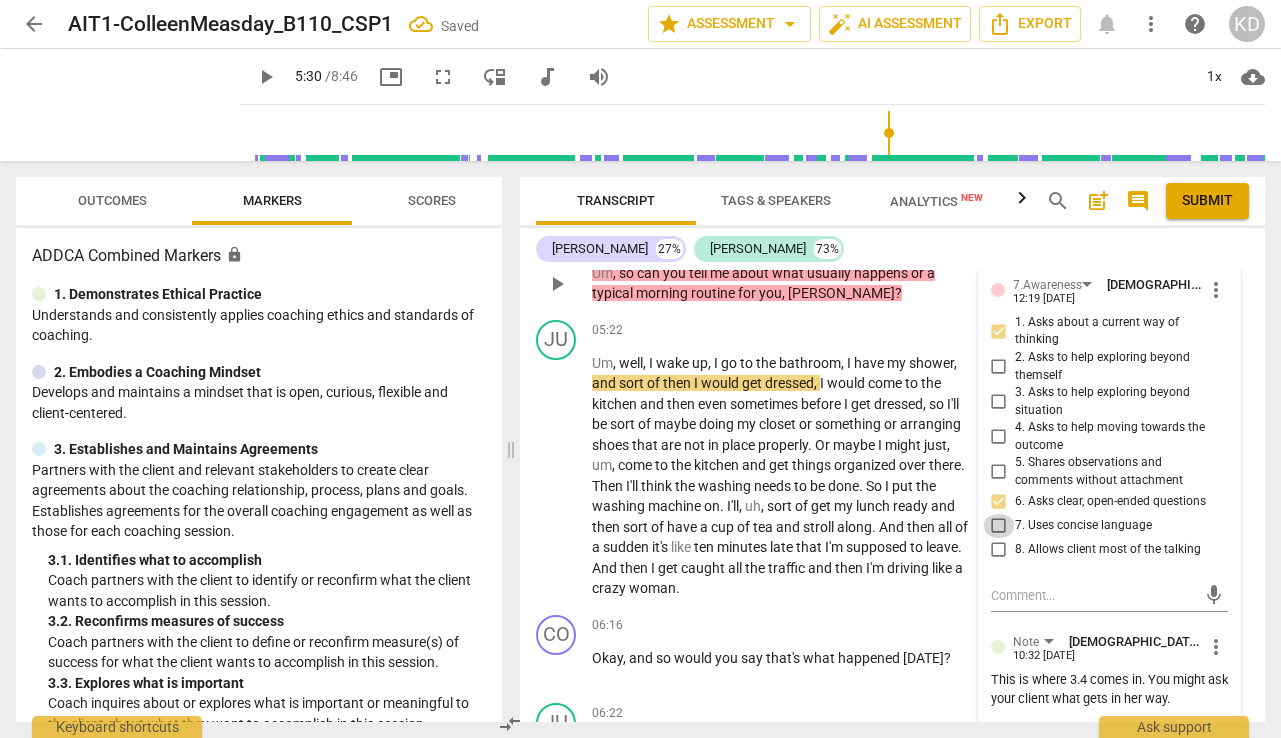 click on "7. Uses concise language" at bounding box center (999, 526) 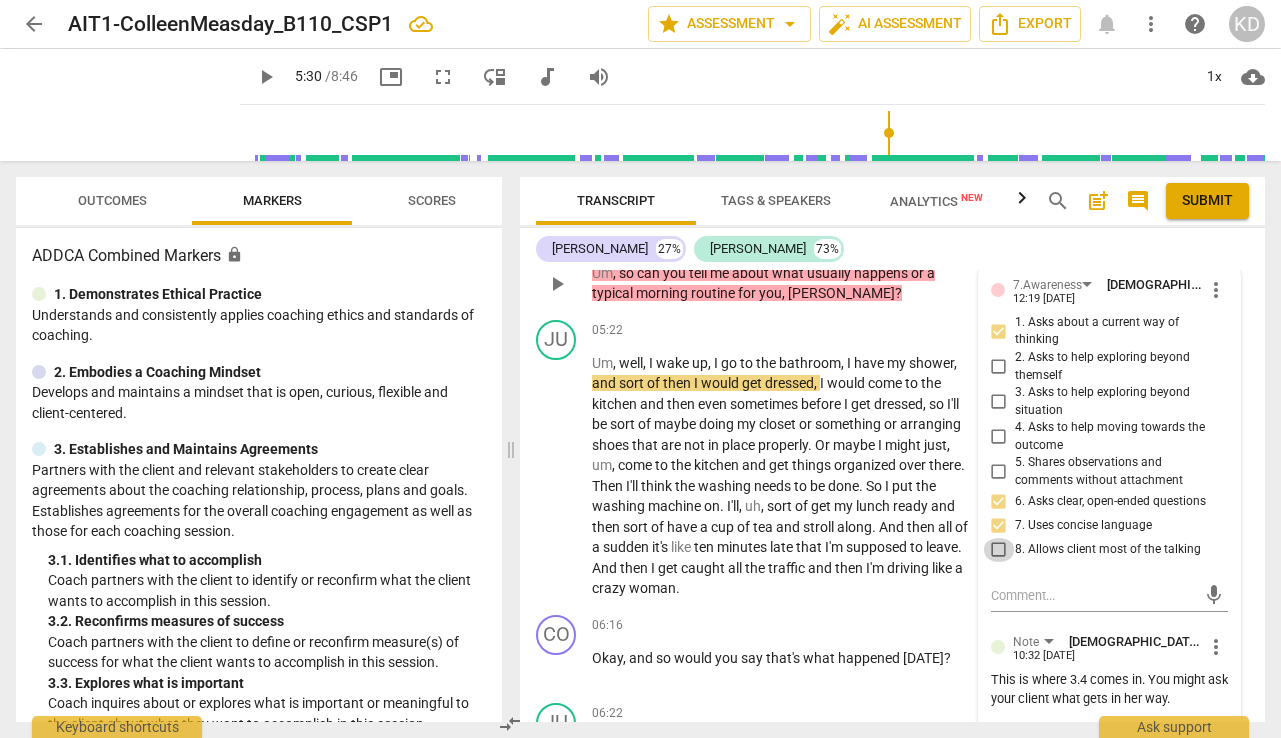 click on "8. Allows client most of the talking" at bounding box center (999, 550) 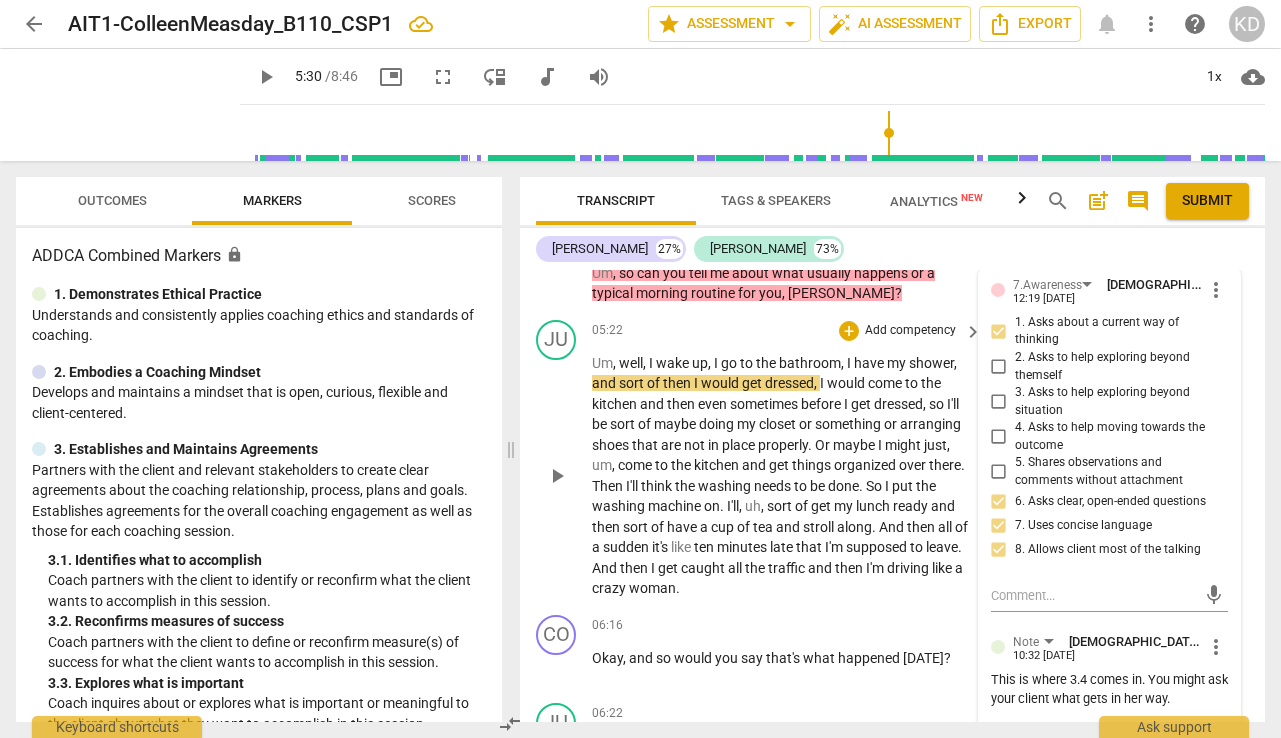 click on "05:22 + Add competency keyboard_arrow_right" at bounding box center (788, 331) 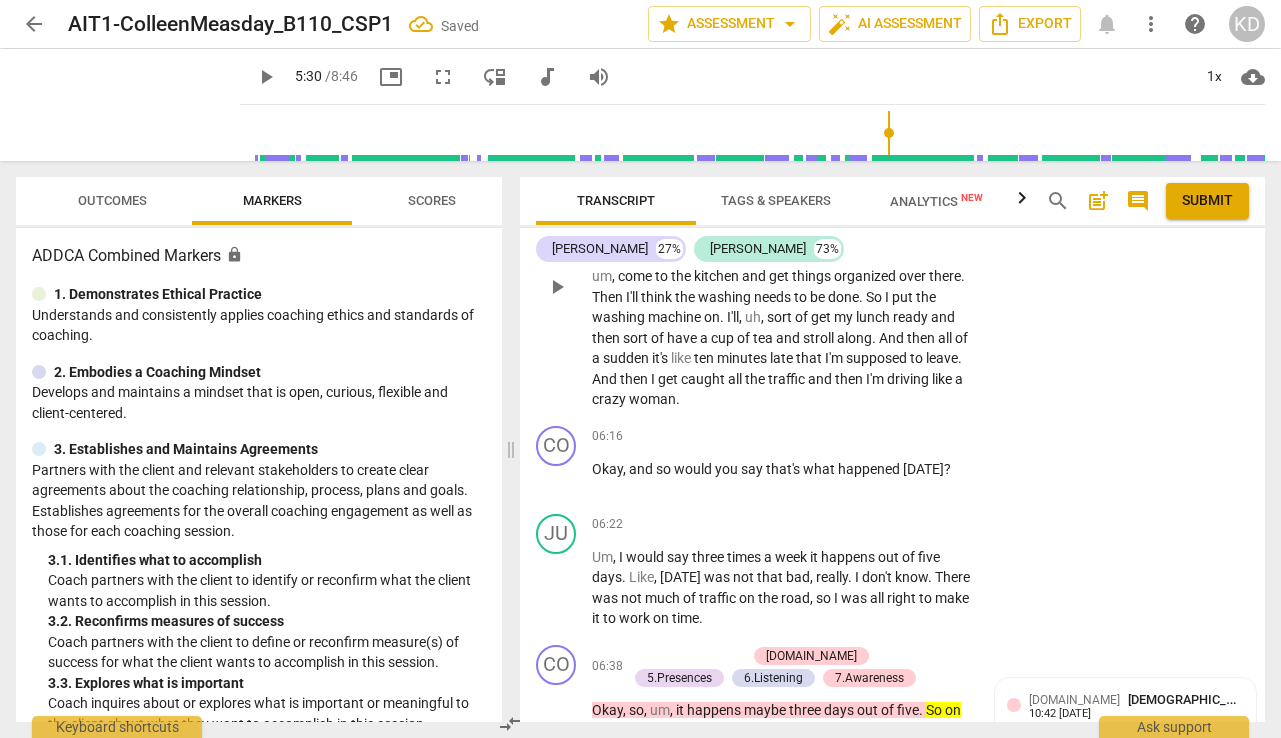 scroll, scrollTop: 6865, scrollLeft: 0, axis: vertical 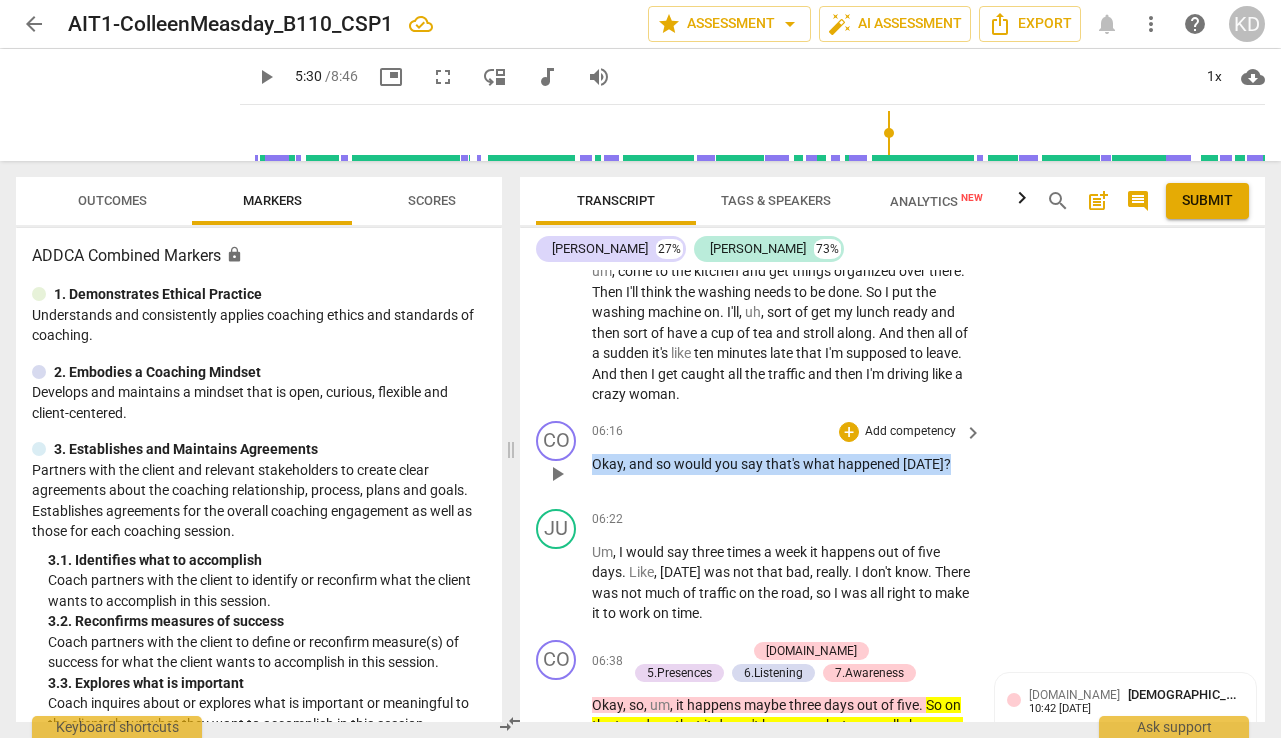 drag, startPoint x: 594, startPoint y: 484, endPoint x: 932, endPoint y: 494, distance: 338.1479 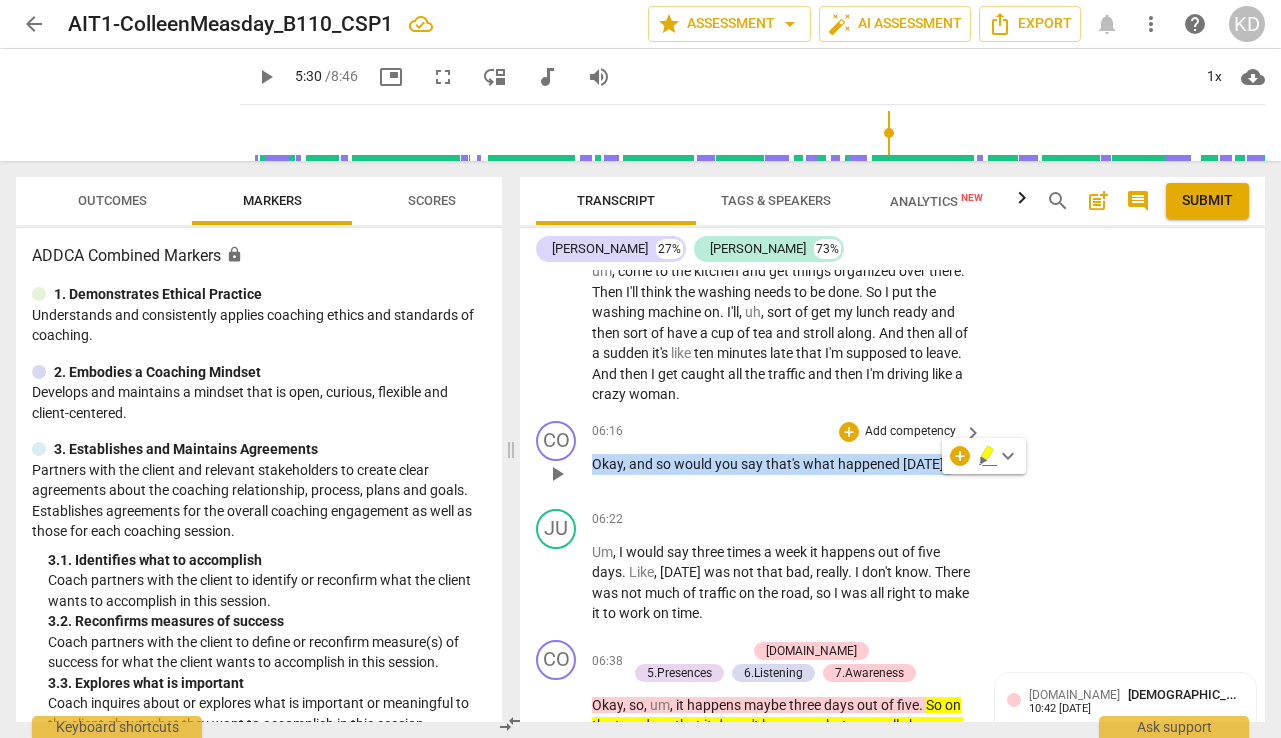 click on "Add competency" at bounding box center [910, 432] 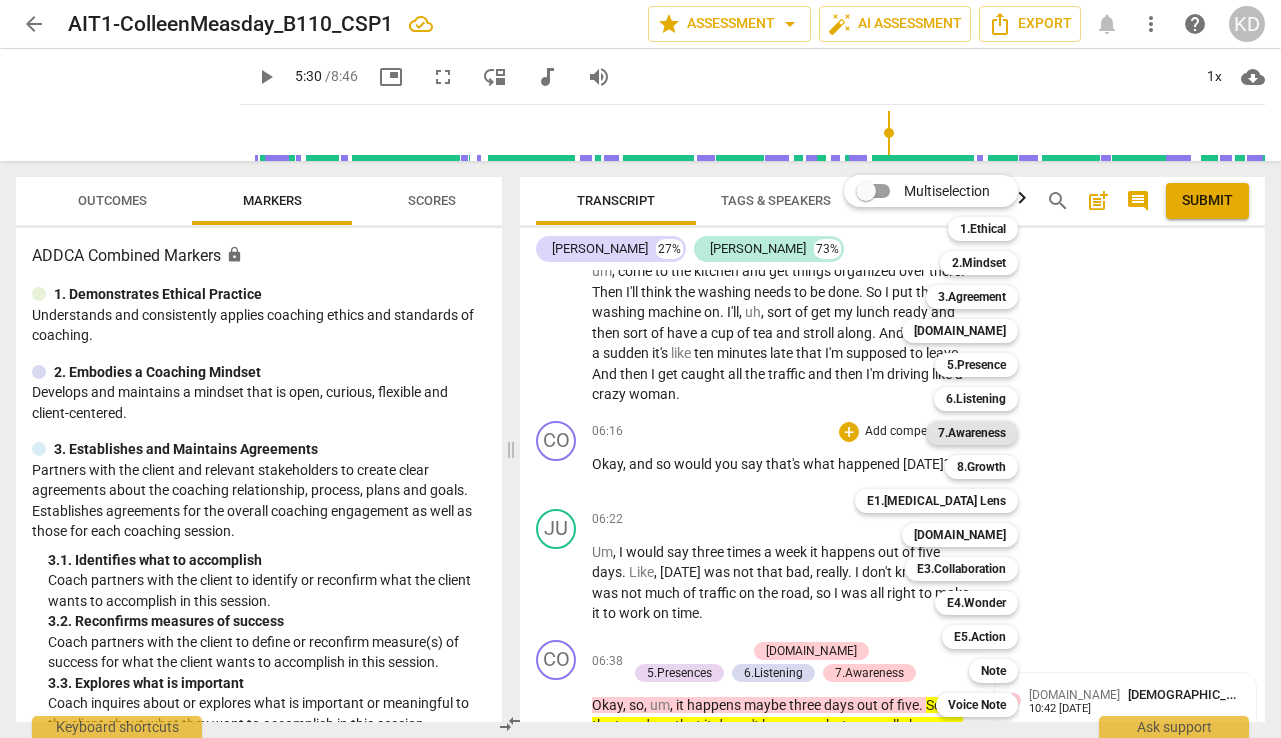 click on "7.Awareness" at bounding box center (972, 433) 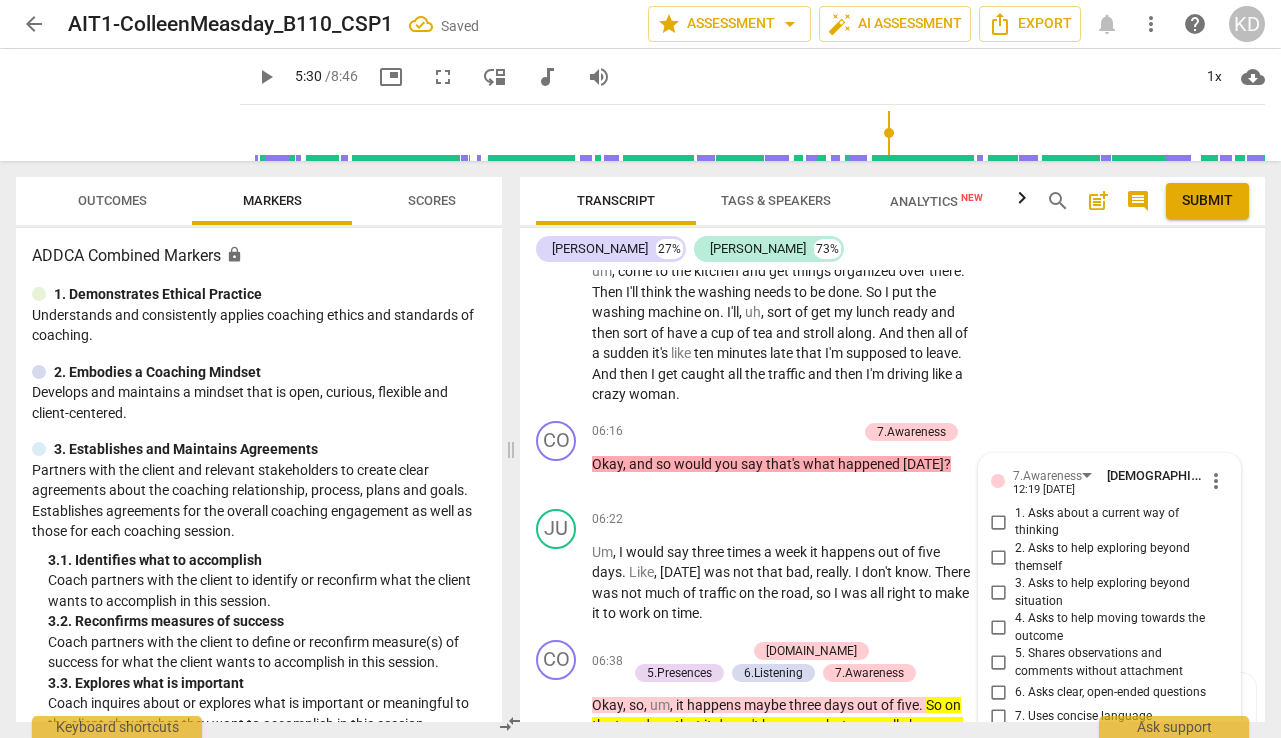 scroll, scrollTop: 7173, scrollLeft: 0, axis: vertical 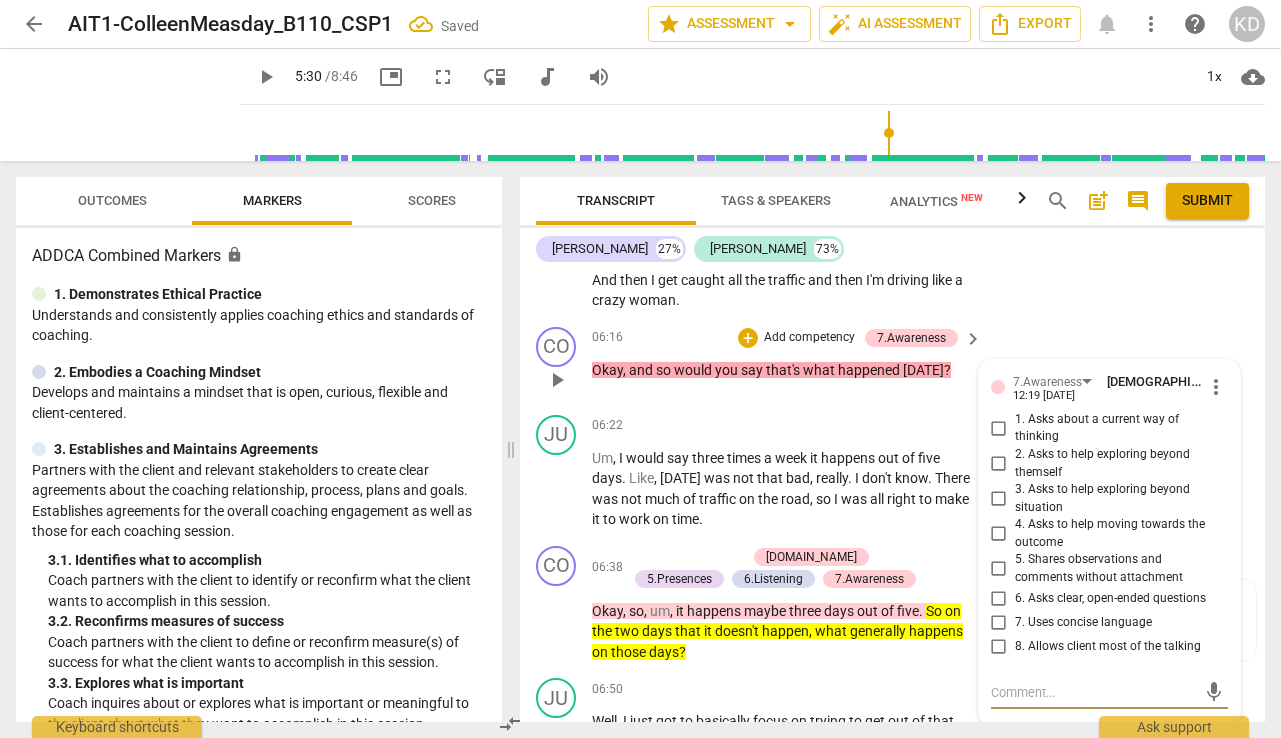 click on "1. Asks about a current way of thinking" at bounding box center [999, 428] 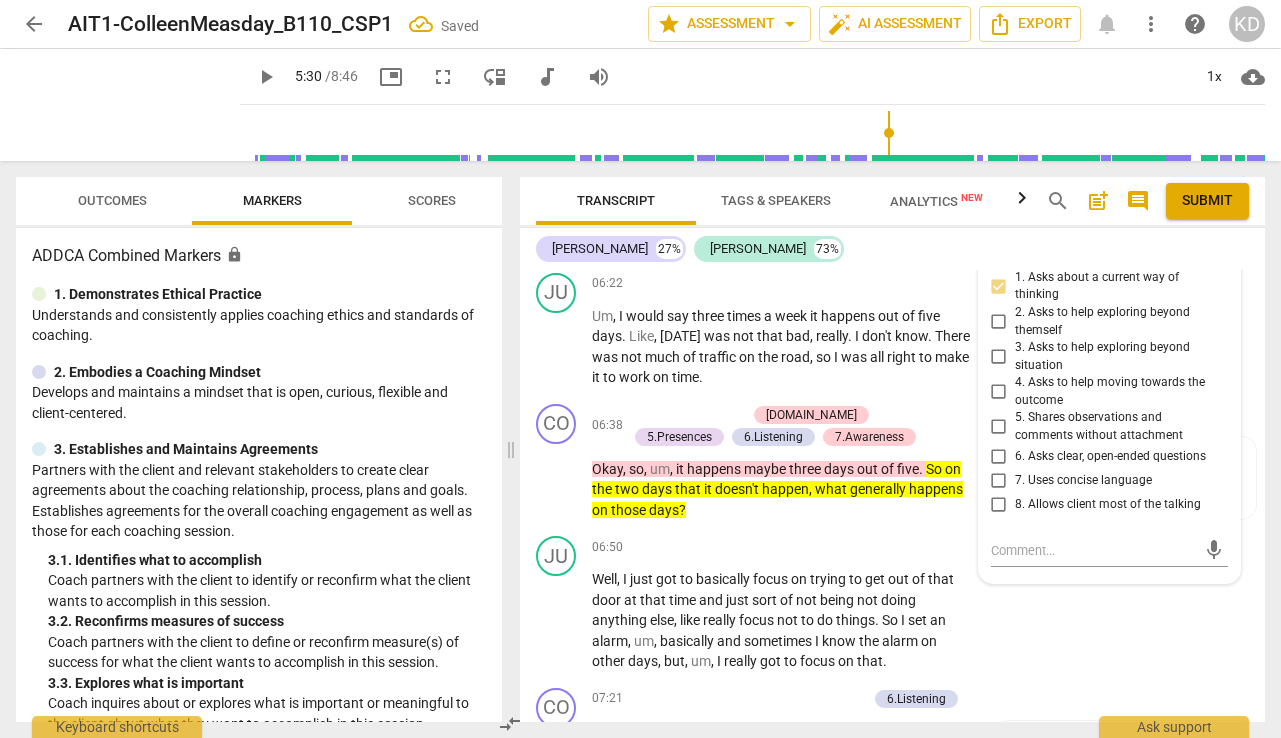 scroll, scrollTop: 7103, scrollLeft: 0, axis: vertical 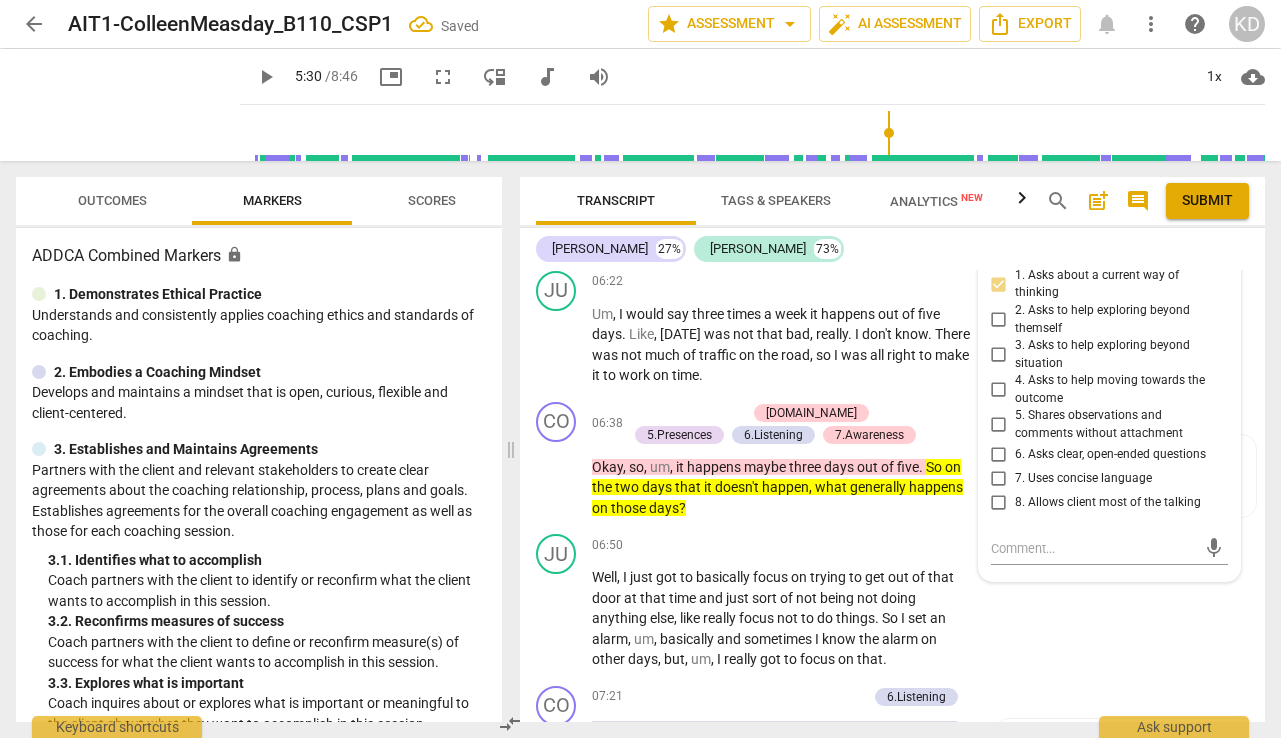 click on "7. Uses concise language" at bounding box center (999, 479) 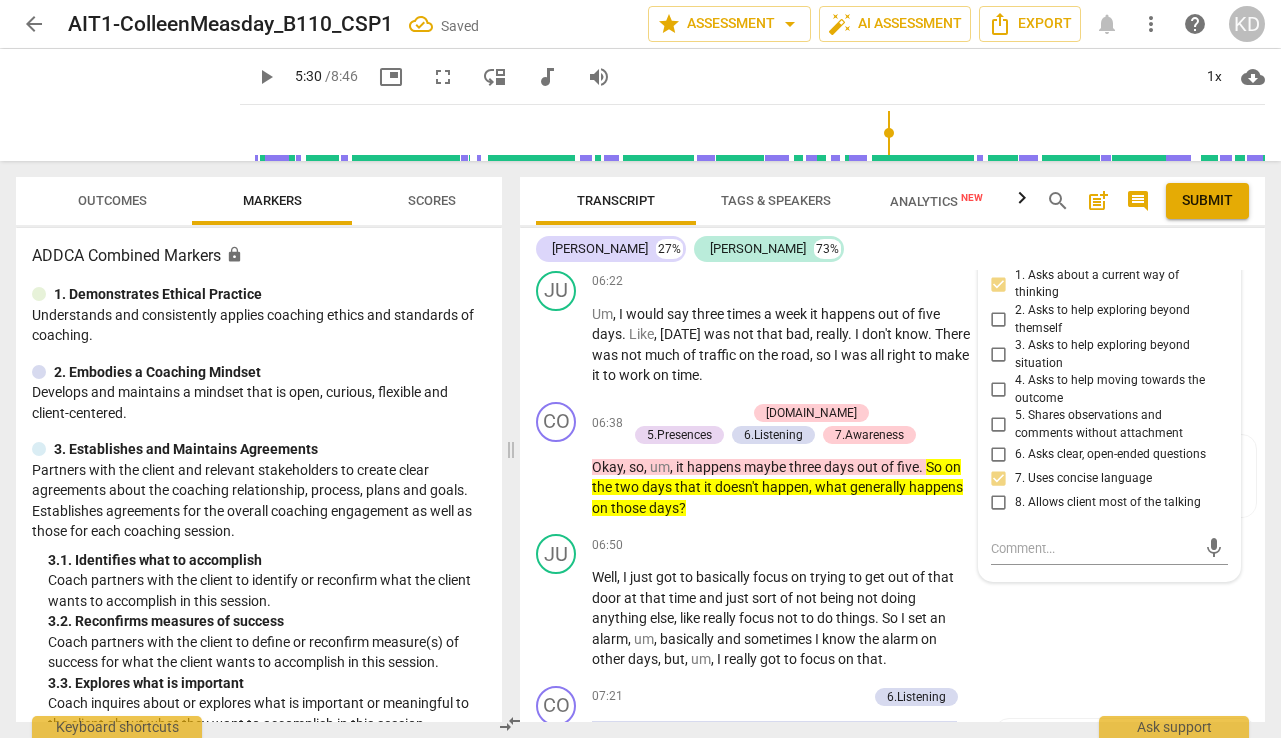 click on "8. Allows client most of the talking" at bounding box center (999, 503) 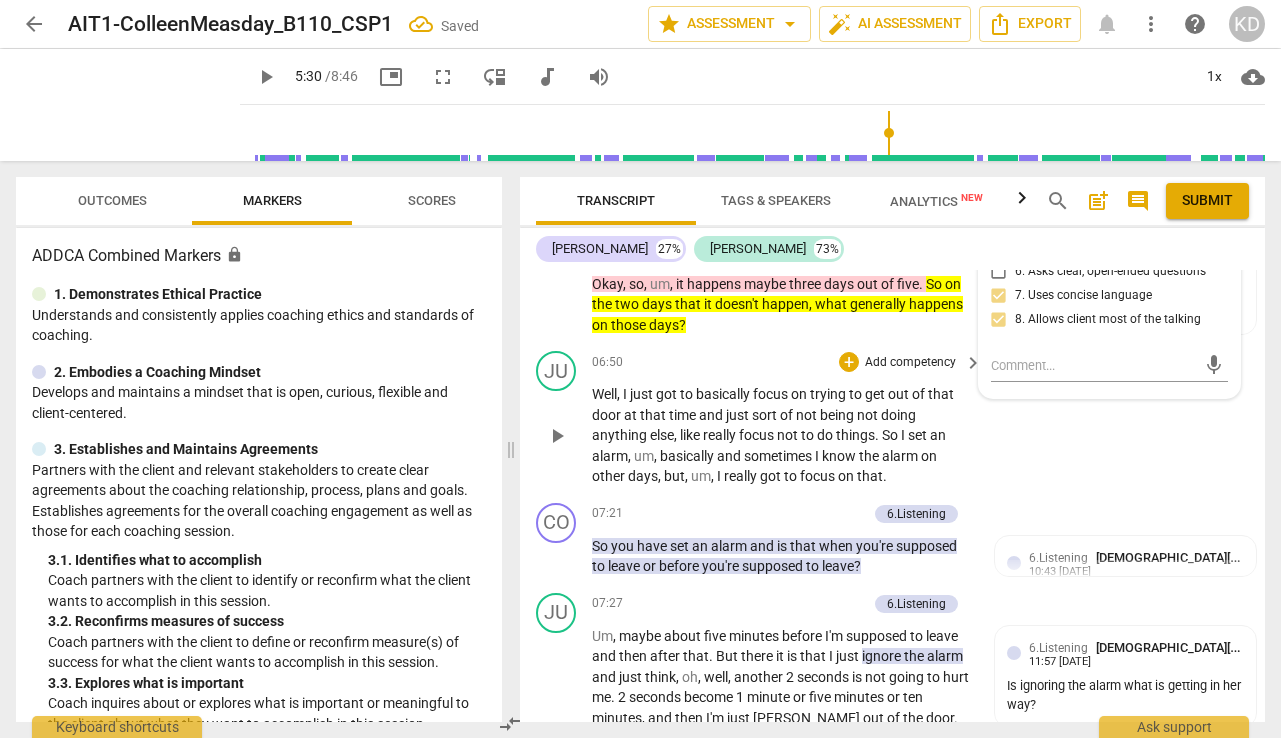 click on "JU play_arrow pause 06:50 + Add competency keyboard_arrow_right Well ,   I   just   got   to   basically   focus   on   trying   to   get   out   of   that   door   at   that   time   and   just   sort   of   not   being   not   doing   anything   else ,   like   really   focus   not   to   do   things .   So   I   set   an   alarm ,   um ,   basically   and   sometimes   I   know   the   alarm   on   other   days ,   but ,   um ,   I   really   got   to   focus   on   that ." at bounding box center [892, 419] 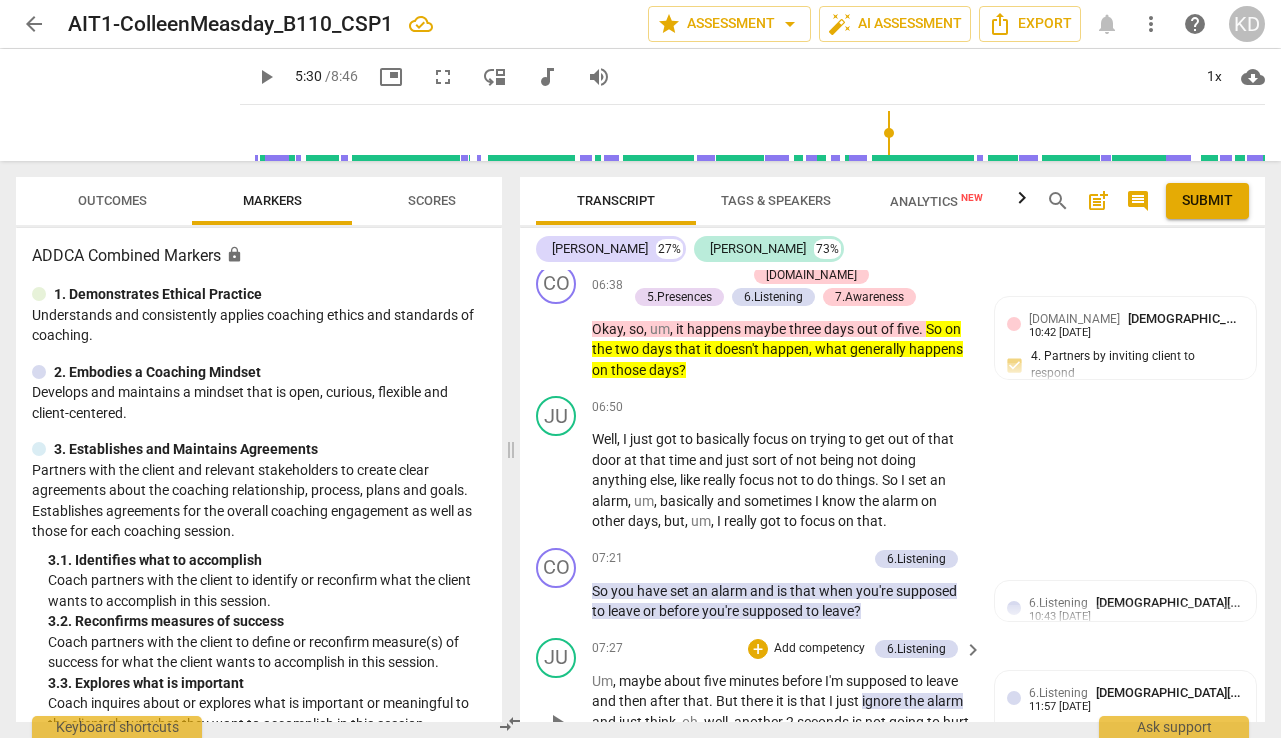scroll, scrollTop: 7239, scrollLeft: 0, axis: vertical 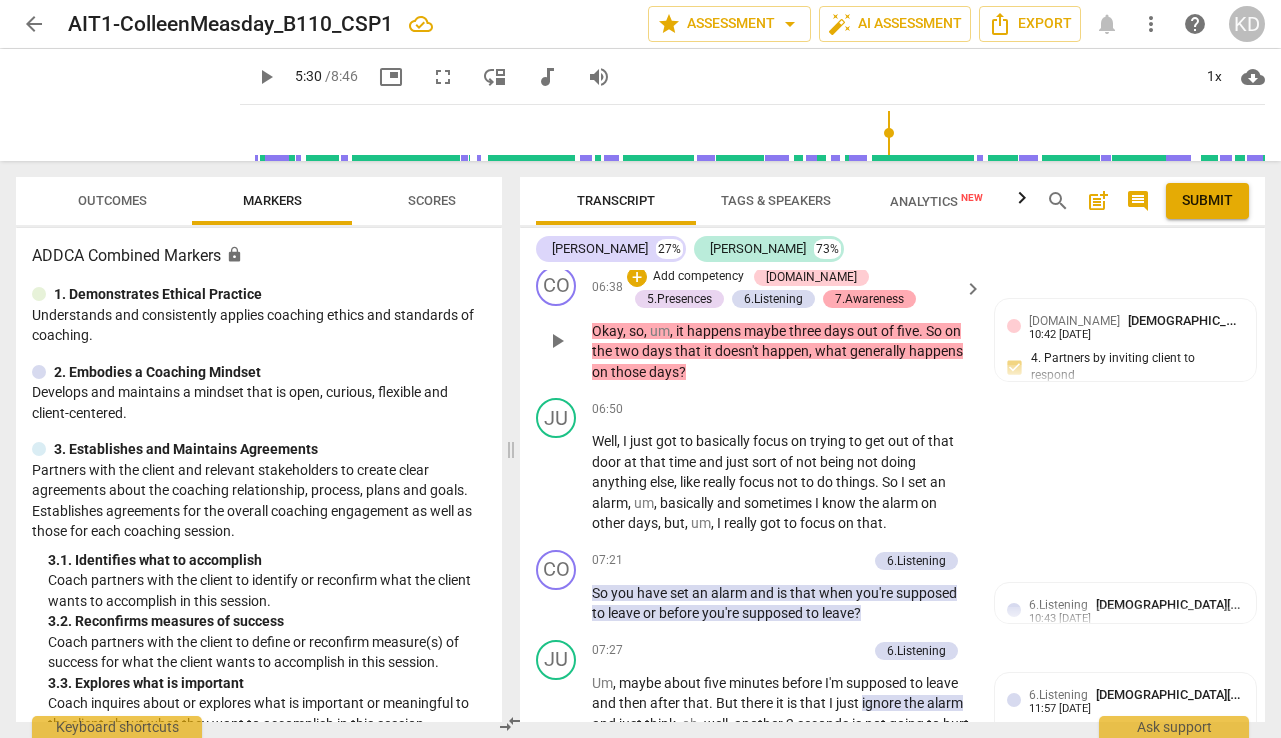 click on "7.Awareness" at bounding box center (869, 299) 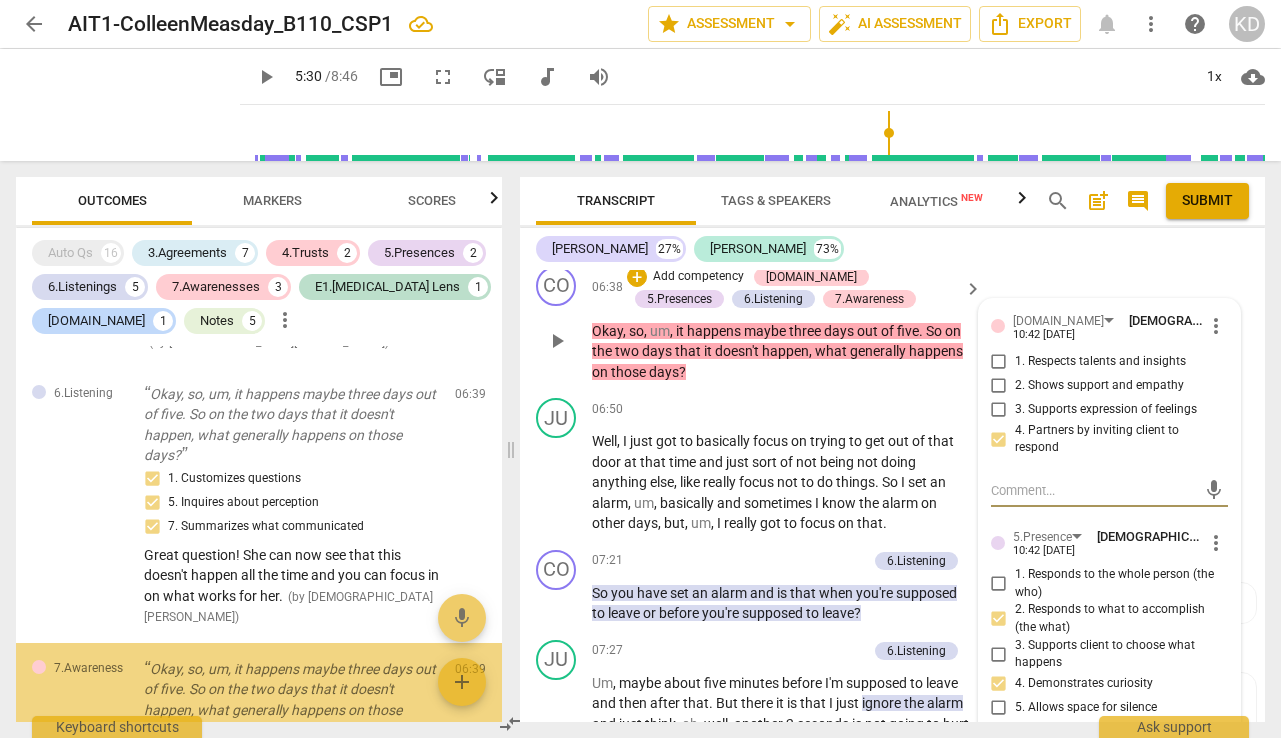 scroll, scrollTop: 3084, scrollLeft: 0, axis: vertical 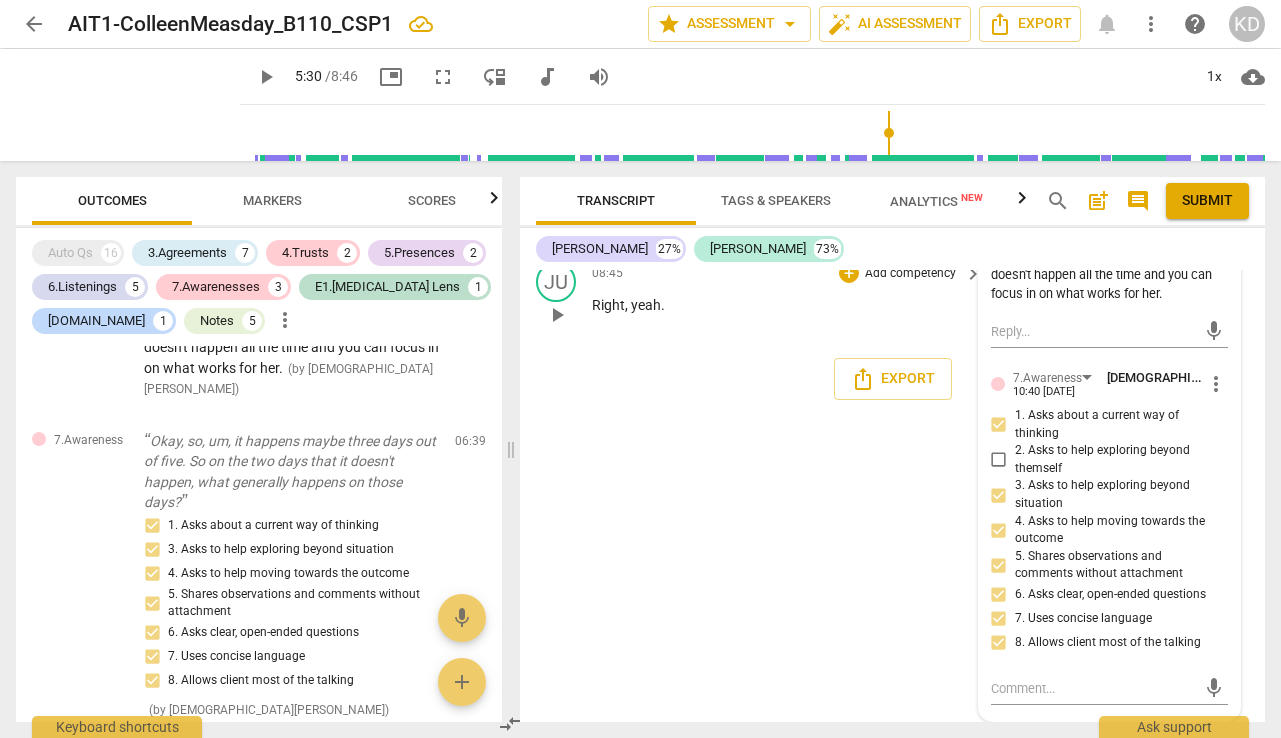 click on "08:45 + Add competency keyboard_arrow_right Right ,   yeah ." at bounding box center [788, 298] 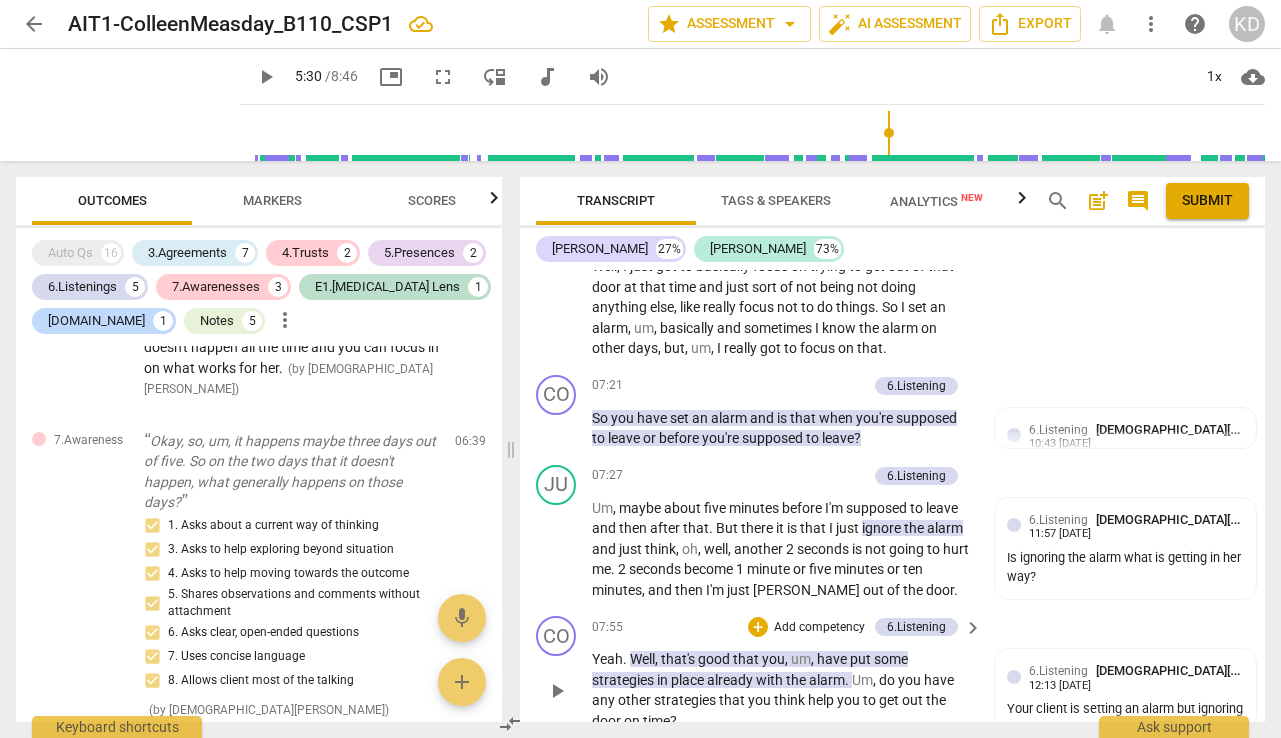 scroll, scrollTop: 7456, scrollLeft: 0, axis: vertical 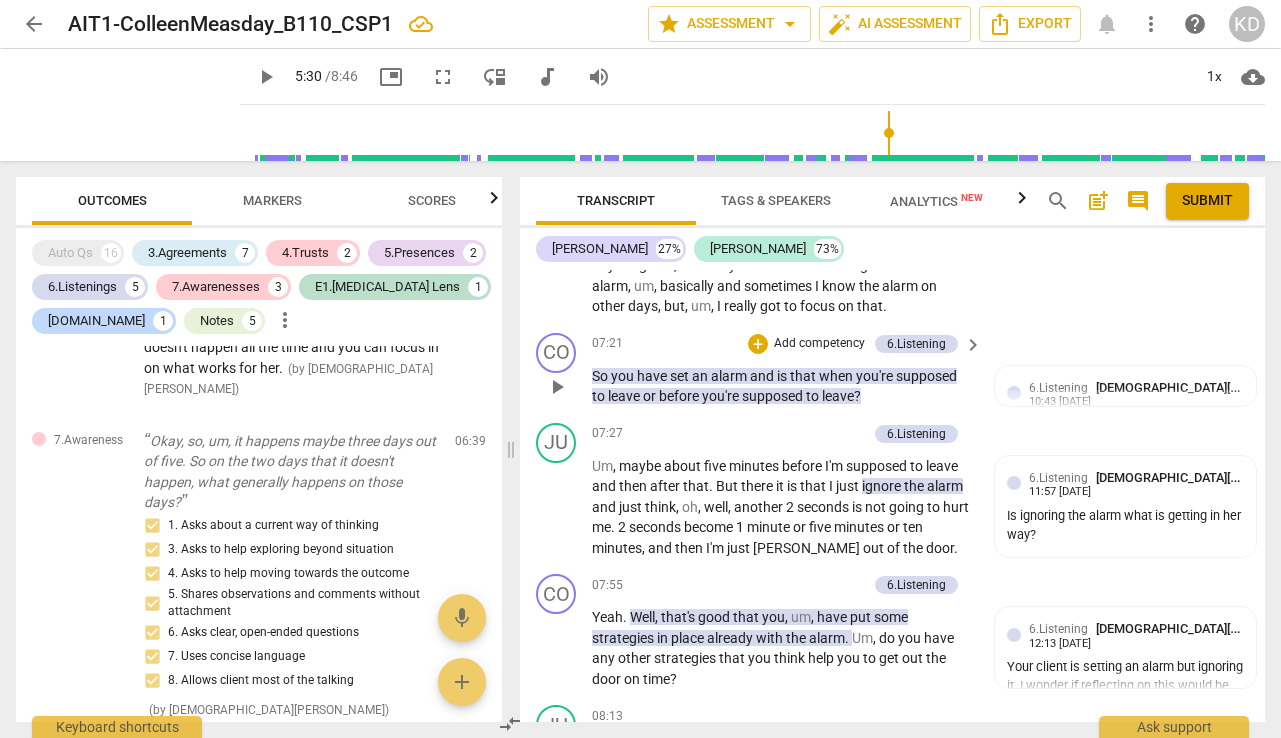 click on "Add competency" at bounding box center (819, 344) 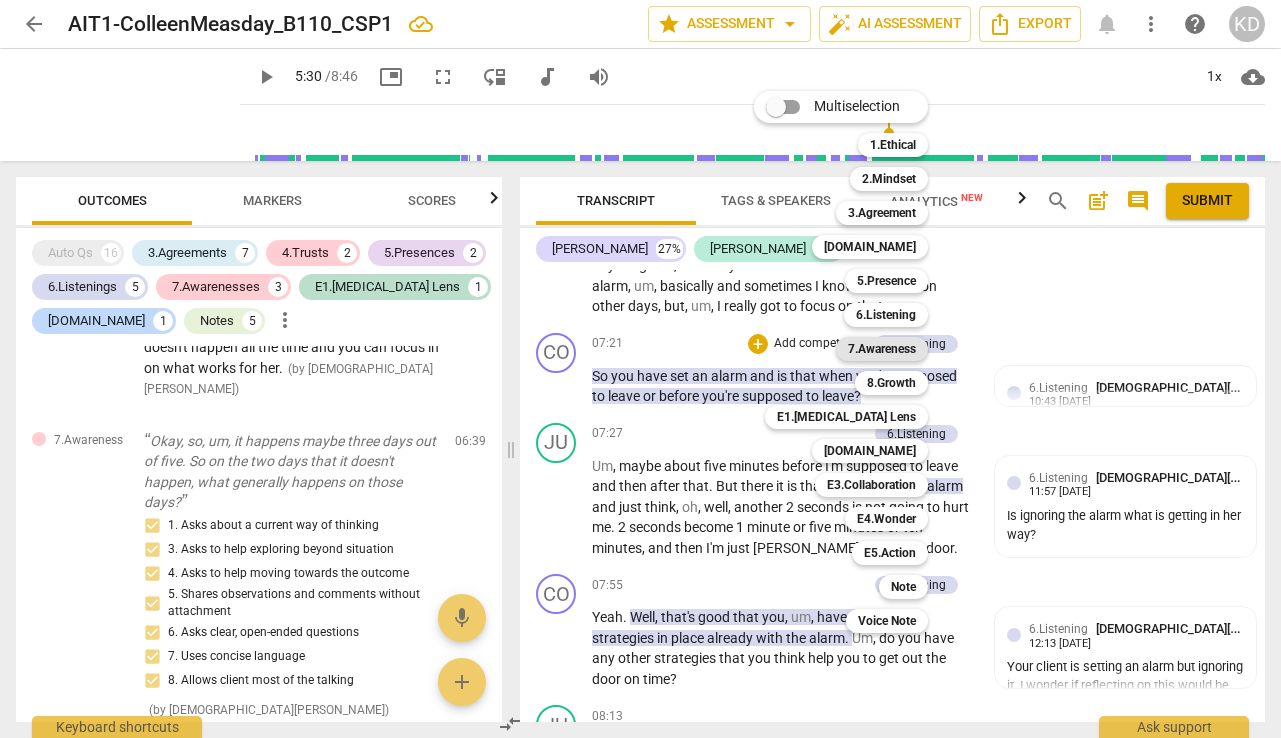 click on "7.Awareness" at bounding box center [882, 349] 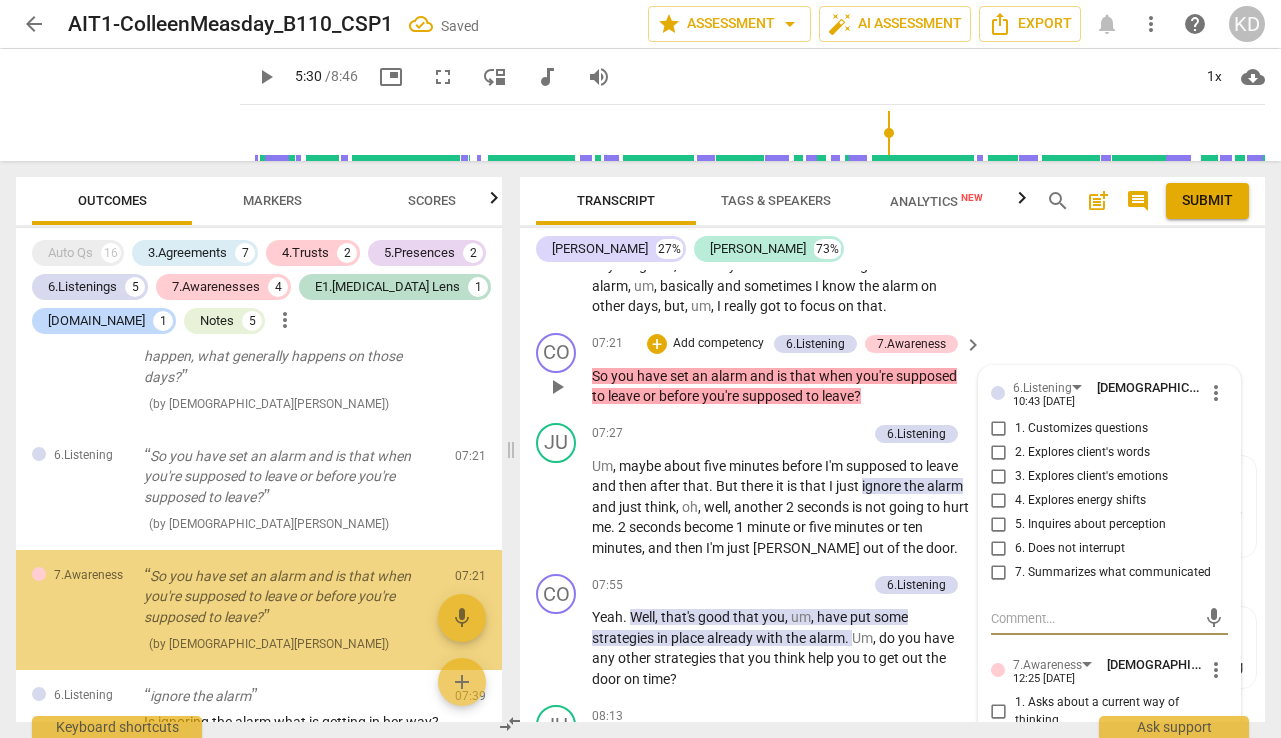 scroll, scrollTop: 3919, scrollLeft: 0, axis: vertical 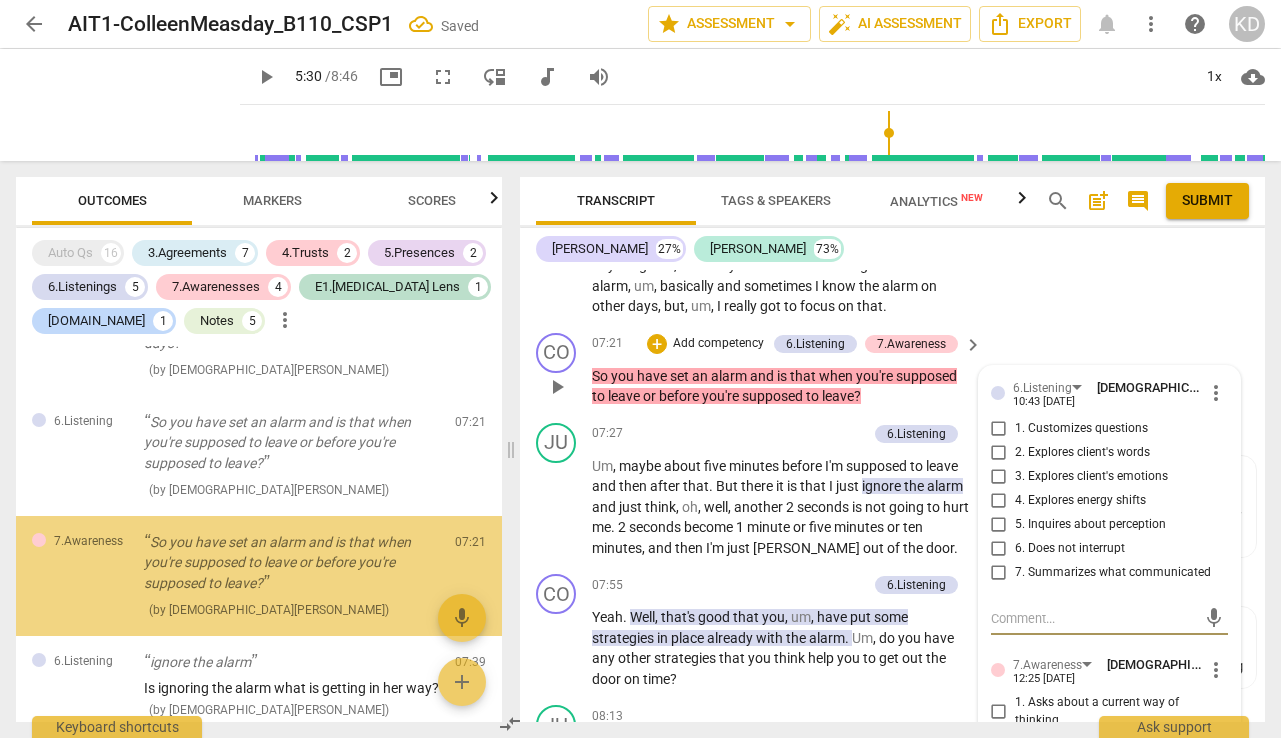 click on "5. Inquires about perception" at bounding box center [999, 525] 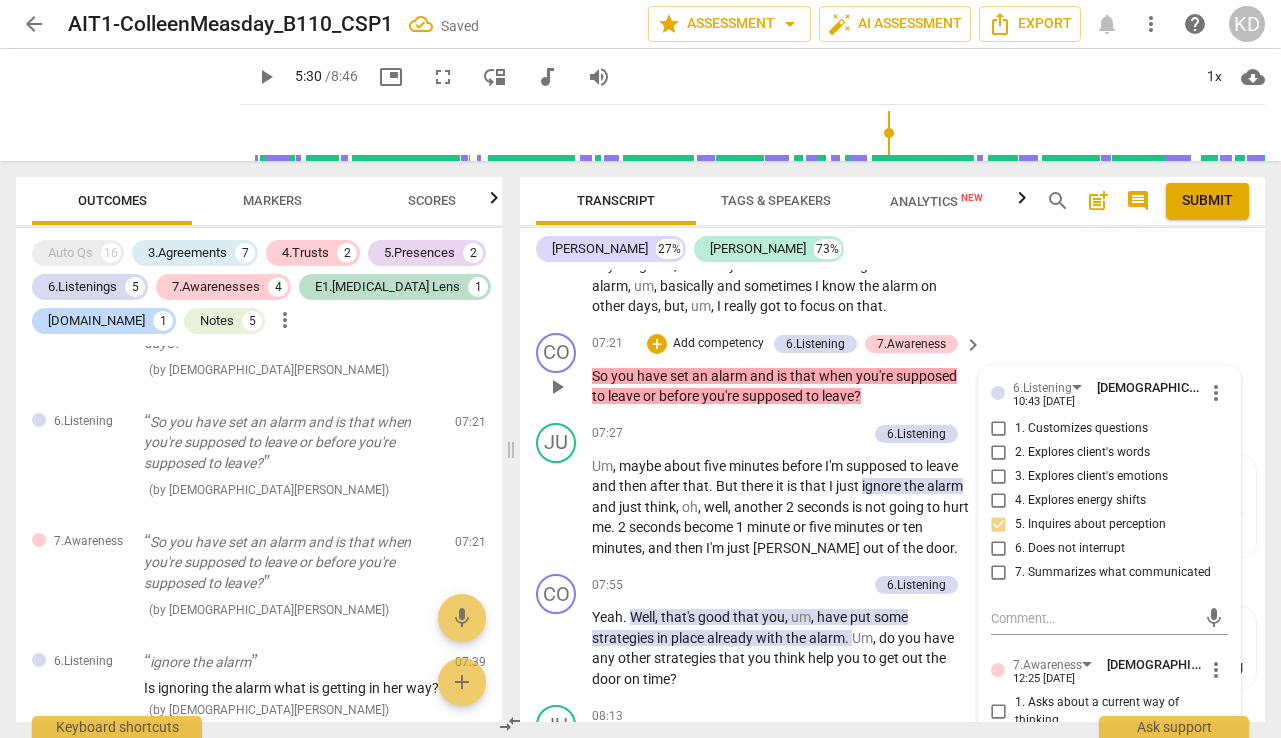 click on "6. Does not interrupt" at bounding box center (999, 549) 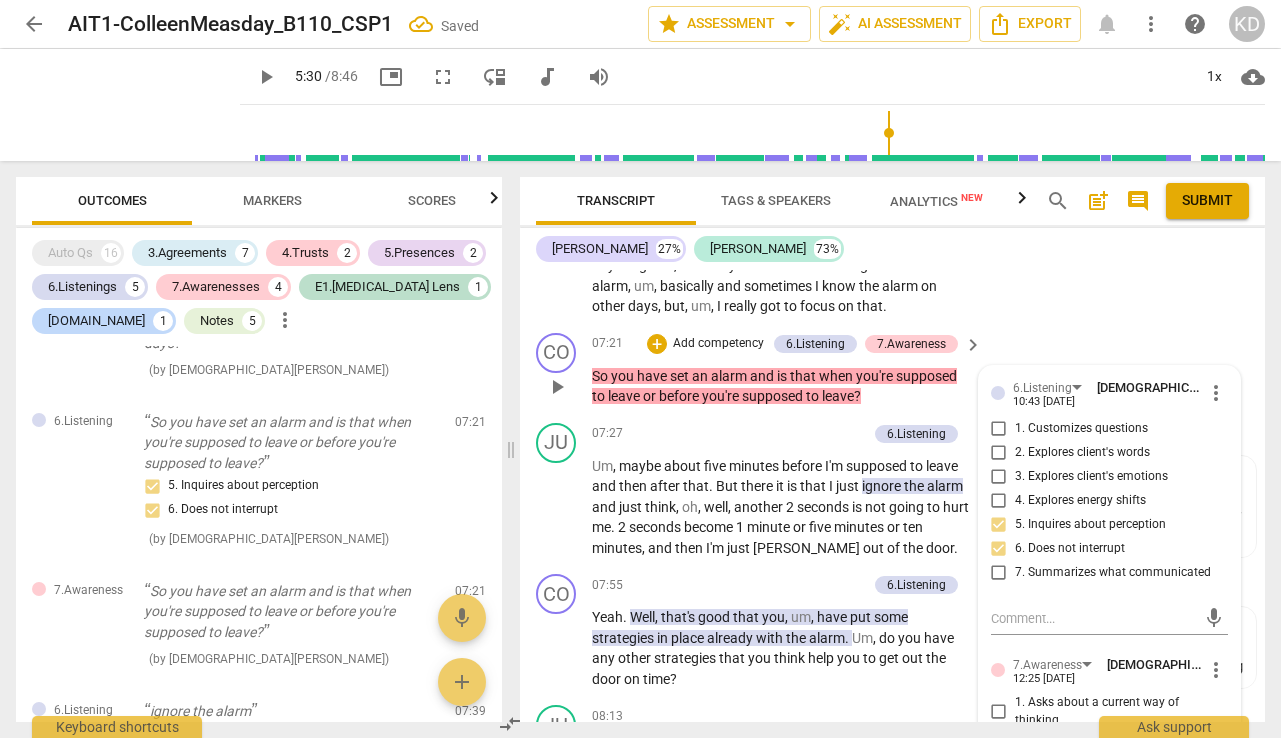 click on "7. Summarizes what communicated" at bounding box center [999, 573] 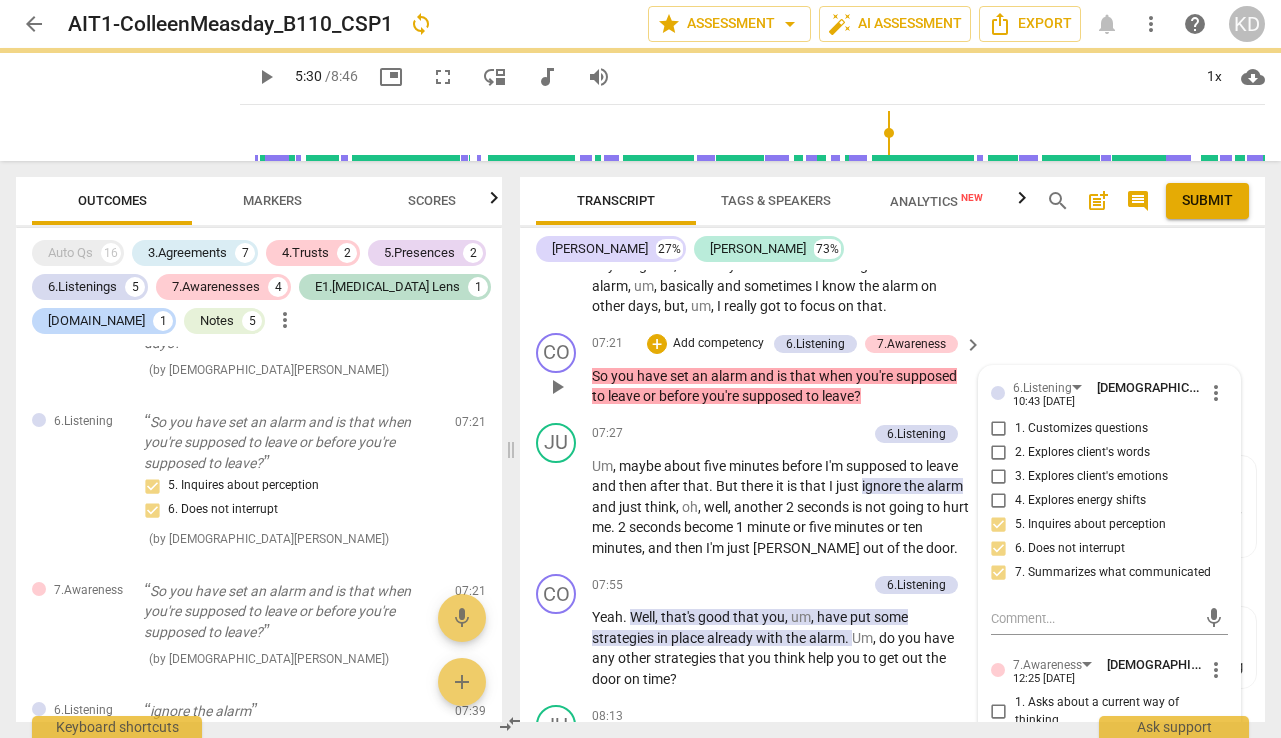 click on "1. Customizes questions" at bounding box center [999, 429] 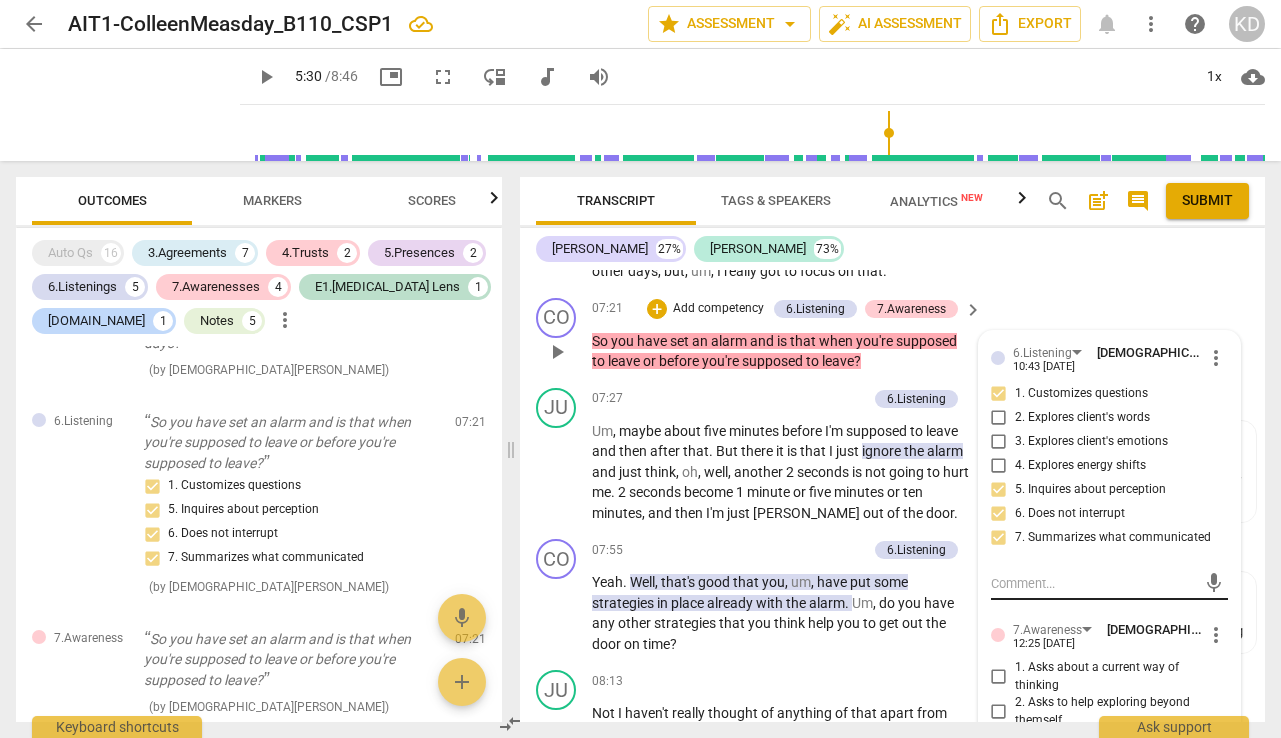 scroll, scrollTop: 7500, scrollLeft: 0, axis: vertical 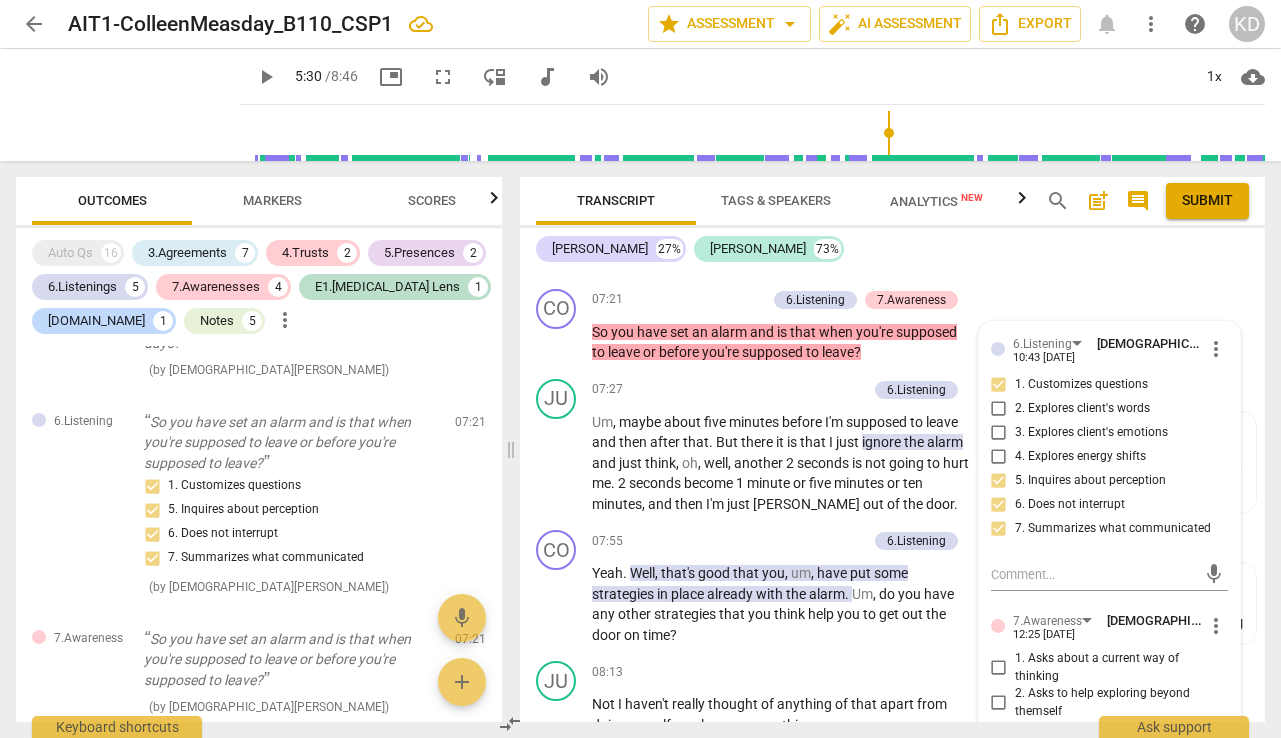click on "JU play_arrow pause 06:50 + Add competency keyboard_arrow_right Well ,   I   just   got   to   basically   focus   on   trying   to   get   out   of   that   door   at   that   time   and   just   sort   of   not   being   not   doing   anything   else ,   like   really   focus   not   to   do   things .   So   I   set   an   alarm ,   um ,   basically   and   sometimes   I   know   the   alarm   on   other   days ,   but ,   um ,   I   really   got   to   focus   on   that ." at bounding box center [892, 205] 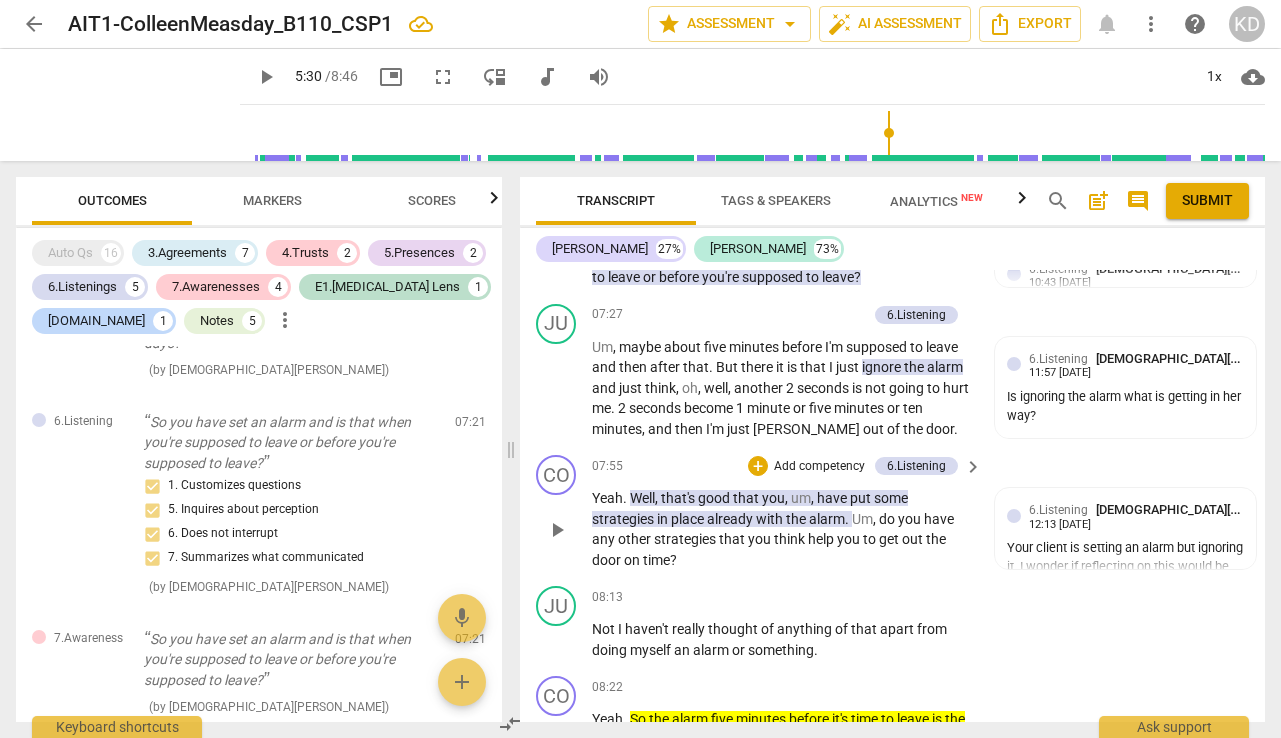 scroll, scrollTop: 7583, scrollLeft: 0, axis: vertical 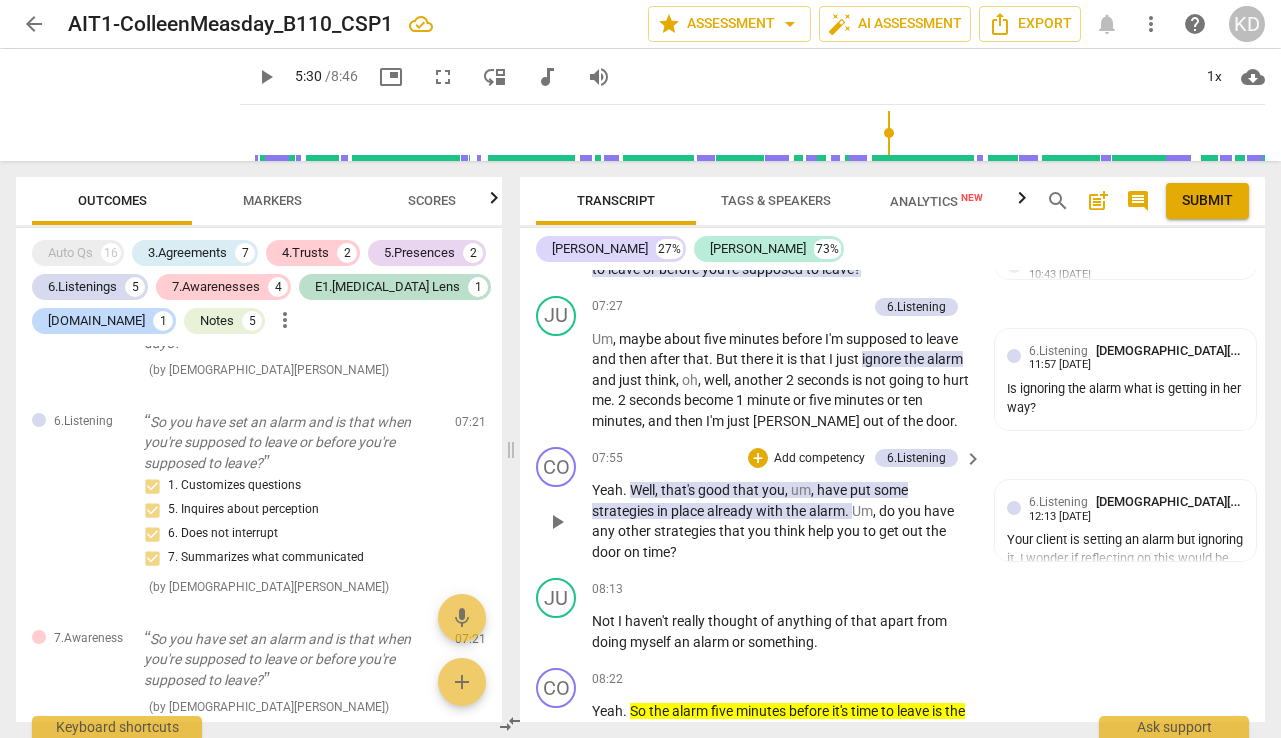 click on "Add competency" at bounding box center (819, 459) 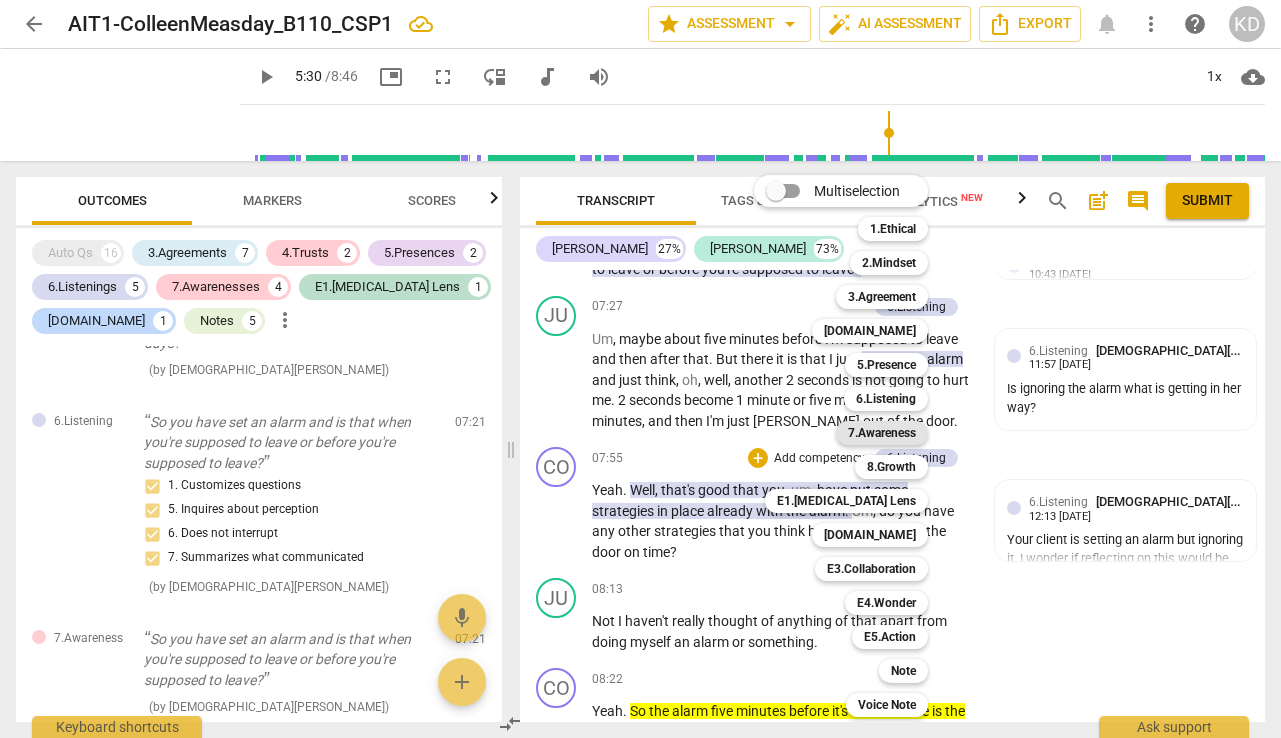 click on "7.Awareness" at bounding box center (882, 433) 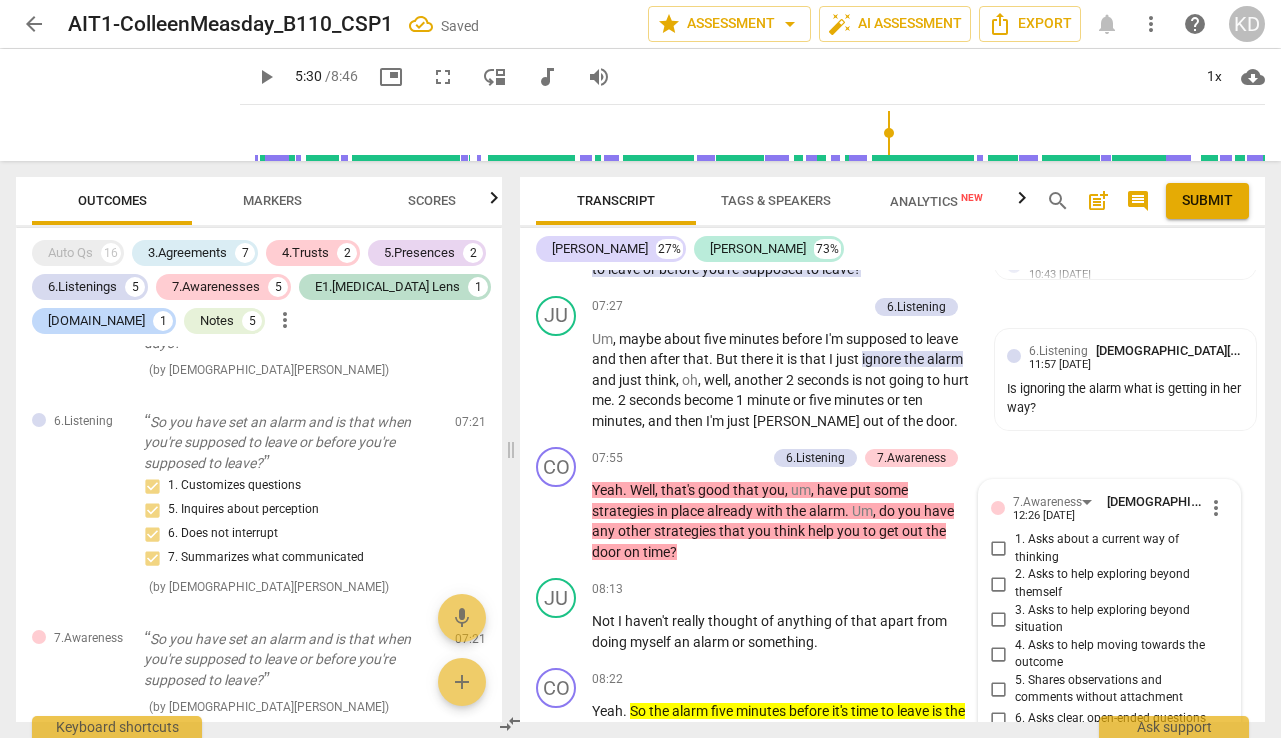 scroll, scrollTop: 7918, scrollLeft: 0, axis: vertical 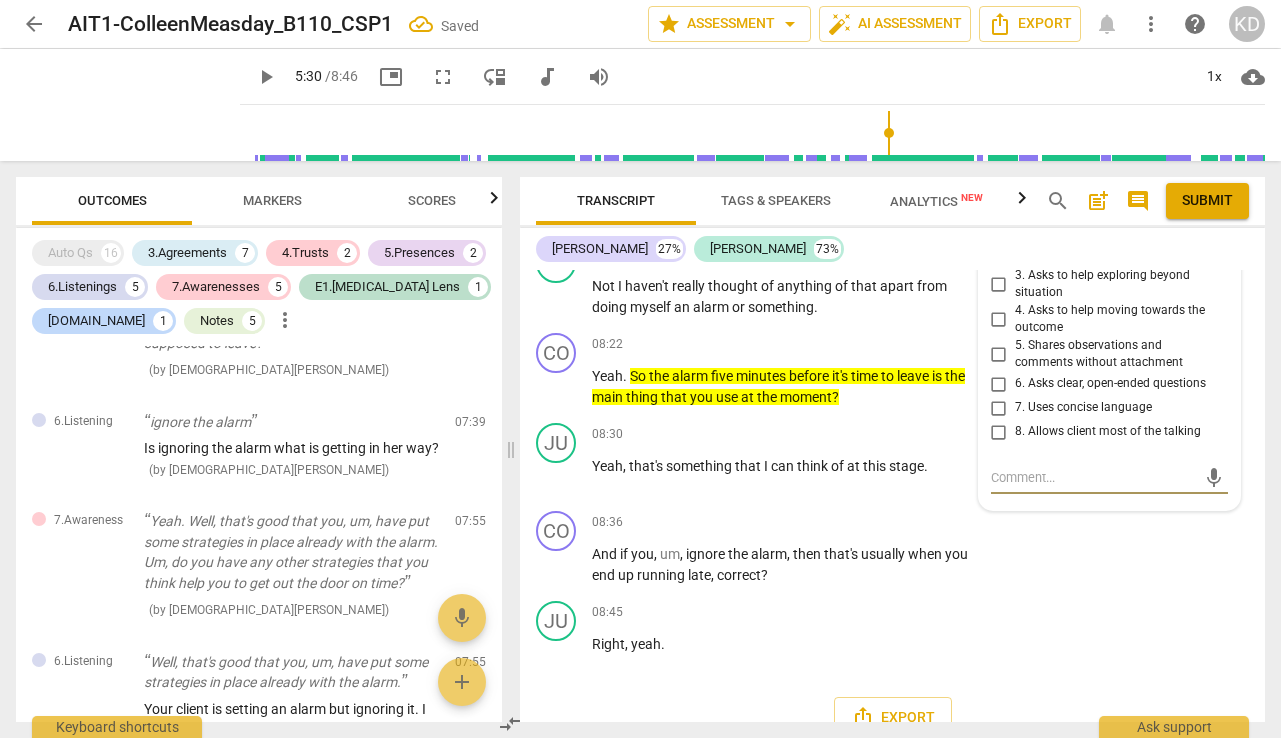 click on "8. Allows client most of the talking" at bounding box center (999, 432) 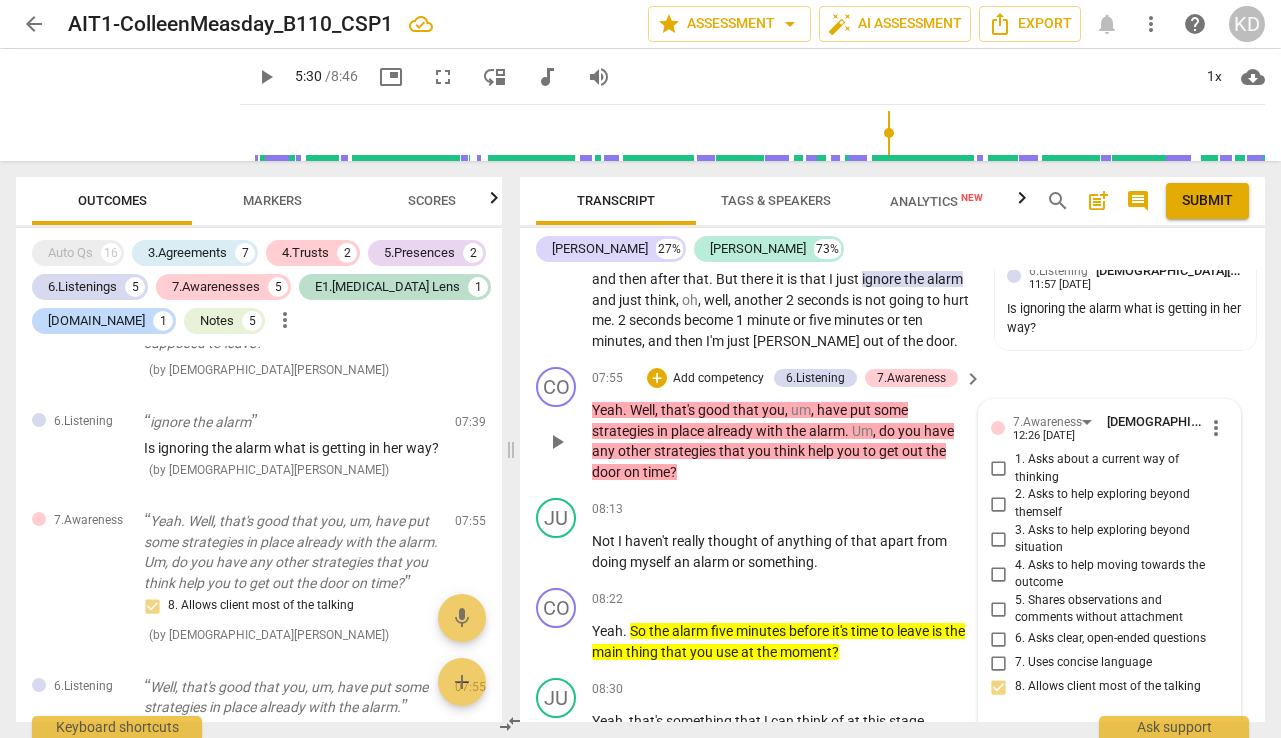 scroll, scrollTop: 7668, scrollLeft: 0, axis: vertical 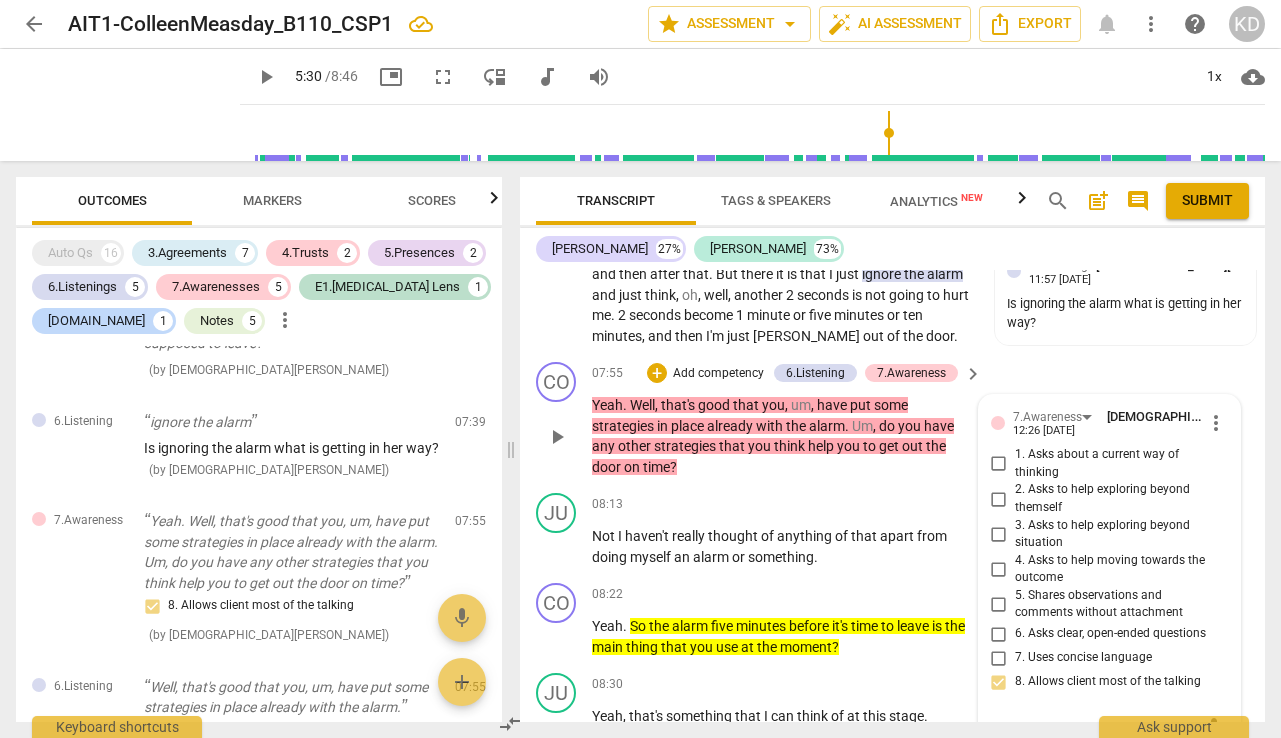 click on "more_vert" at bounding box center (1216, 423) 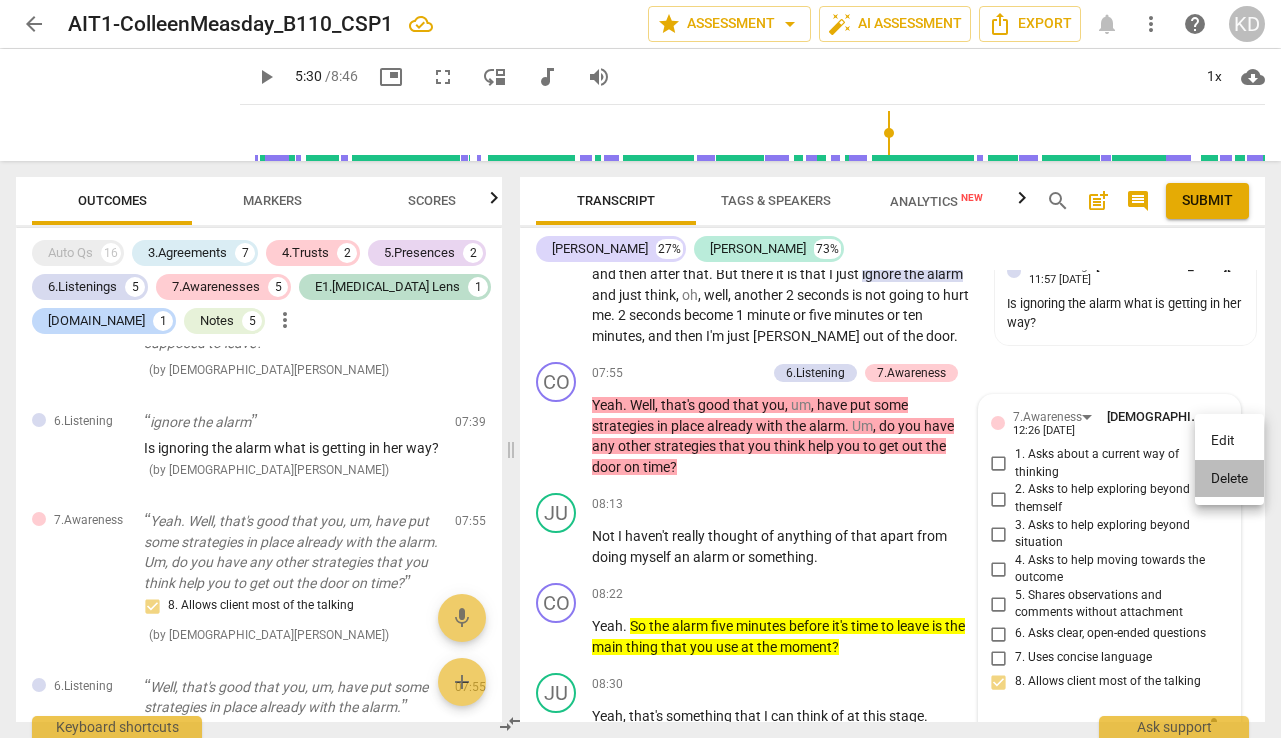 click on "Delete" at bounding box center [1229, 479] 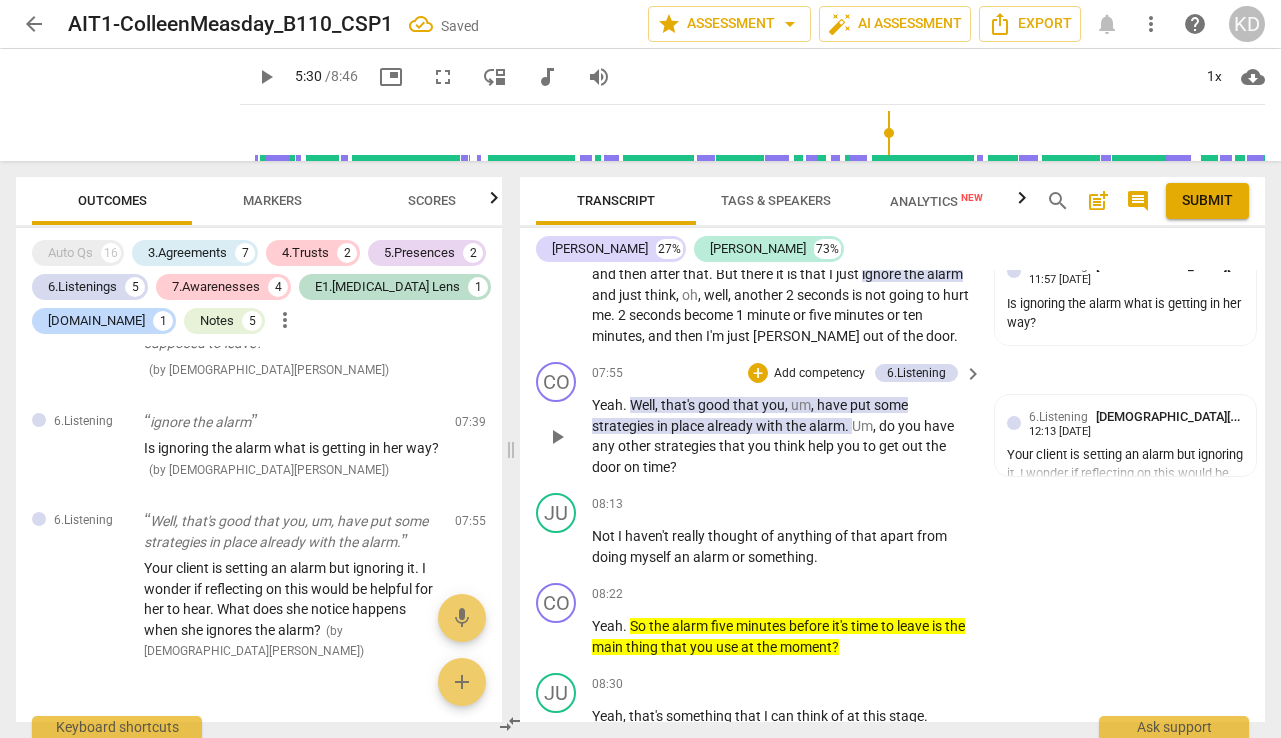 click on "Add competency" at bounding box center (819, 374) 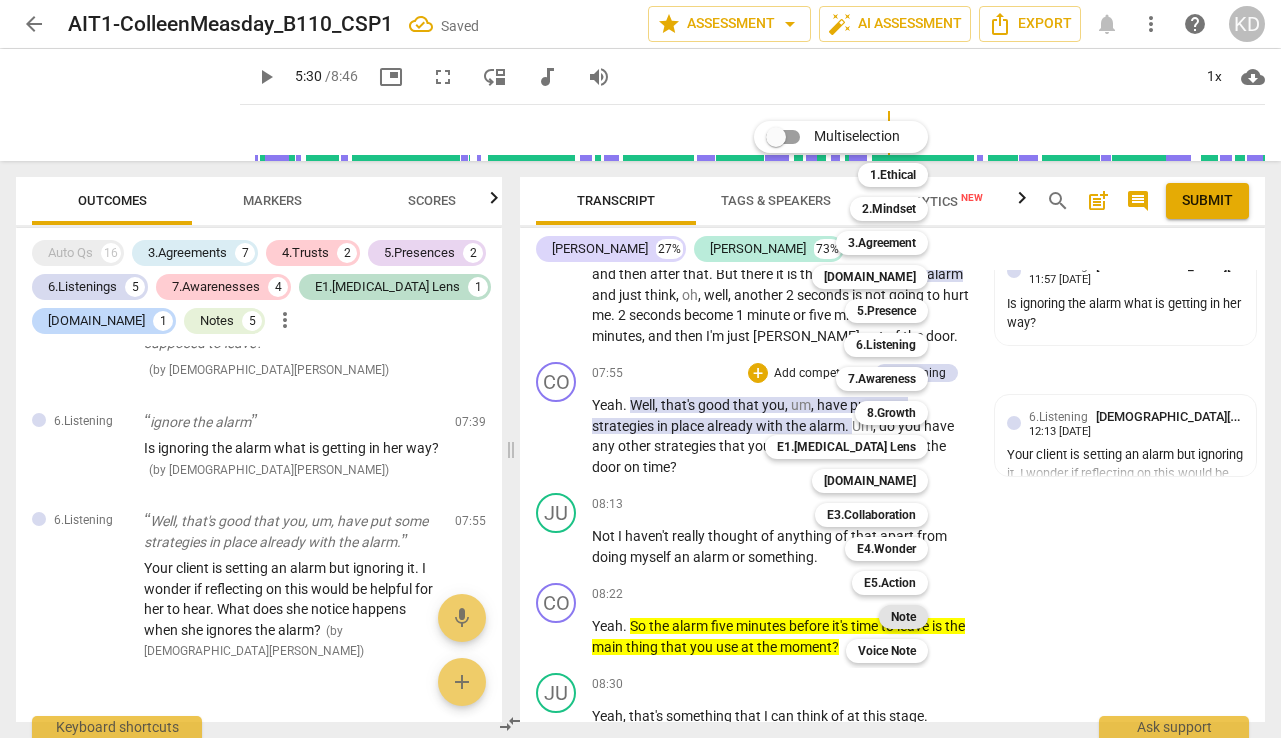 click on "Note" at bounding box center (903, 617) 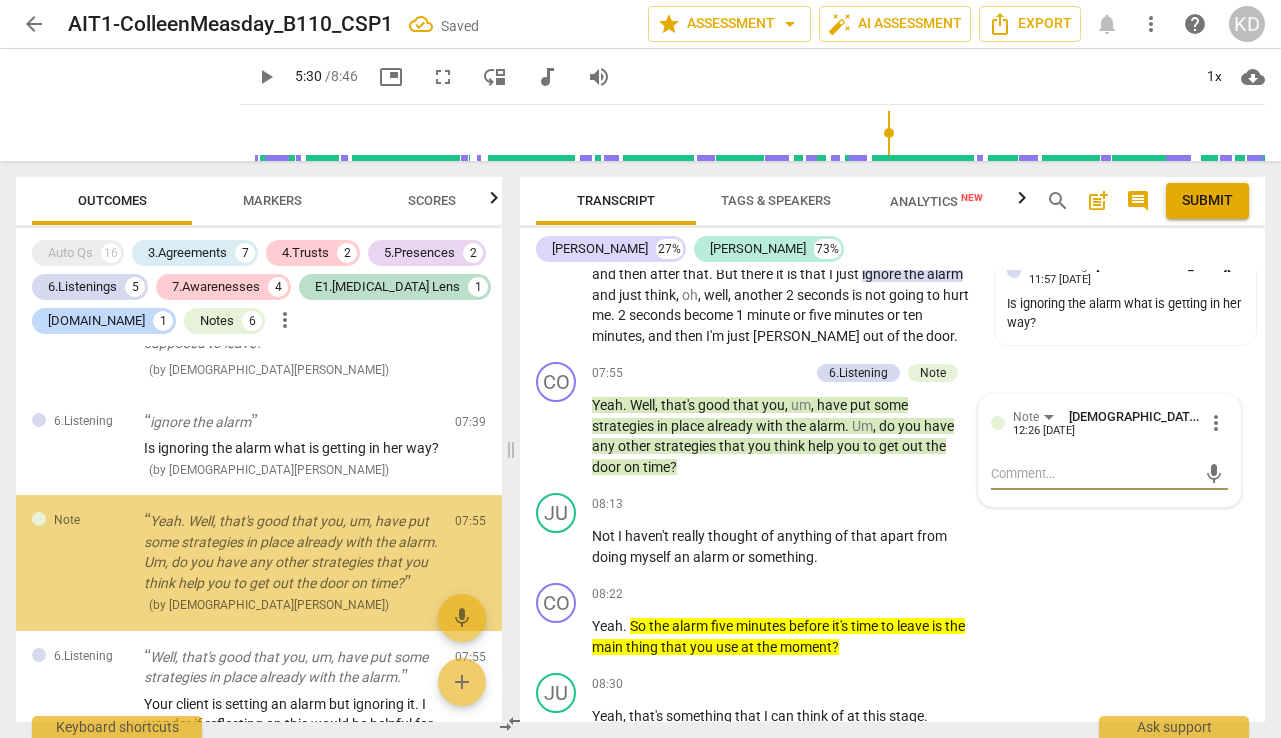 scroll, scrollTop: 4254, scrollLeft: 0, axis: vertical 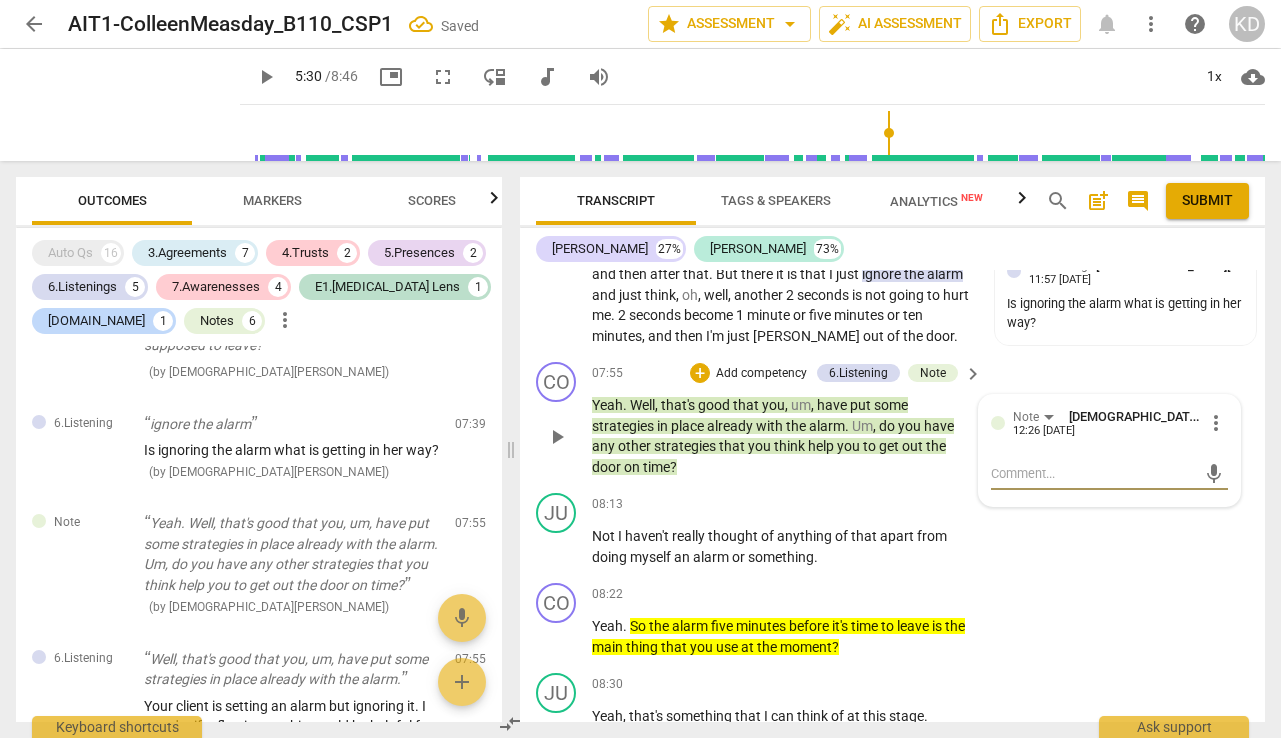 click on "more_vert" at bounding box center (1216, 423) 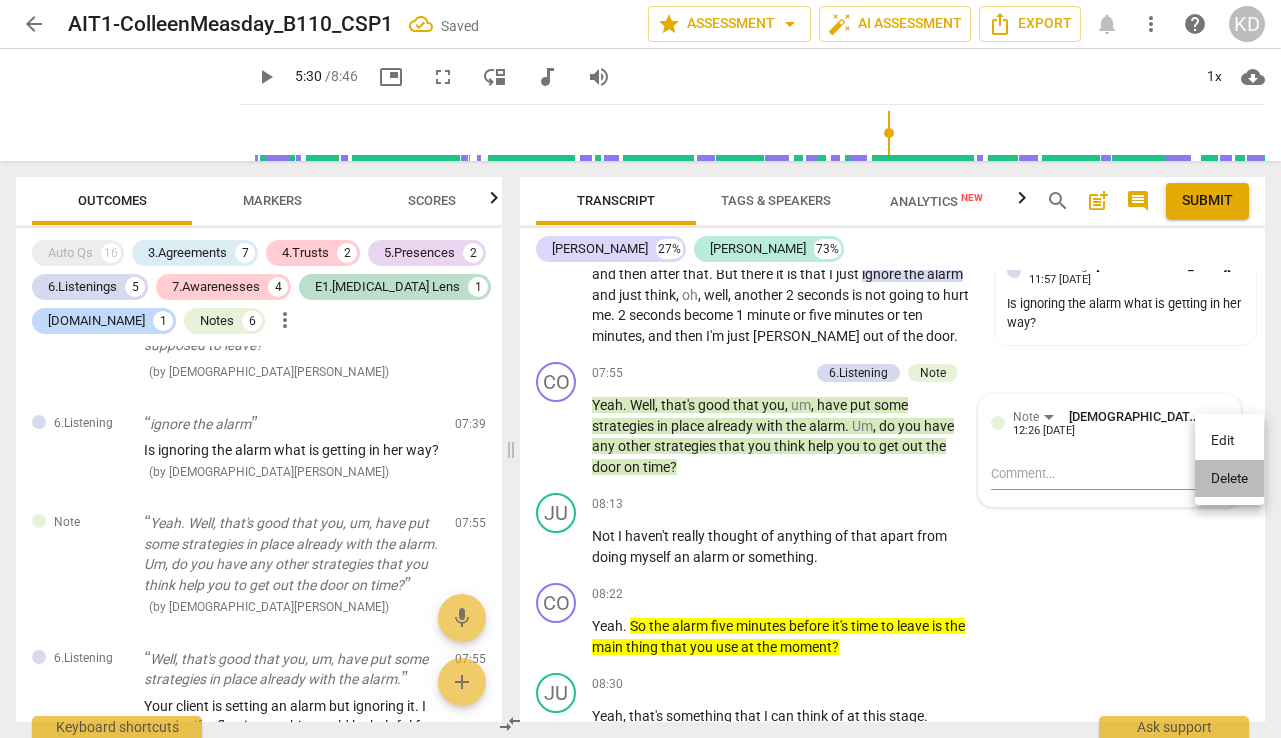 click on "Delete" at bounding box center (1229, 479) 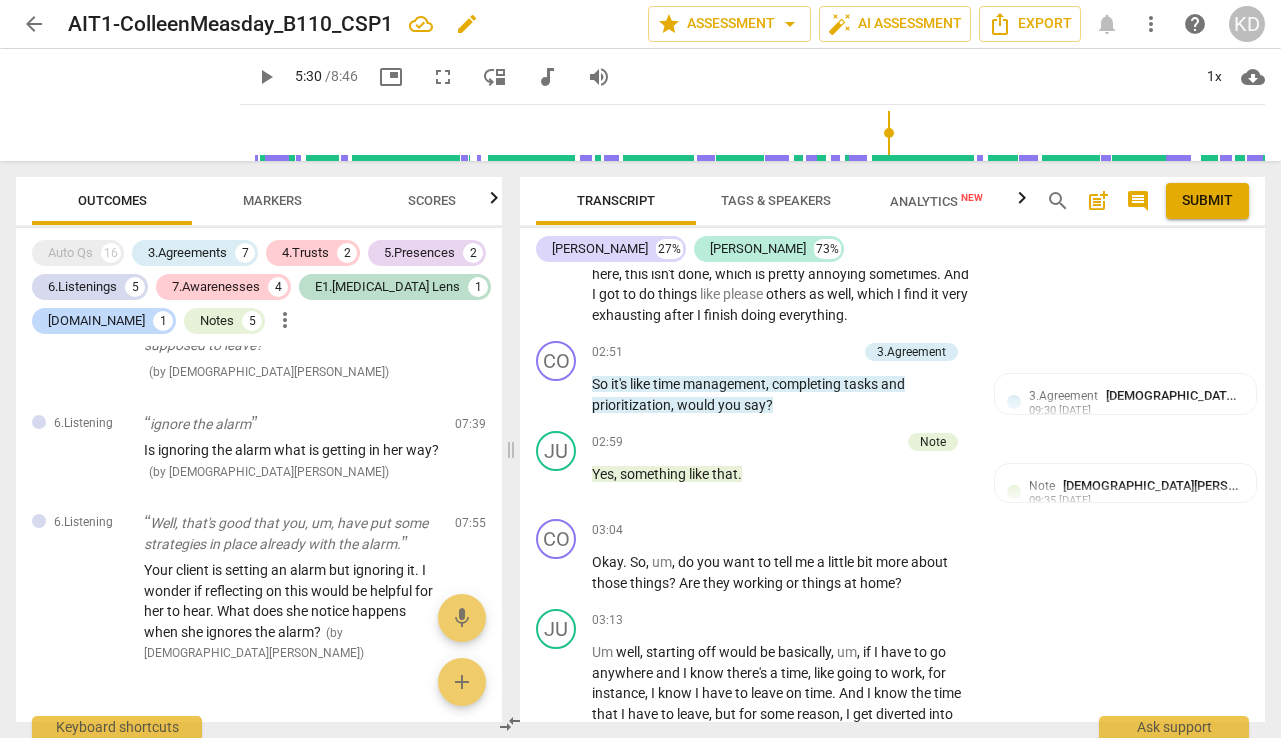 scroll, scrollTop: 5249, scrollLeft: 0, axis: vertical 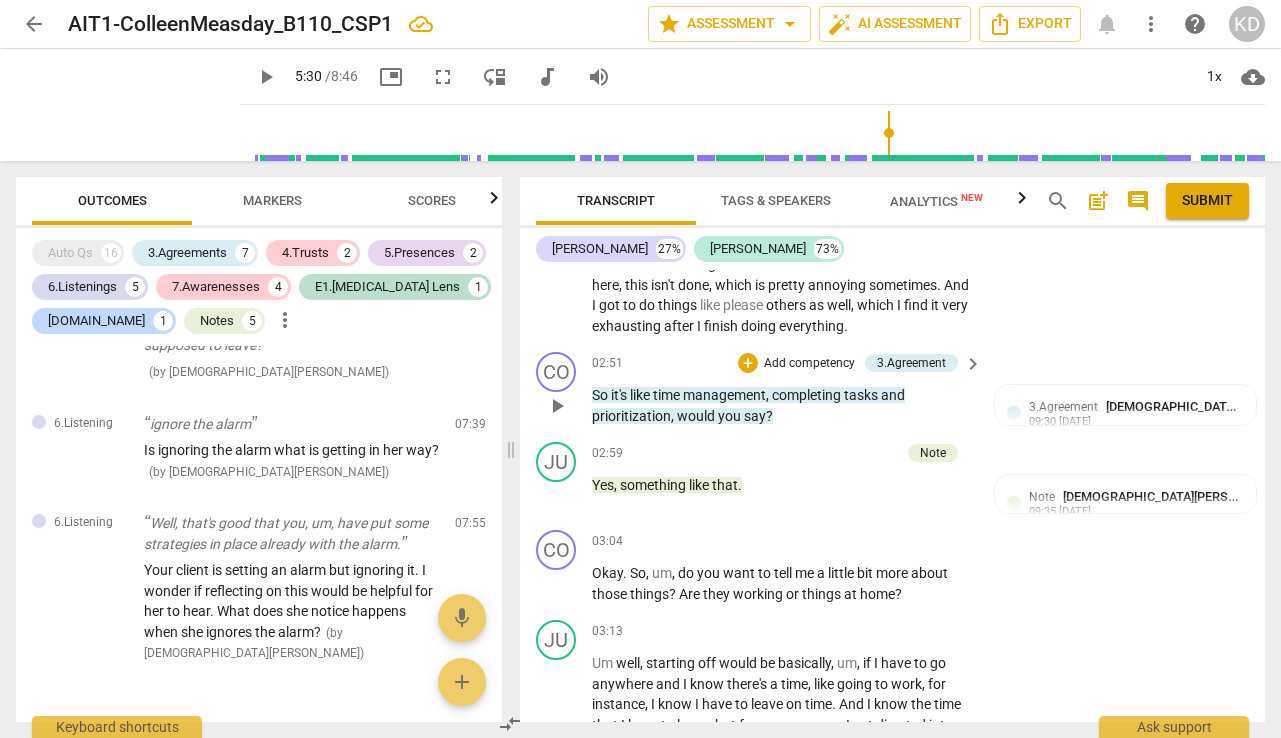 click on "completing" at bounding box center (808, 395) 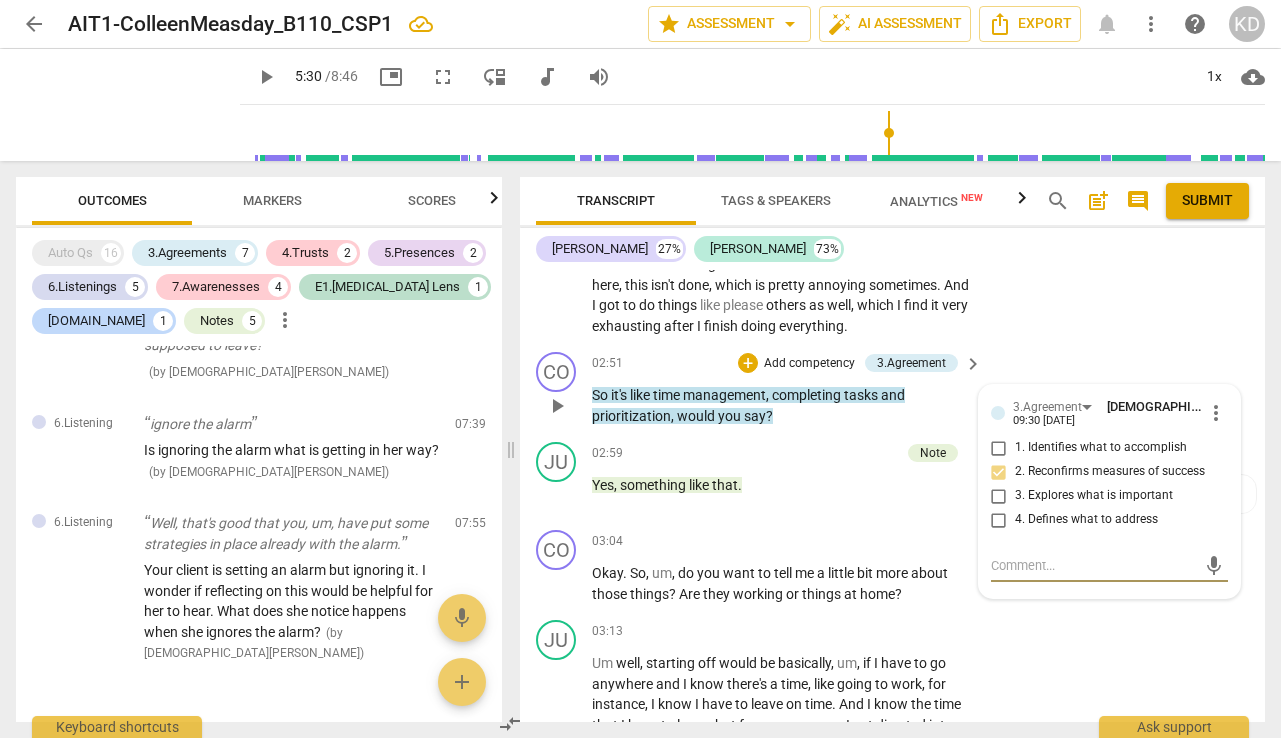 click on "Add competency" at bounding box center (809, 364) 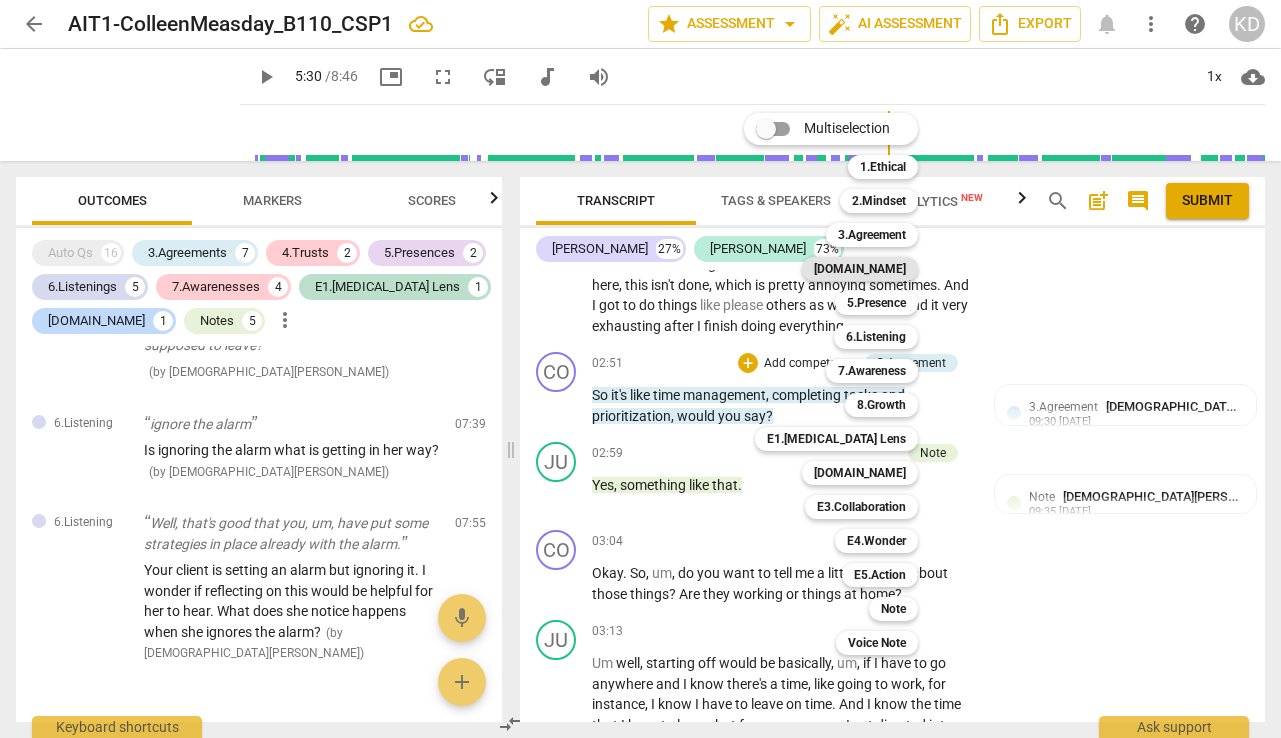 click on "[DOMAIN_NAME]" at bounding box center [860, 269] 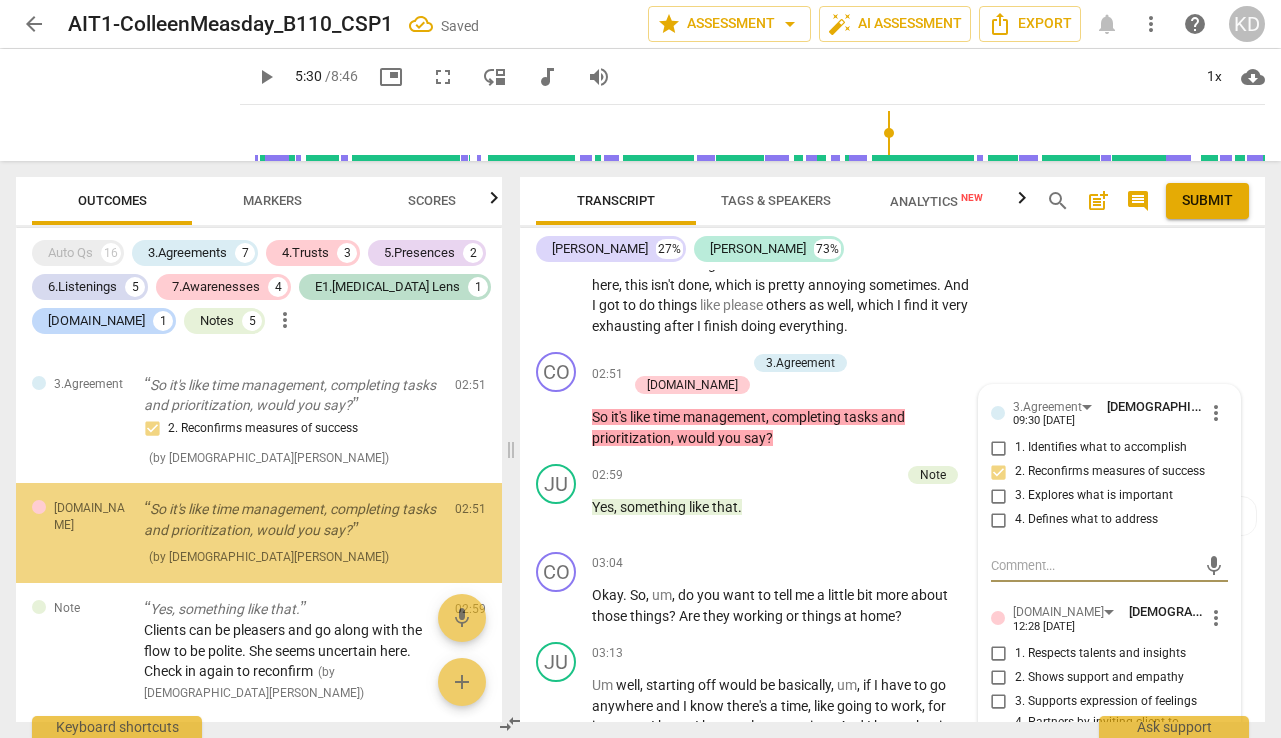 scroll, scrollTop: 1200, scrollLeft: 0, axis: vertical 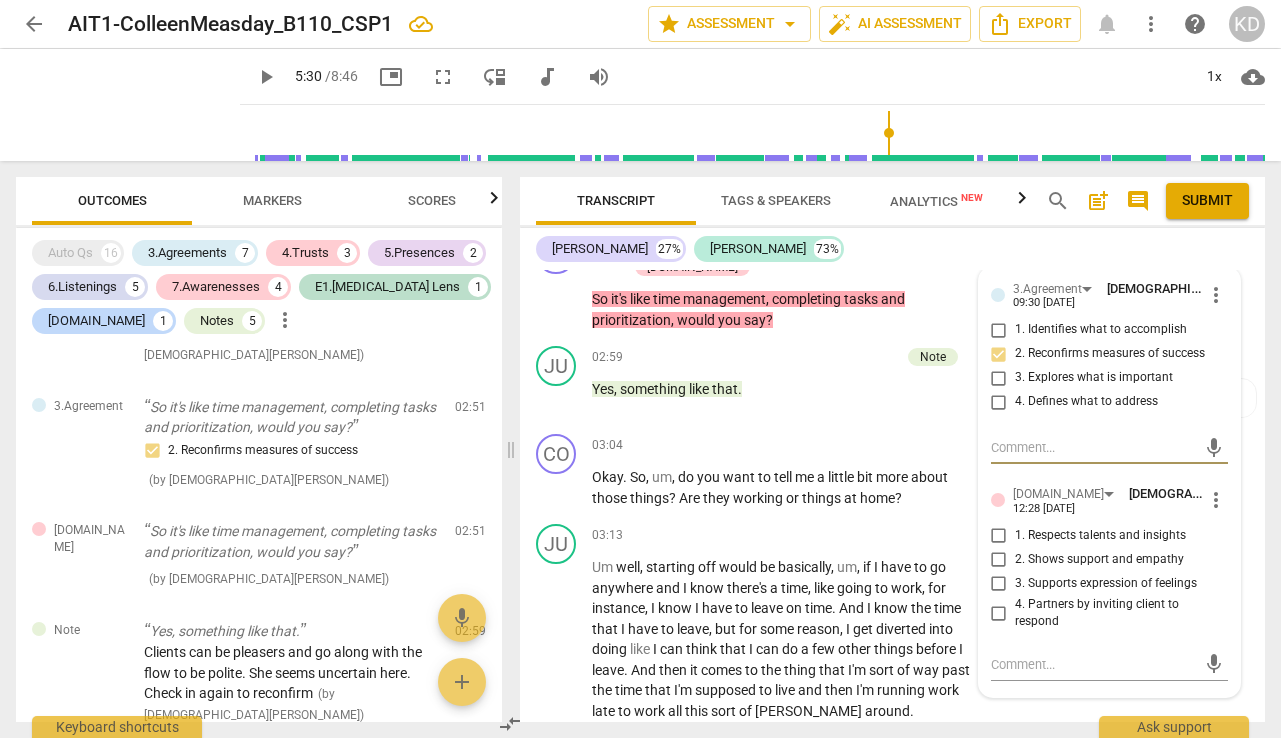 click on "4. Partners by inviting client to respond" at bounding box center [999, 613] 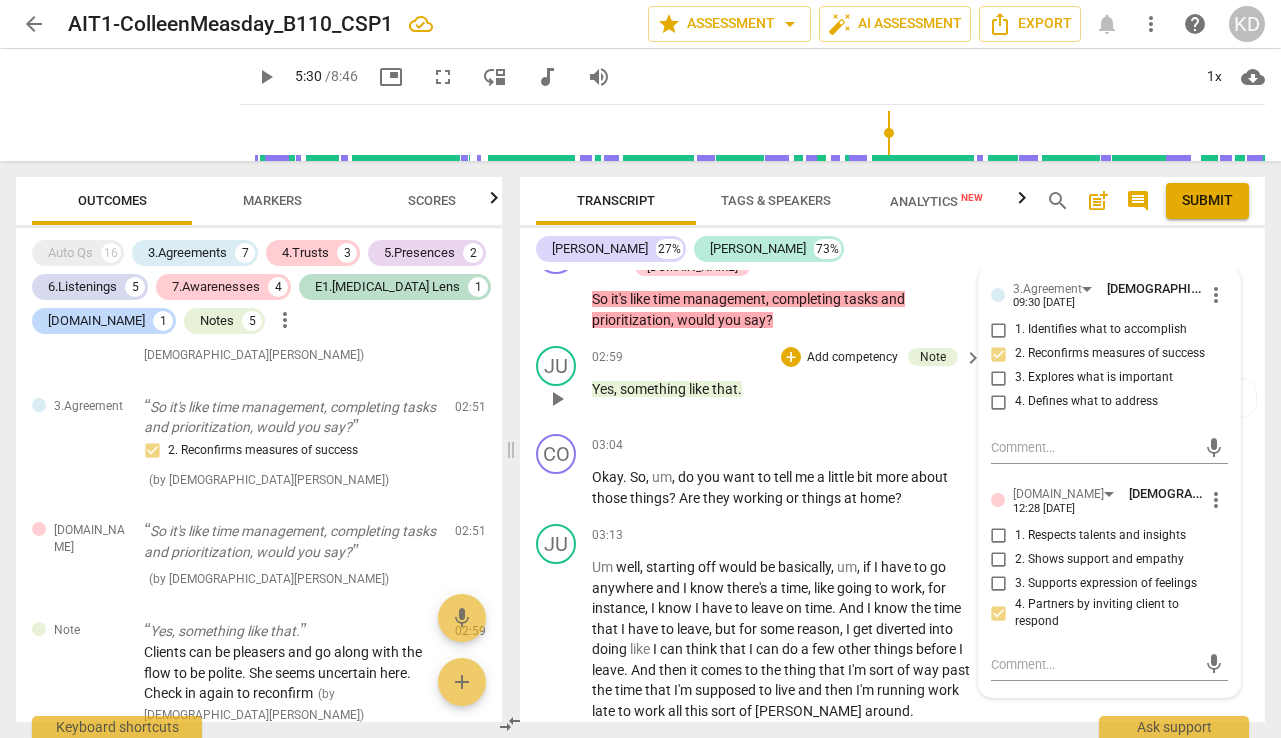 click on "+ Add competency" at bounding box center [840, 357] 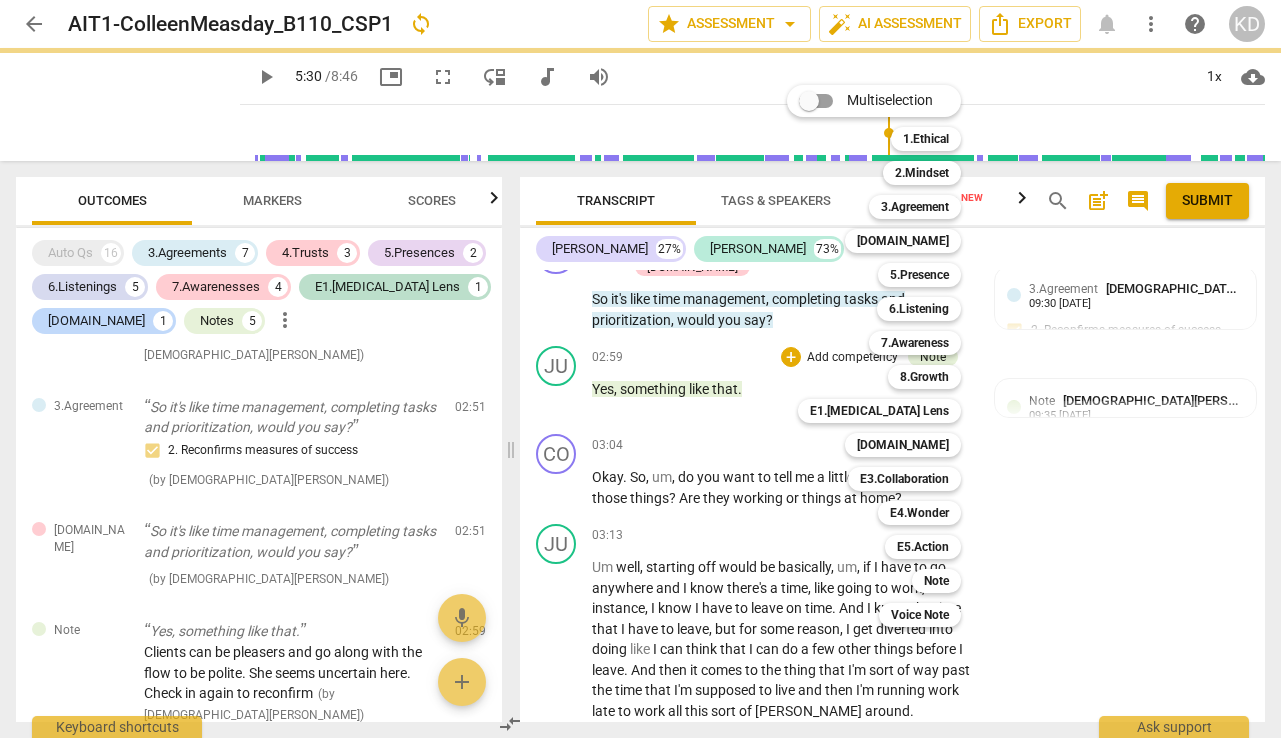 click on "Multiselection m 1.Ethical 1 2.Mindset 2 3.Agreement 3 [DOMAIN_NAME] 4 5.Presence 5 6.Listening 6 7.Awareness 7 8.Growth 8 E1.[MEDICAL_DATA] Lens 9 [DOMAIN_NAME] 0 E3.Collaboration q E4.Wonder w E5.Action r Note t Voice Note y" at bounding box center [889, 356] 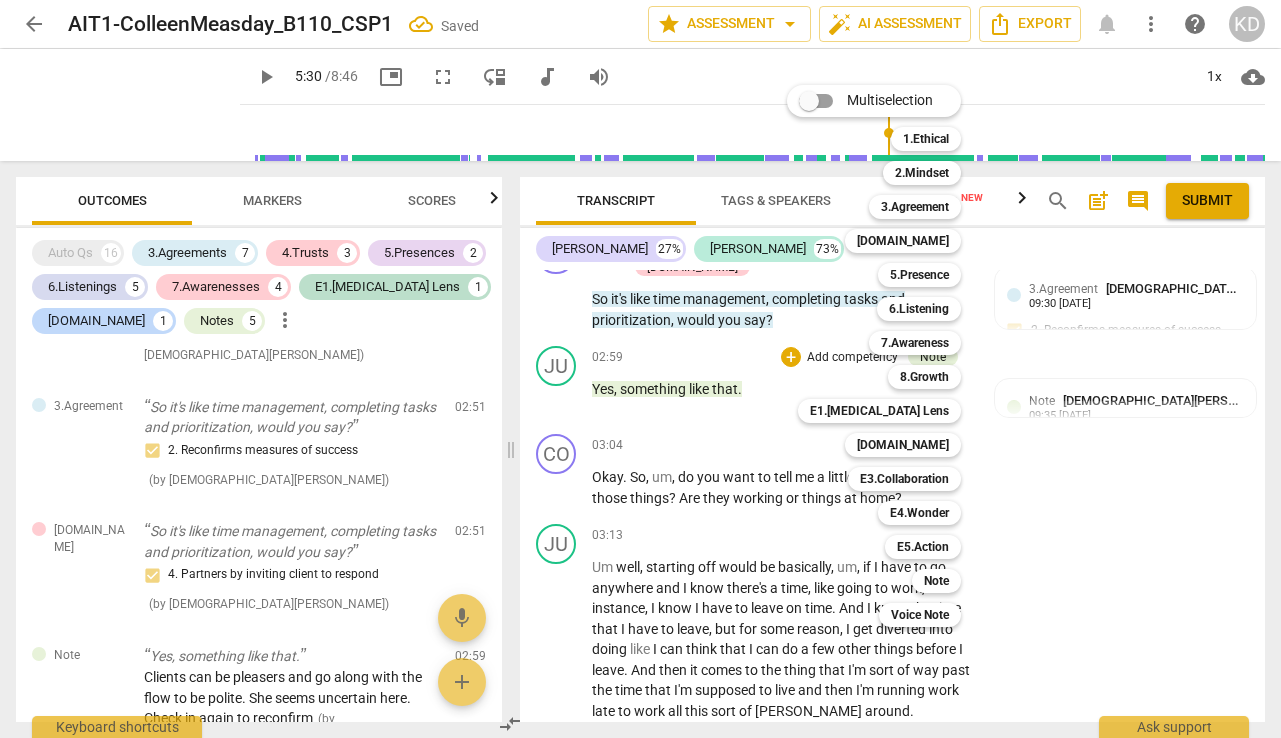 click on "Multiselection m 1.Ethical 1 2.Mindset 2 3.Agreement 3 [DOMAIN_NAME] 4 5.Presence 5 6.Listening 6 7.Awareness 7 8.Growth 8 E1.[MEDICAL_DATA] Lens 9 [DOMAIN_NAME] 0 E3.Collaboration q E4.Wonder w E5.Action r Note t Voice Note y" at bounding box center (889, 356) 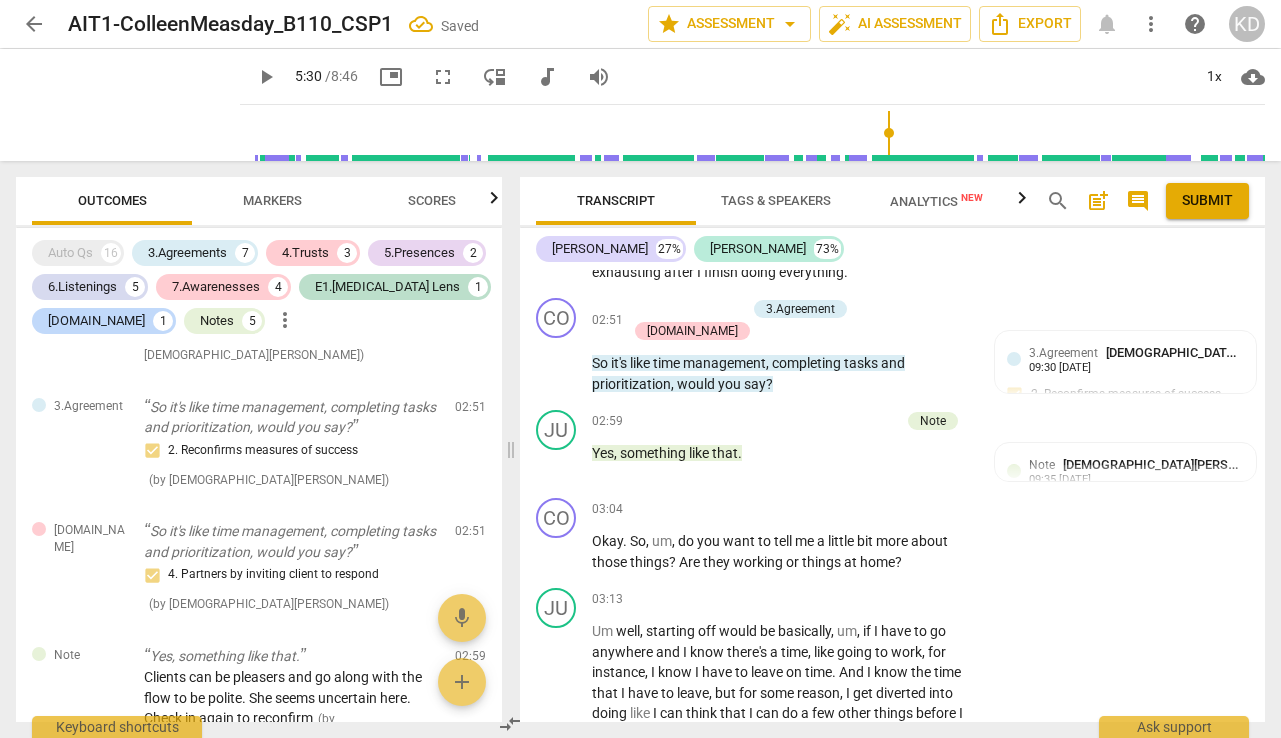 scroll, scrollTop: 5277, scrollLeft: 0, axis: vertical 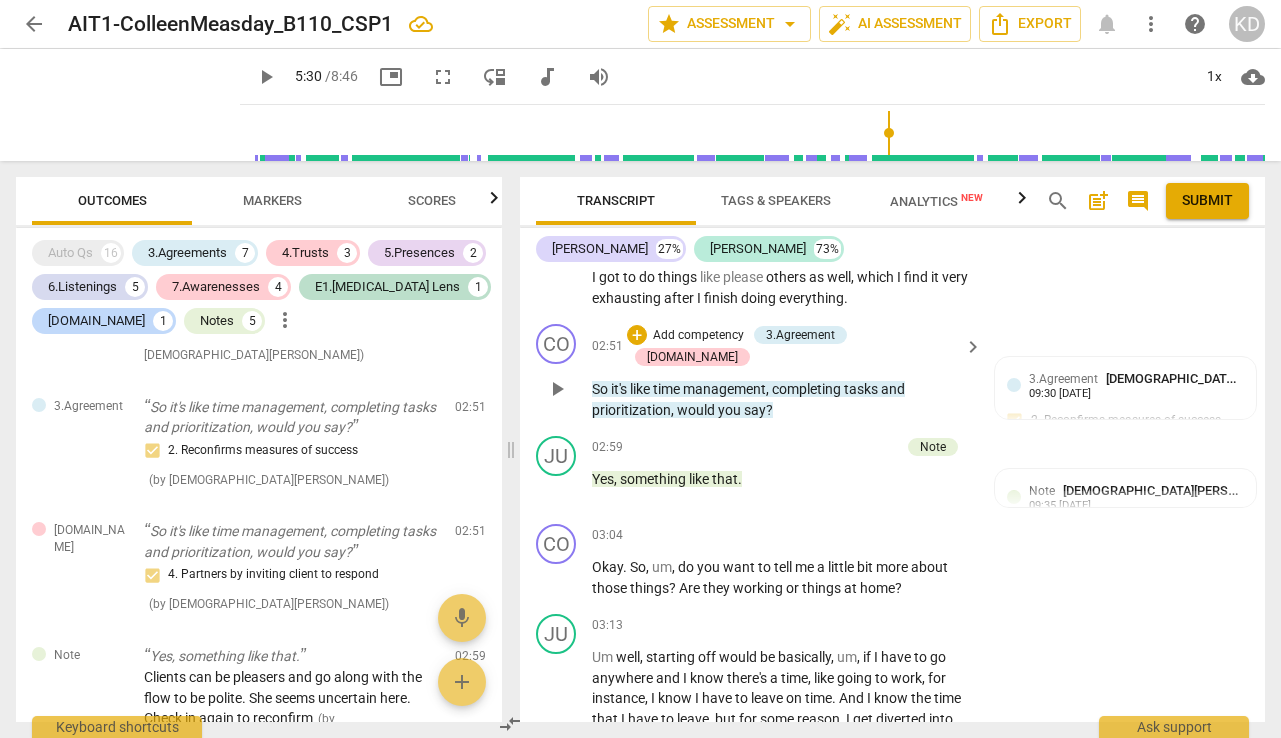 click on "Add competency" at bounding box center [698, 336] 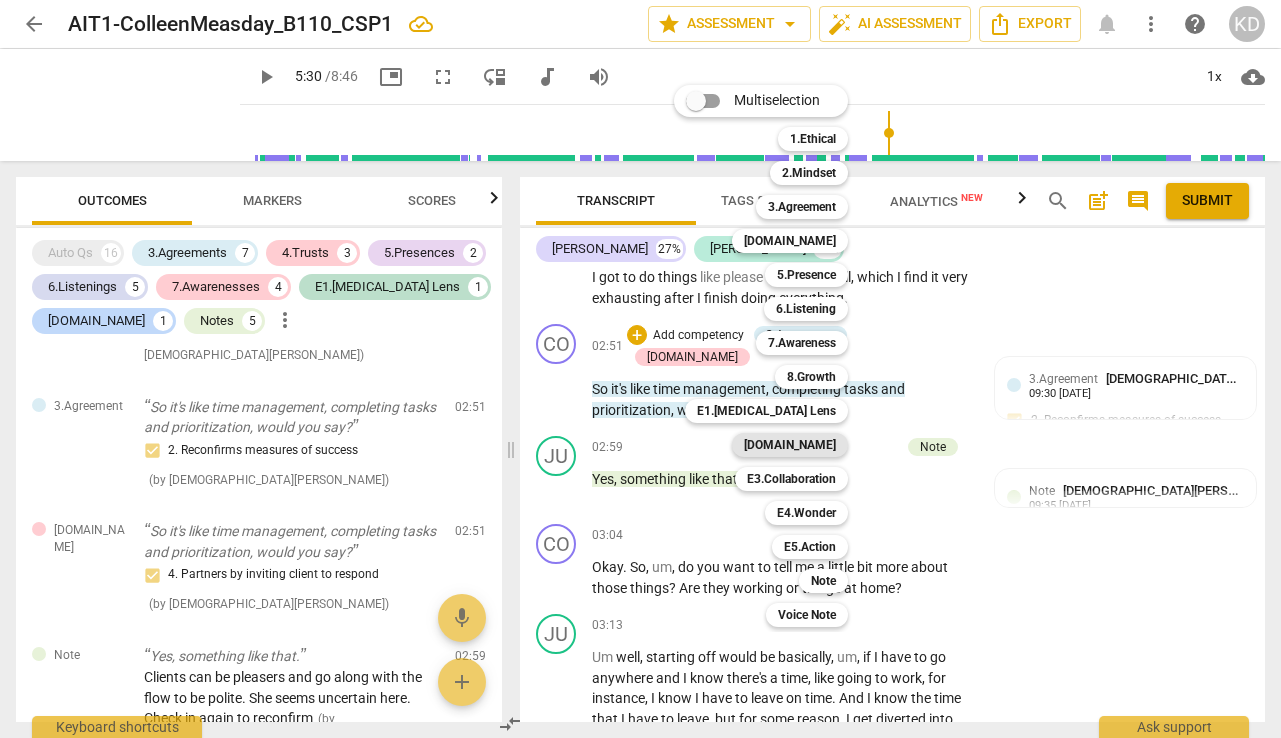 click on "[DOMAIN_NAME]" at bounding box center (790, 445) 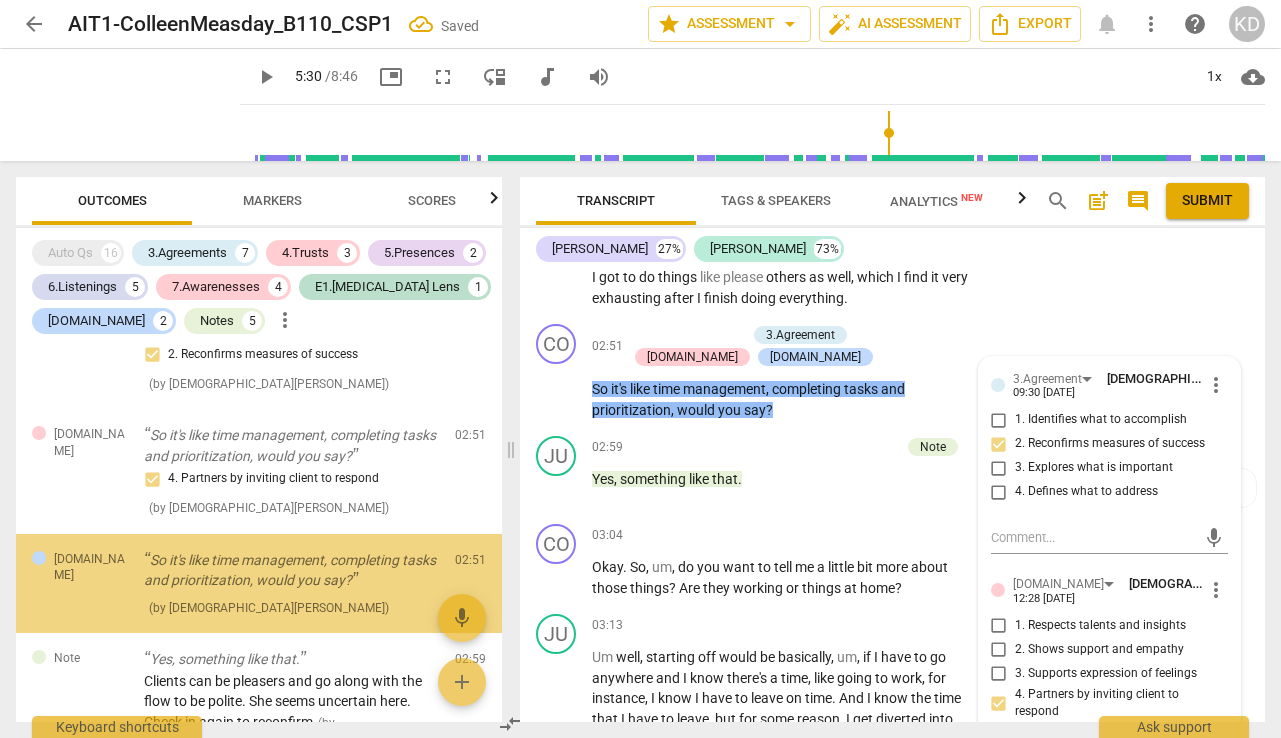 scroll, scrollTop: 1325, scrollLeft: 0, axis: vertical 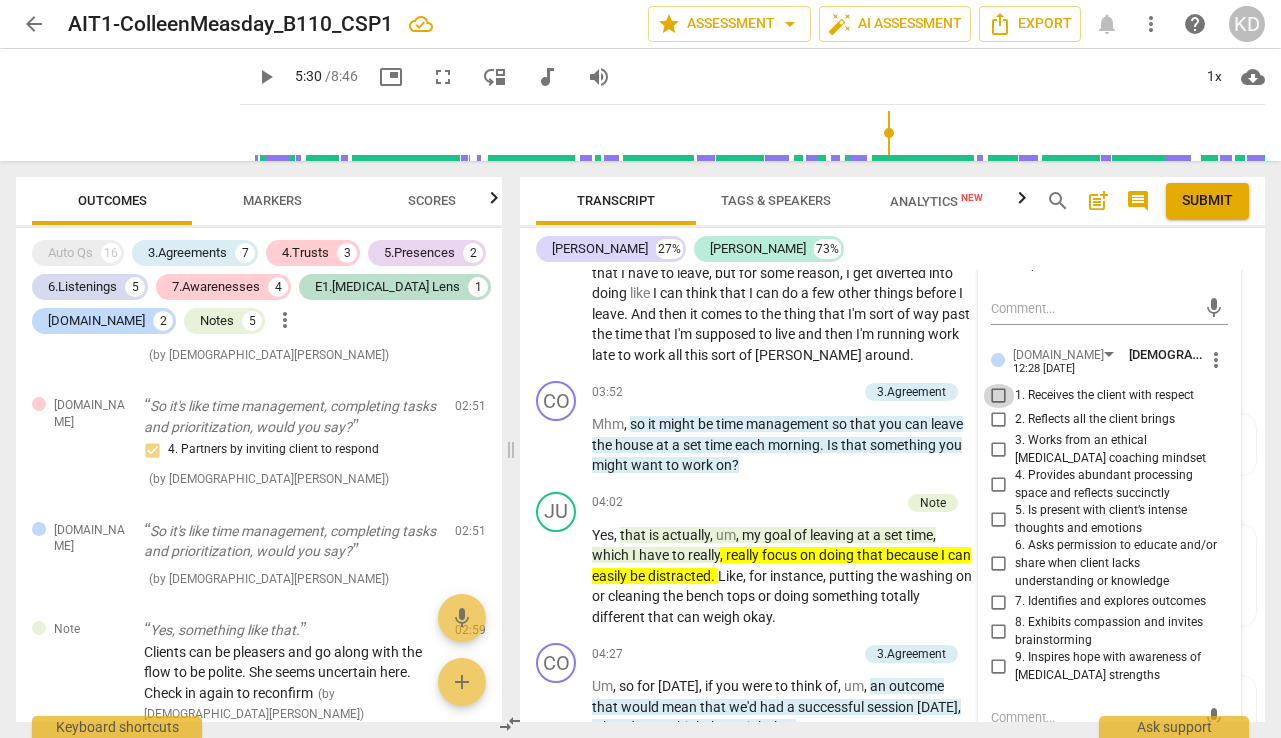 click on "1. Receives the client with respect" at bounding box center (999, 396) 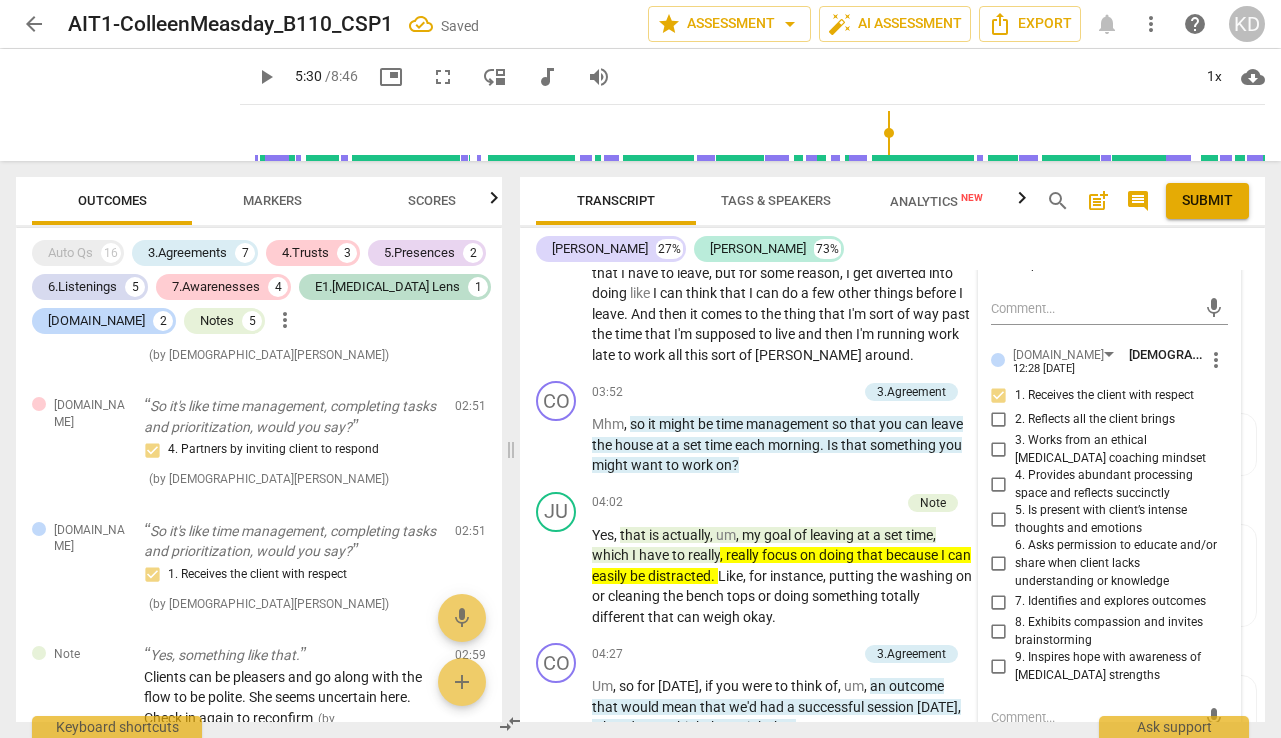 click on "2. Reflects all the client brings" at bounding box center [999, 420] 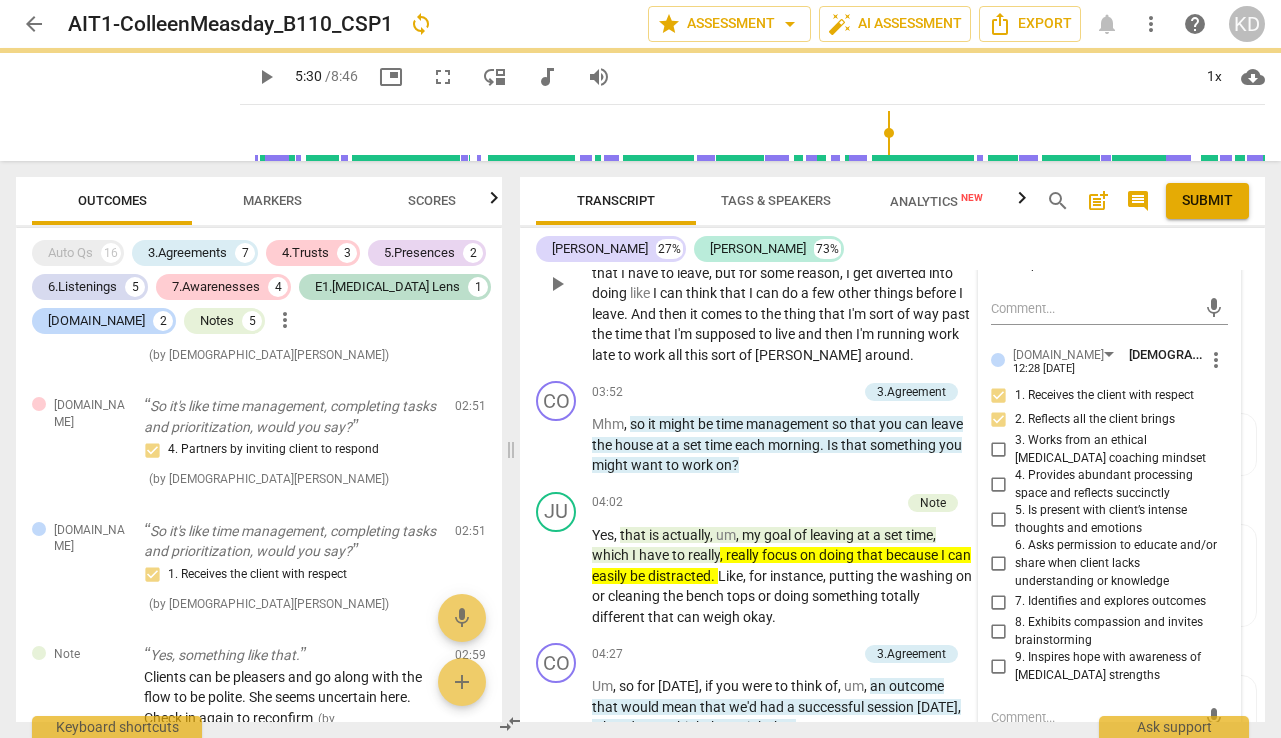 click on "JU play_arrow pause 03:13 + Add competency keyboard_arrow_right Um   well ,   starting   off   would   be   basically ,   um ,   if   I   have   to   go   anywhere   and   I   know   there's   a   time ,   like   going   to   work ,   for   instance ,   I   know   I   have   to   leave   on   time .   And   I   know   the   time   that   I   have   to   leave ,   but   for   some   reason ,   I   get   diverted   into   doing   like   I   can   think   that   I   can   do   a   few   other   things   before   I   leave .   And   then   it   comes   to   the   thing   that   I'm   sort   of   way   past   the   time   that   I'm   supposed   to   live   and   then   I'm   running   work   late   to   work   all   this   sort   of   [PERSON_NAME]   around ." at bounding box center (892, 266) 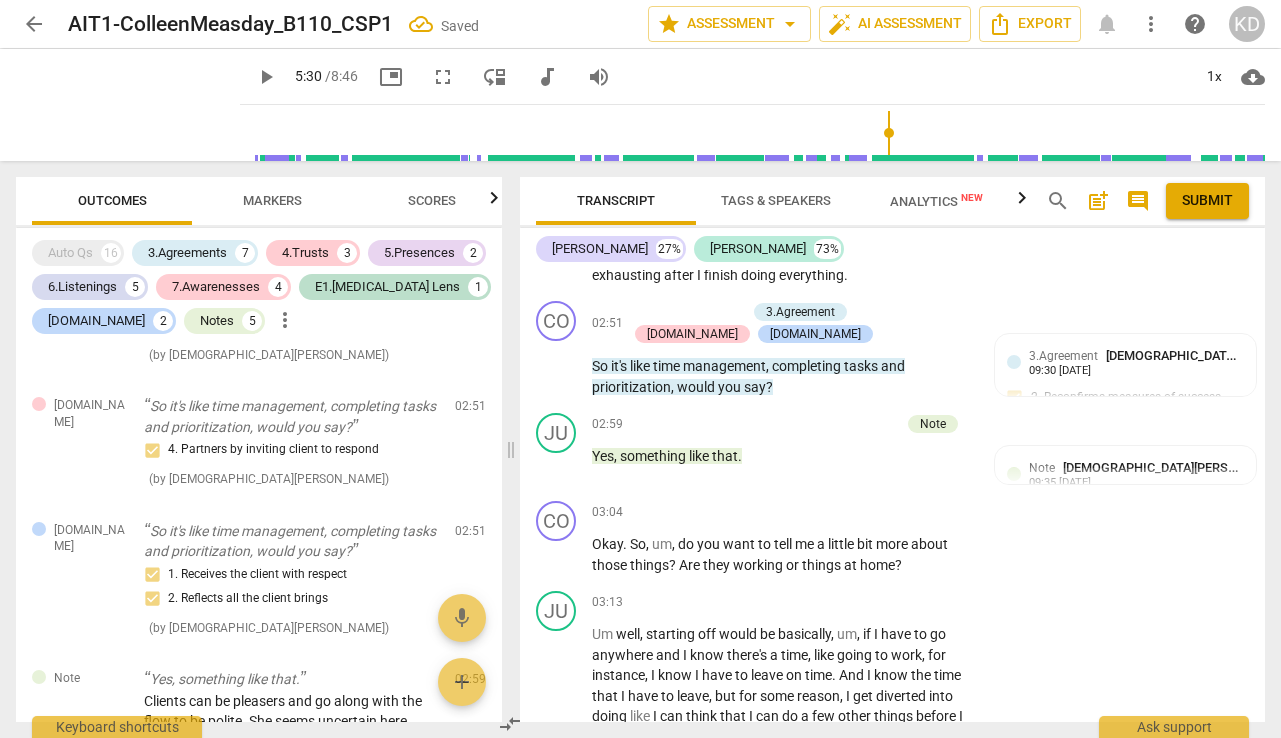 scroll, scrollTop: 5298, scrollLeft: 0, axis: vertical 